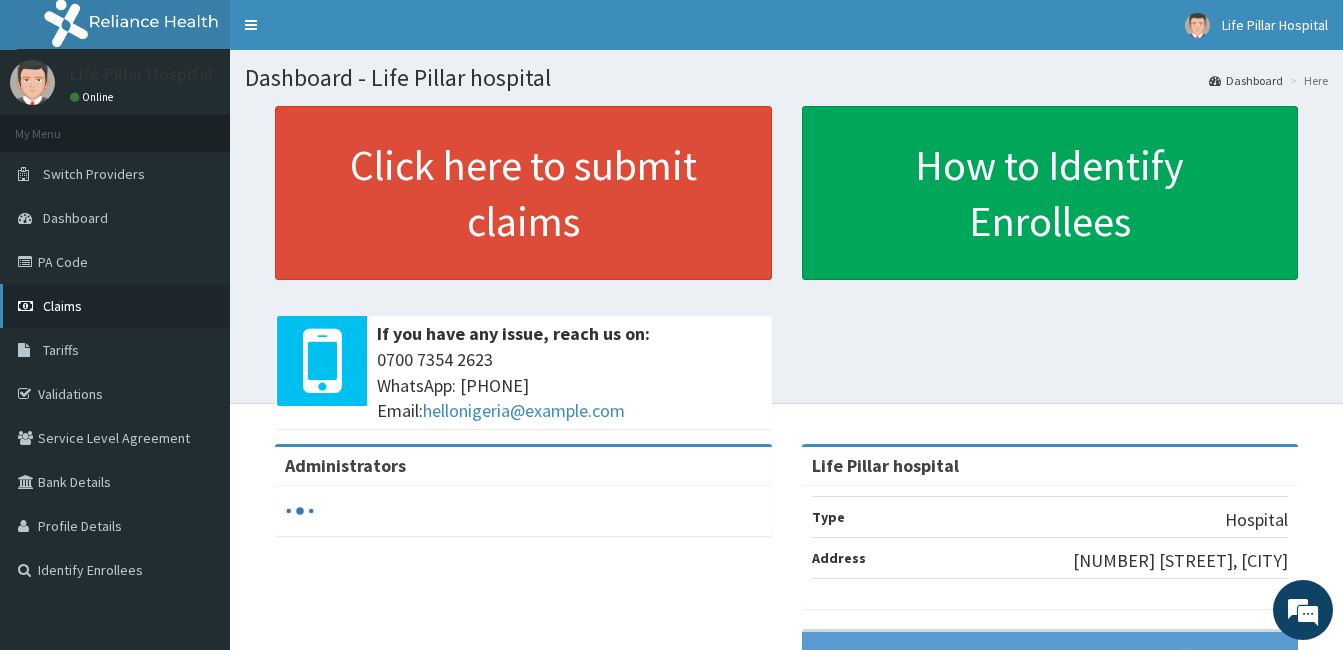 scroll, scrollTop: 0, scrollLeft: 0, axis: both 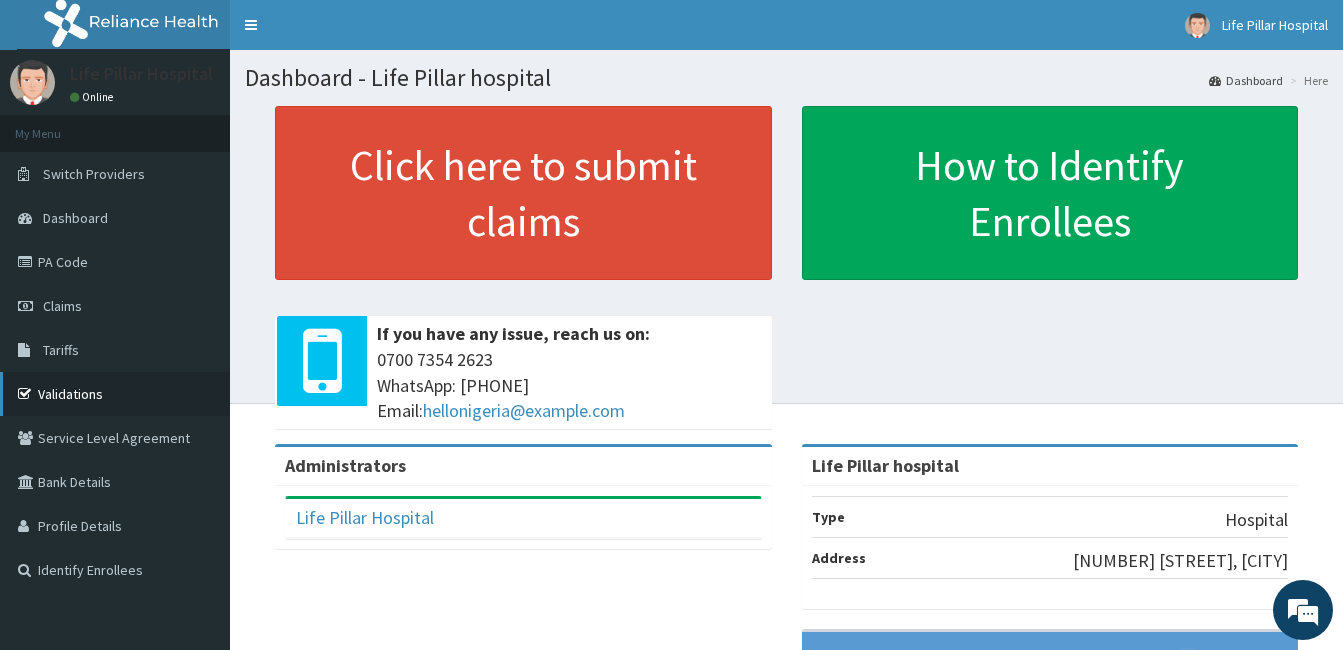click on "Validations" at bounding box center (115, 394) 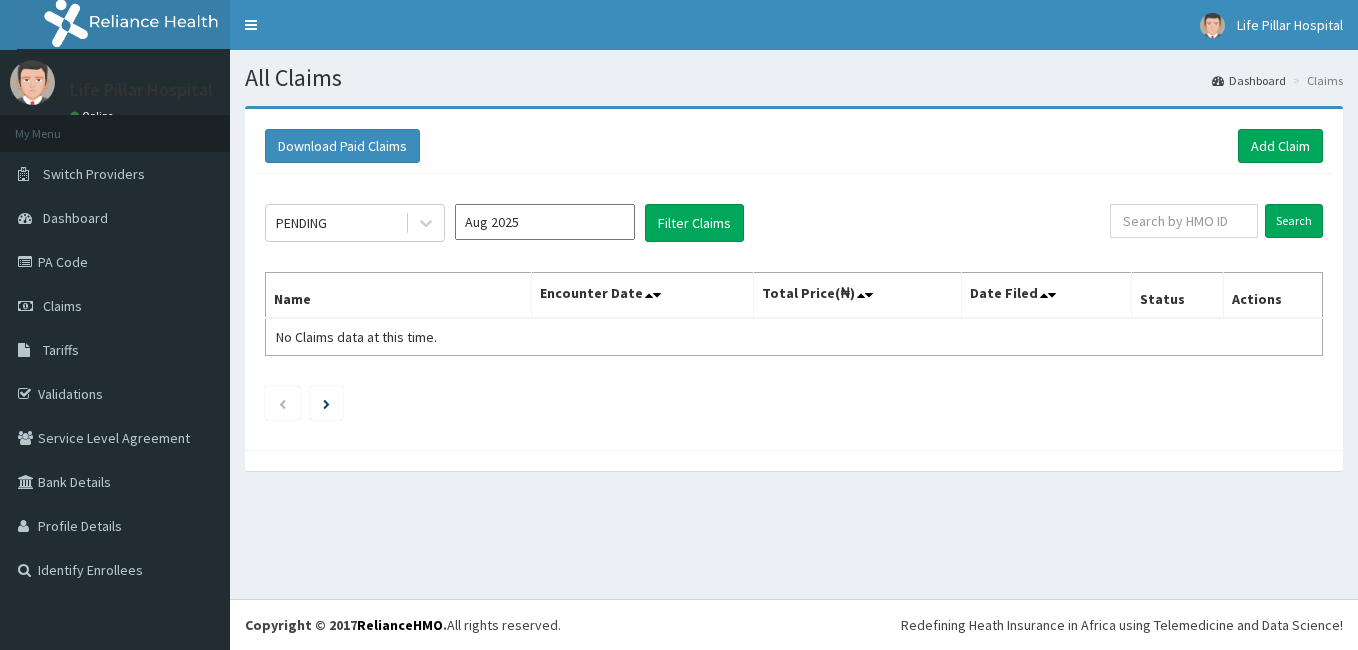 scroll, scrollTop: 0, scrollLeft: 0, axis: both 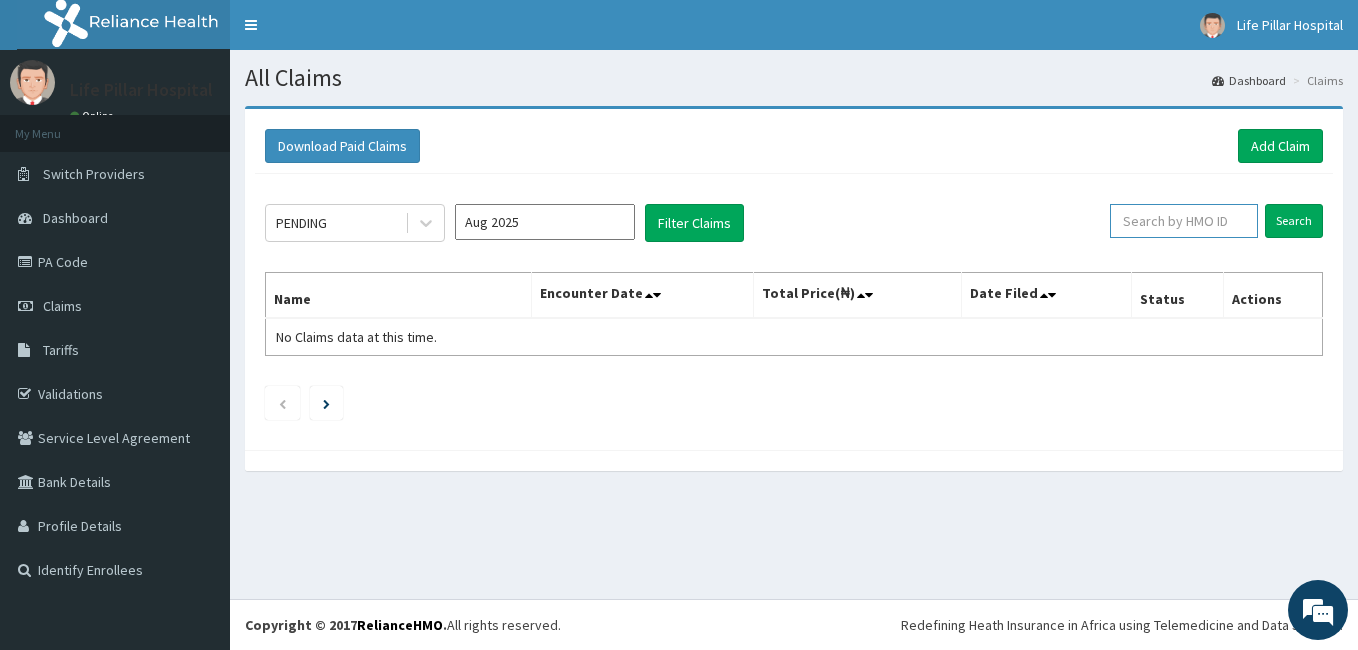 click at bounding box center [1184, 221] 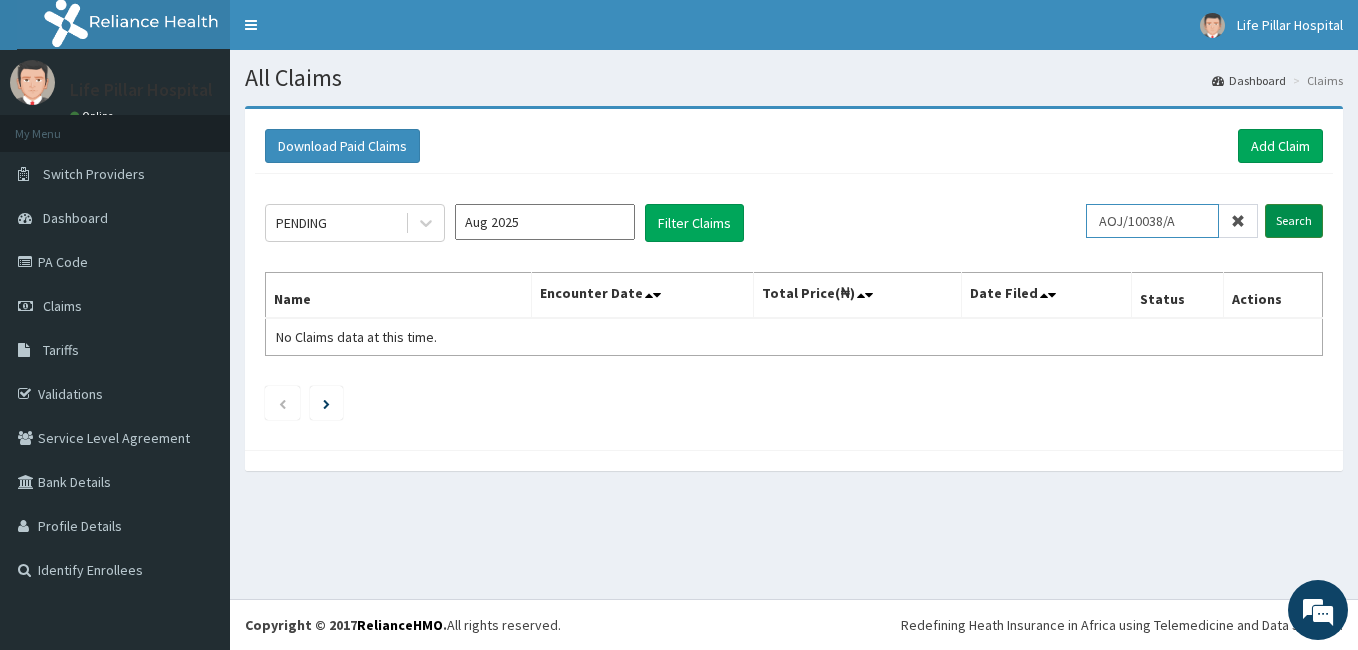 type on "AOJ/10038/A" 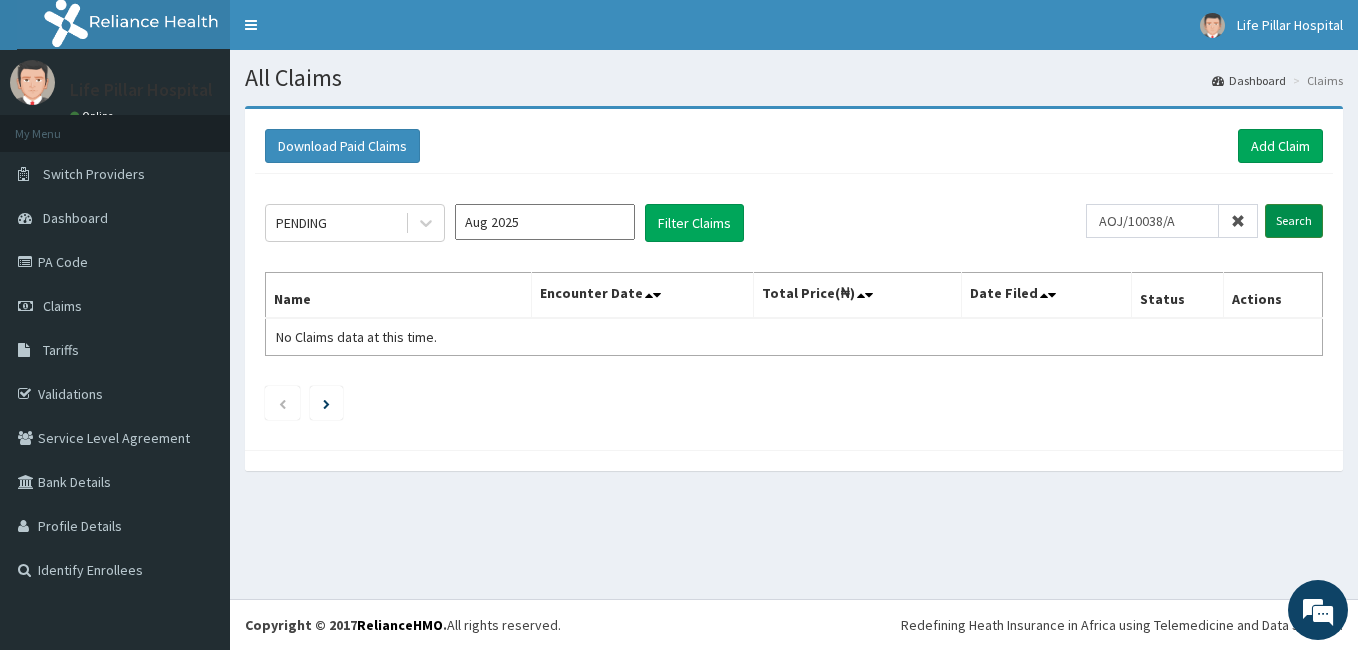 click on "Search" at bounding box center (1294, 221) 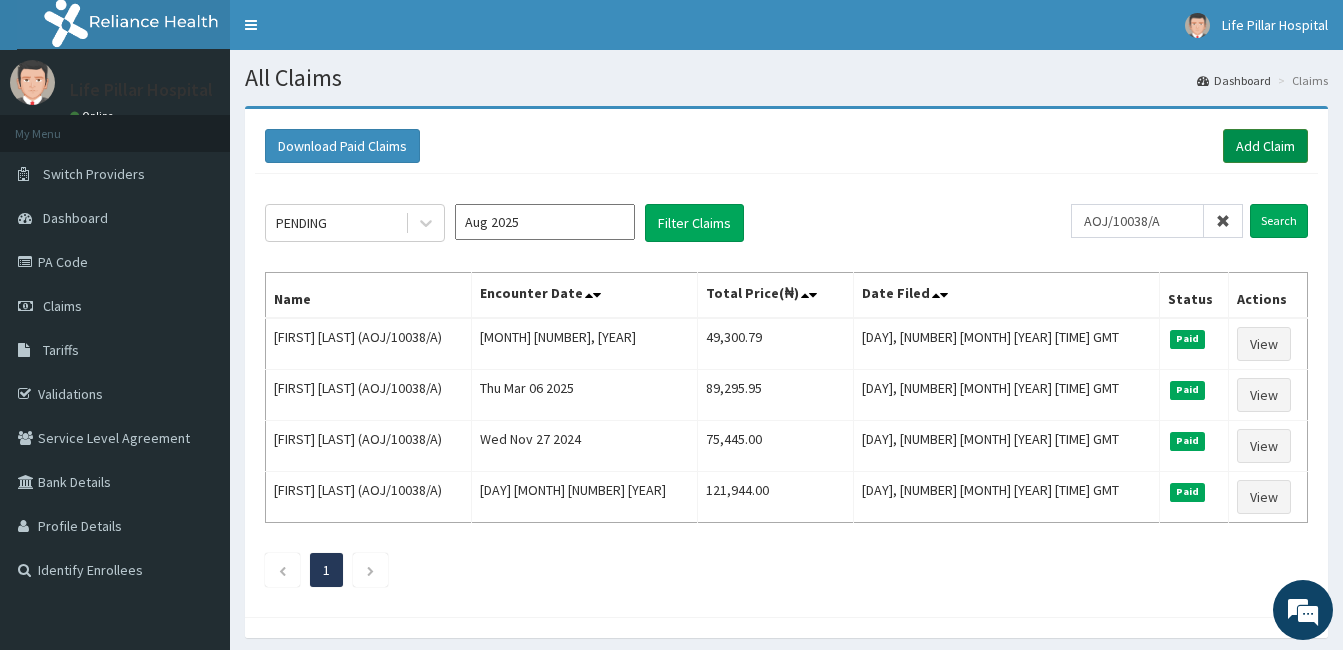 click on "Add Claim" at bounding box center [1265, 146] 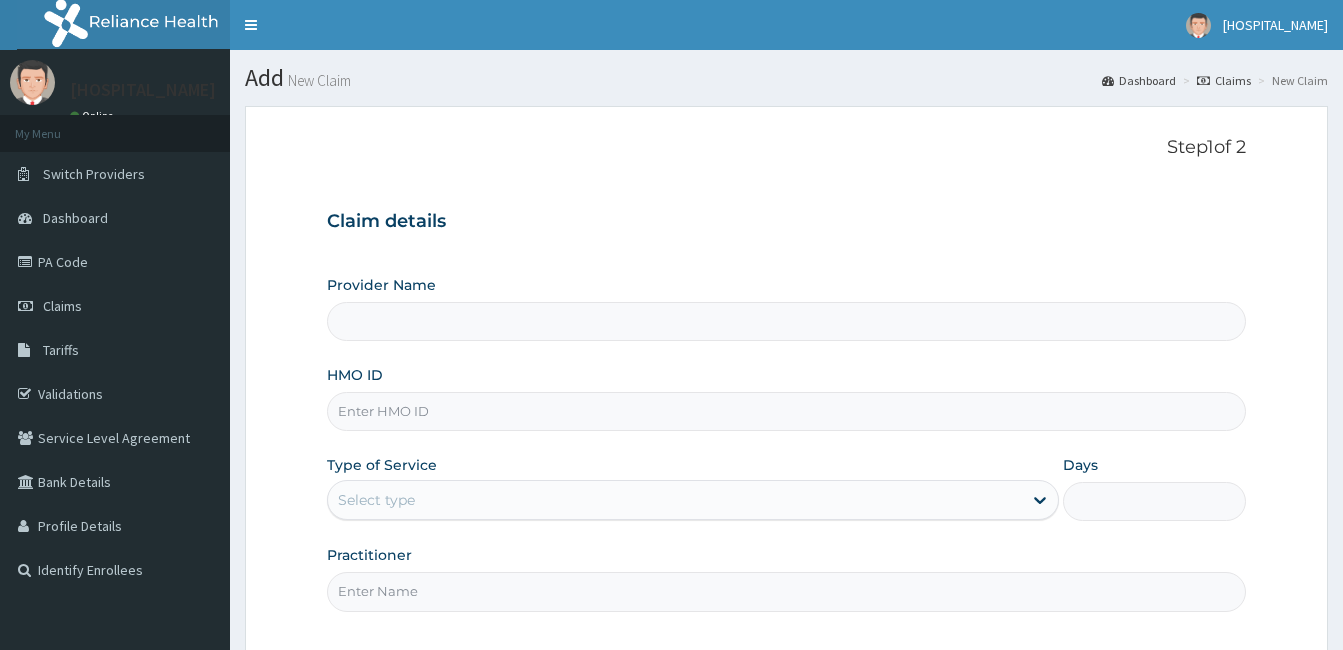 scroll, scrollTop: 0, scrollLeft: 0, axis: both 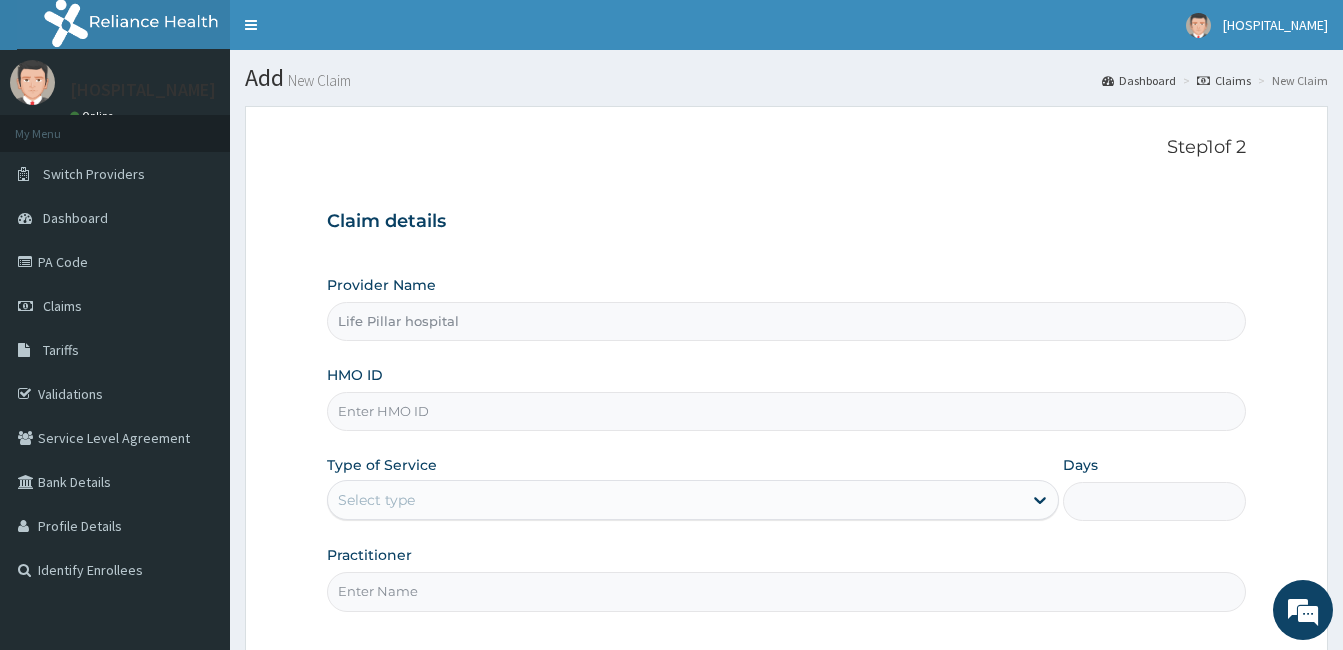 click on "HMO ID" at bounding box center [786, 411] 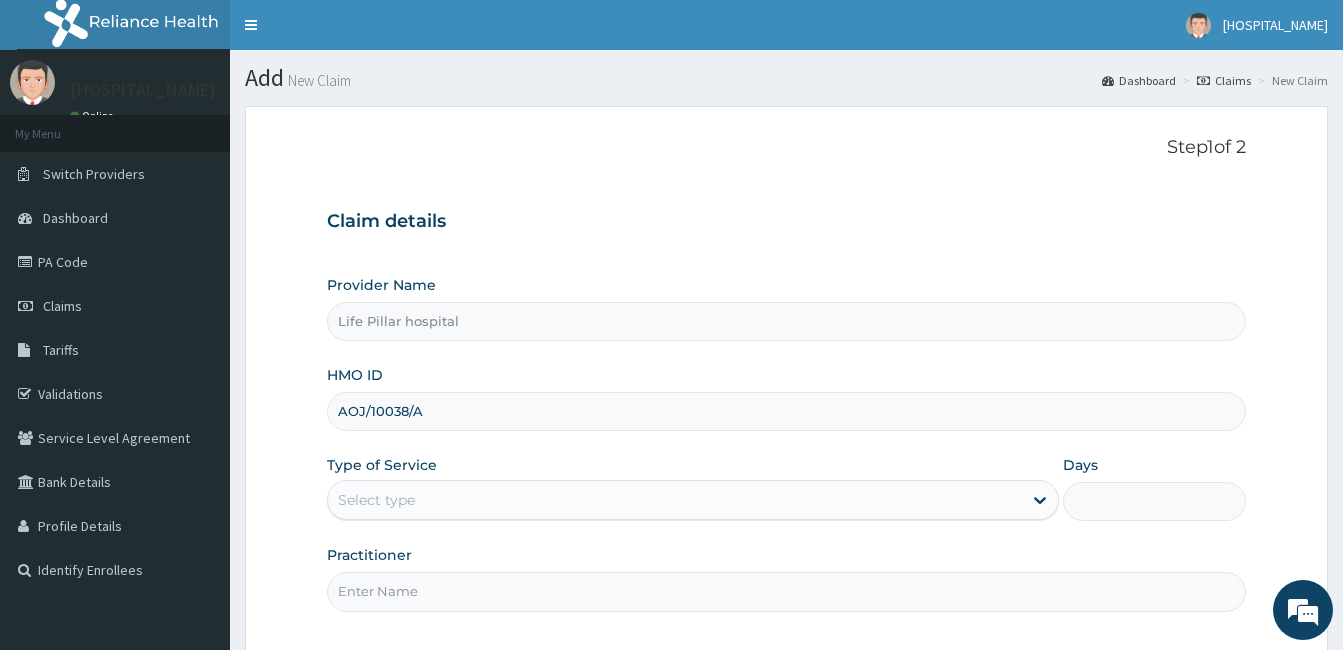 click on "Select type" at bounding box center (675, 500) 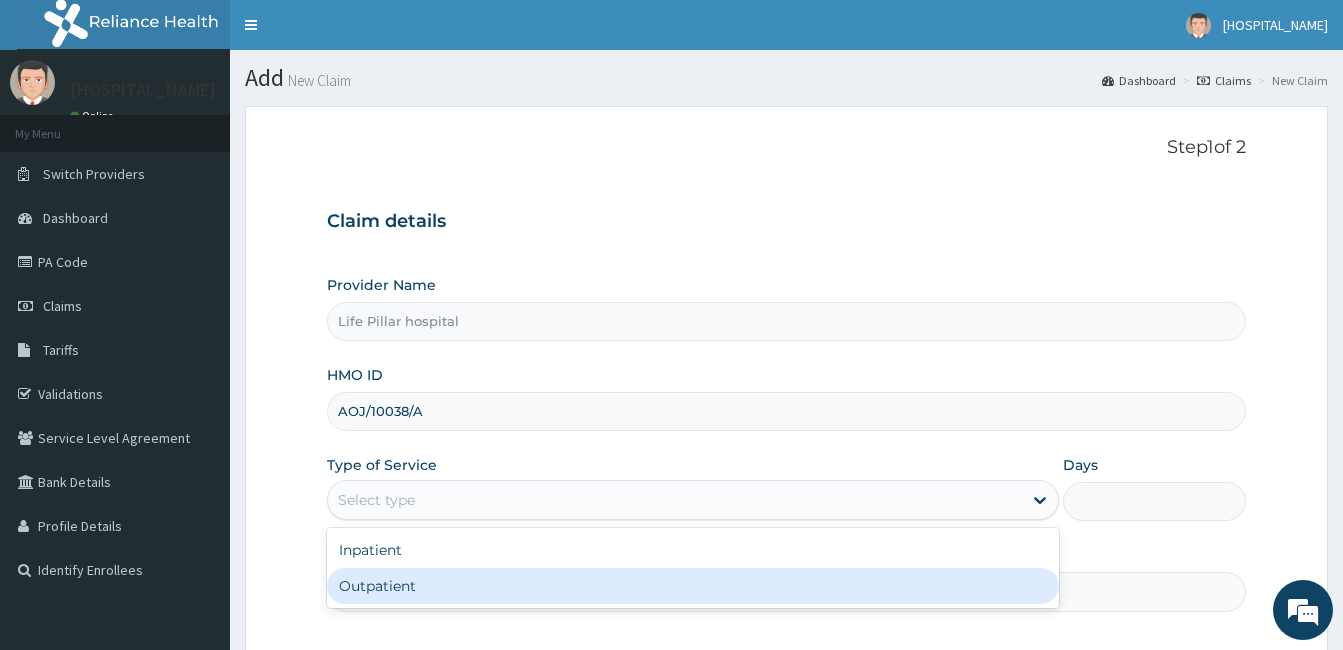 click on "Outpatient" at bounding box center [693, 586] 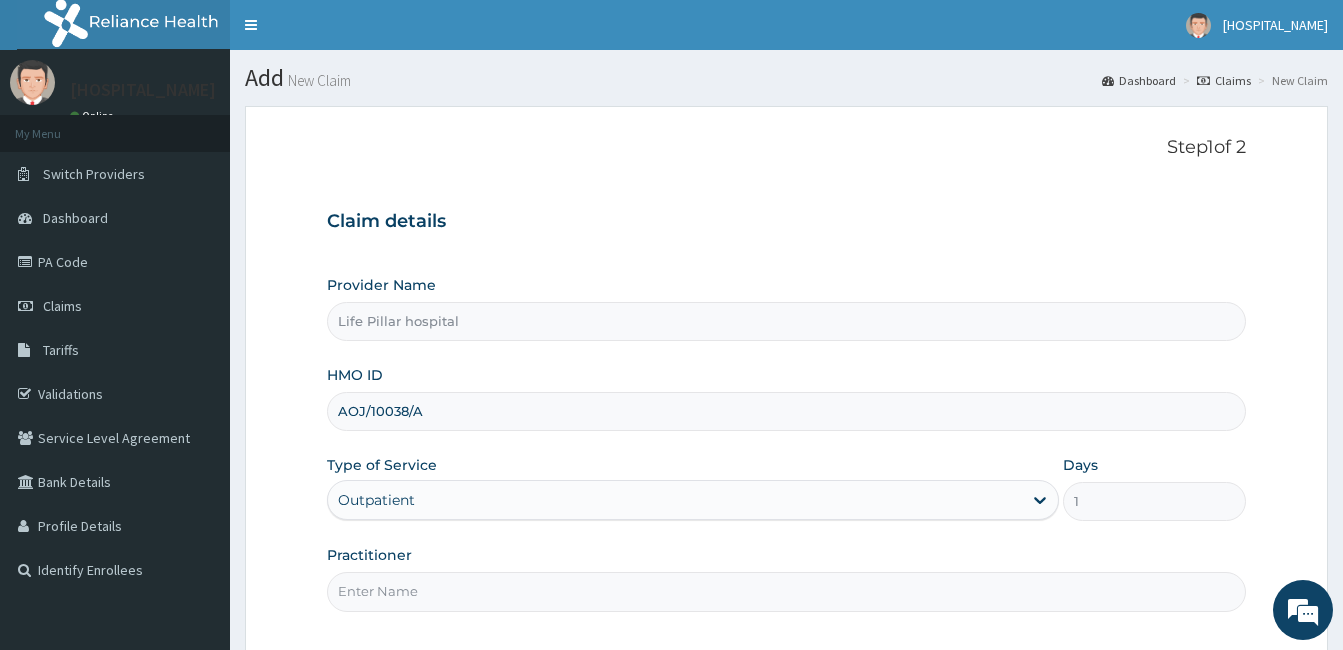 click on "Practitioner" at bounding box center (786, 591) 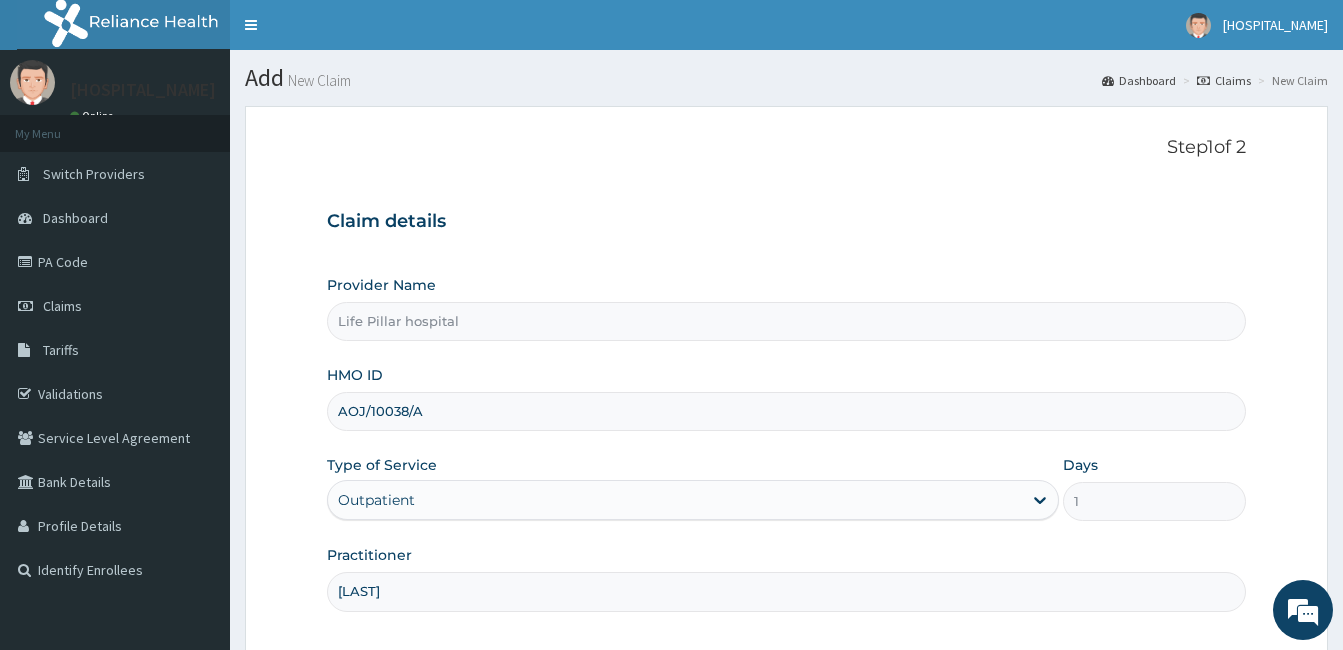 scroll, scrollTop: 185, scrollLeft: 0, axis: vertical 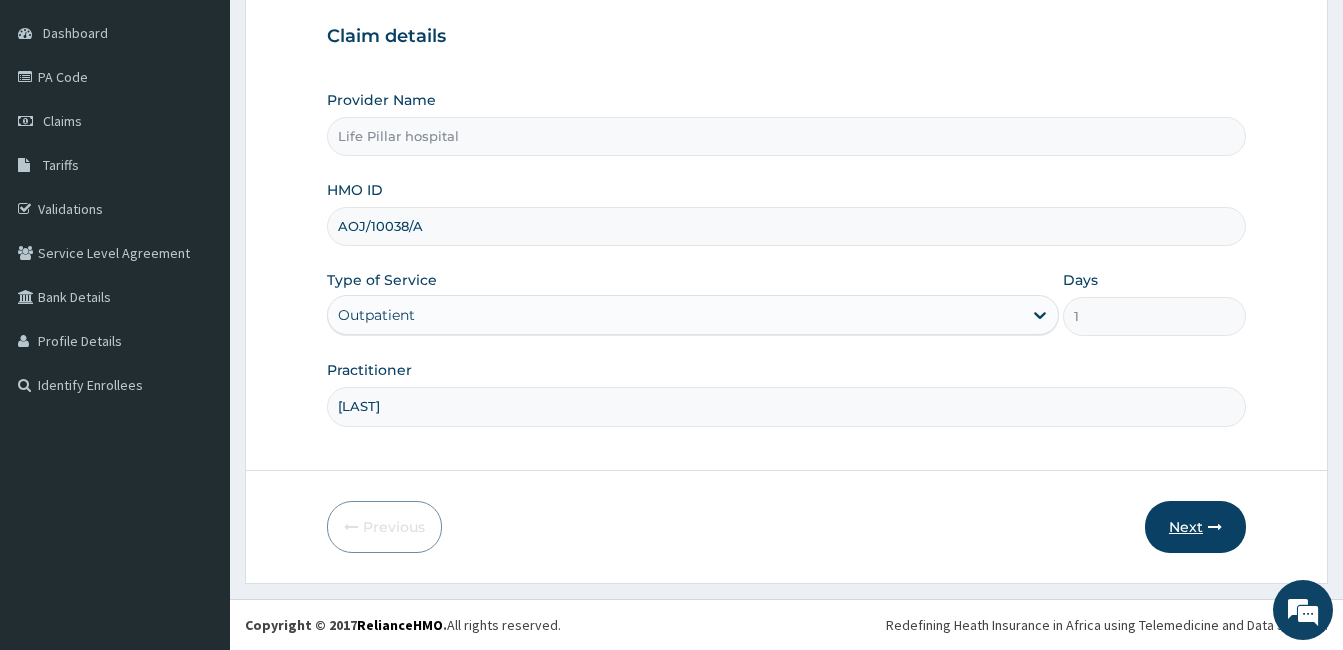 click on "Next" at bounding box center (1195, 527) 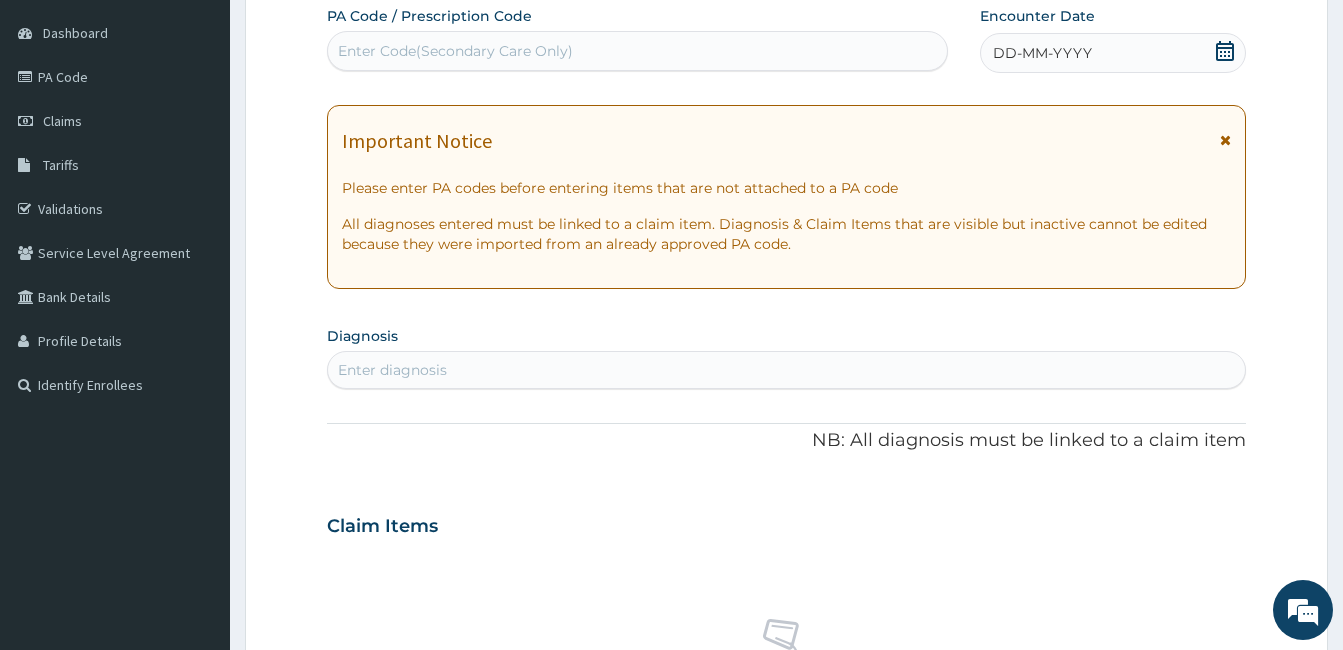 click 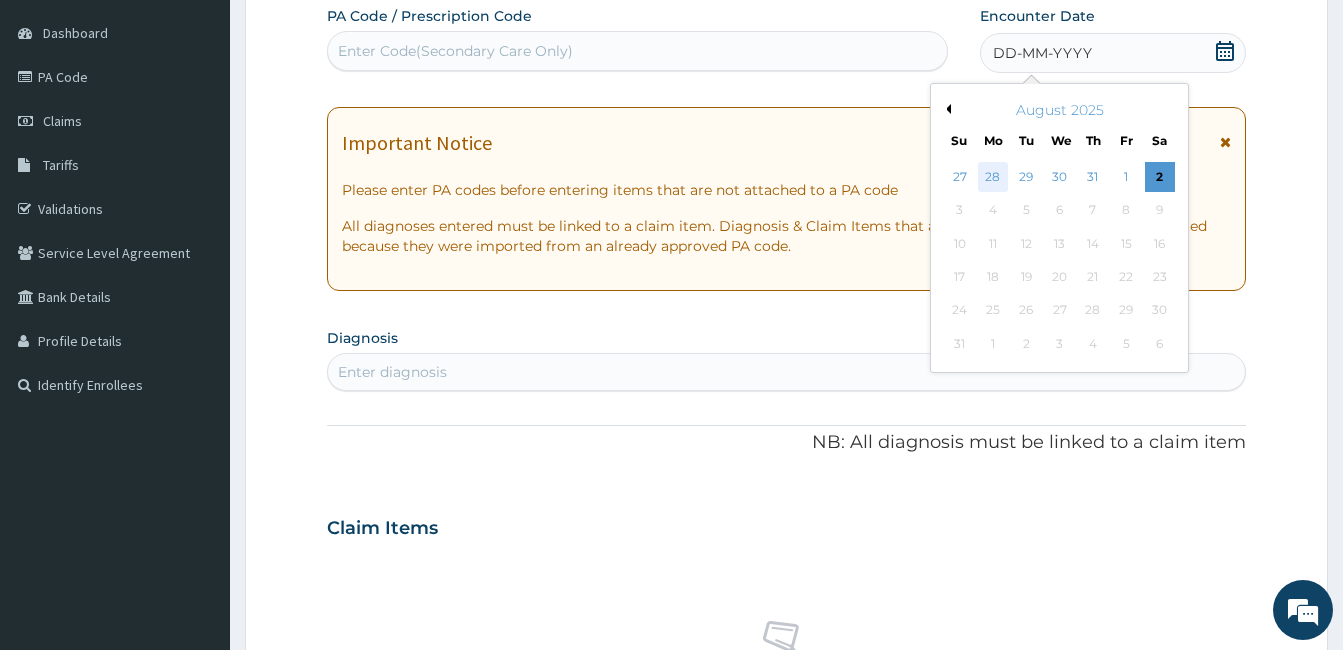 click on "28" at bounding box center [993, 177] 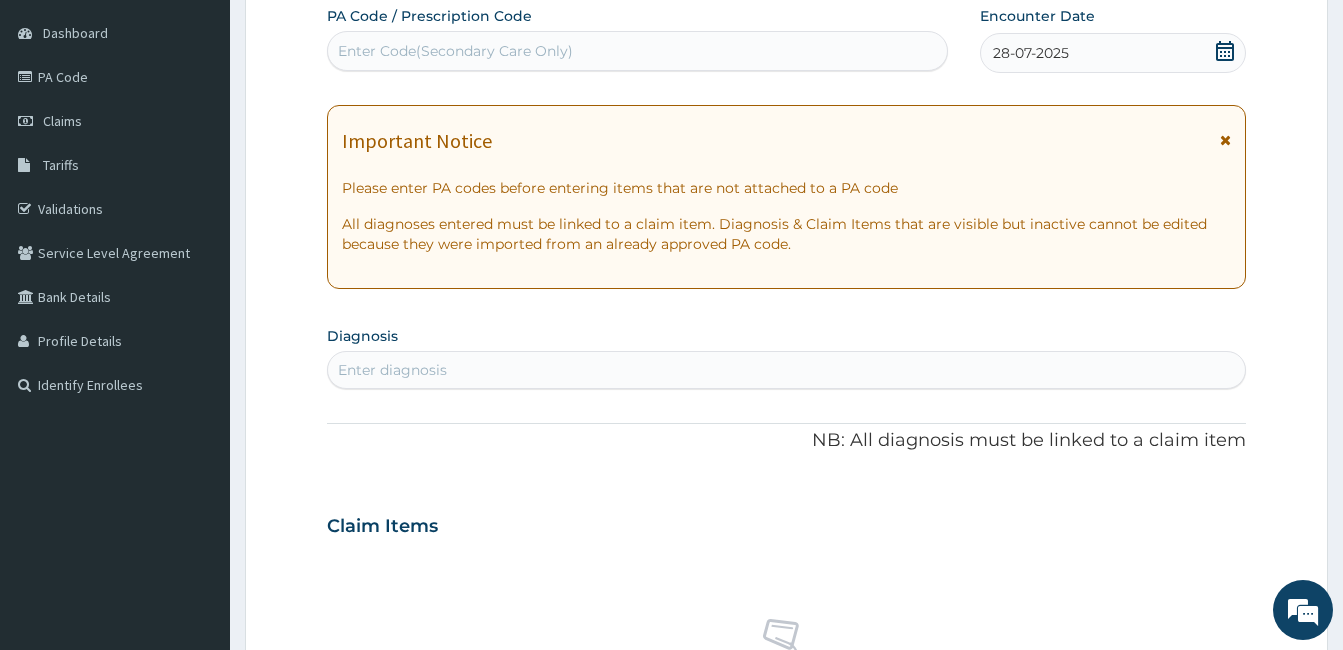 click on "Enter diagnosis" at bounding box center [786, 370] 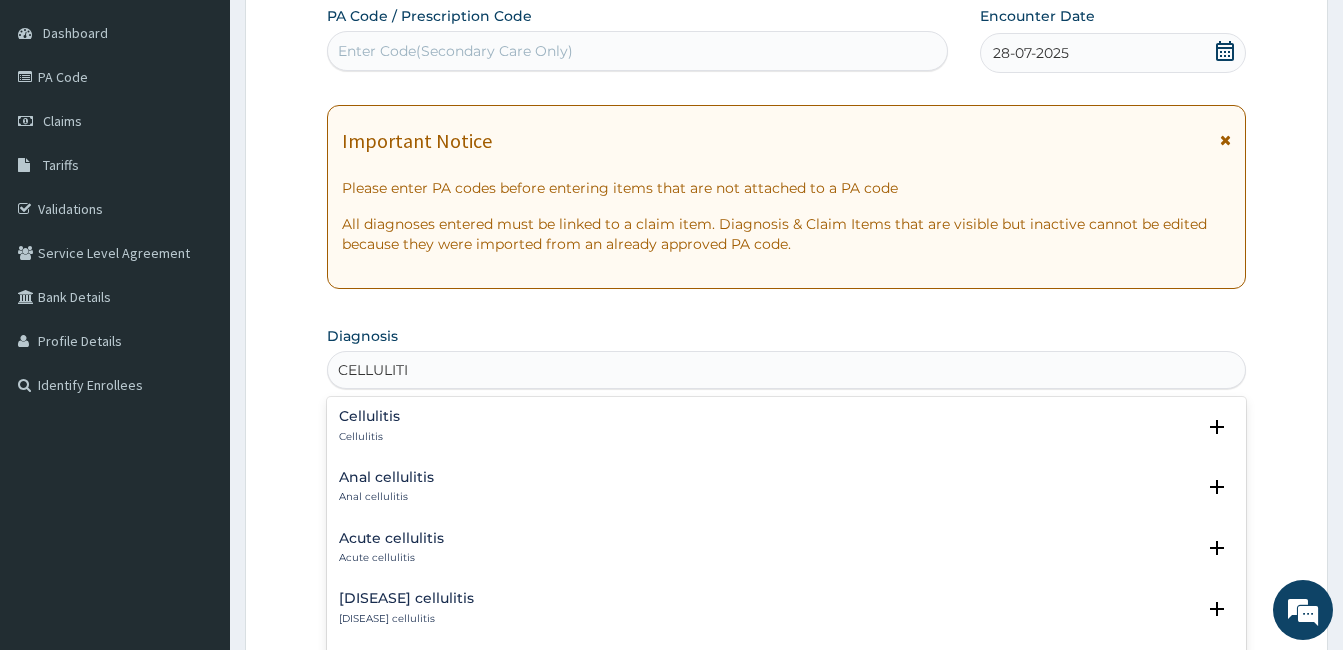 type on "CELLULITIS" 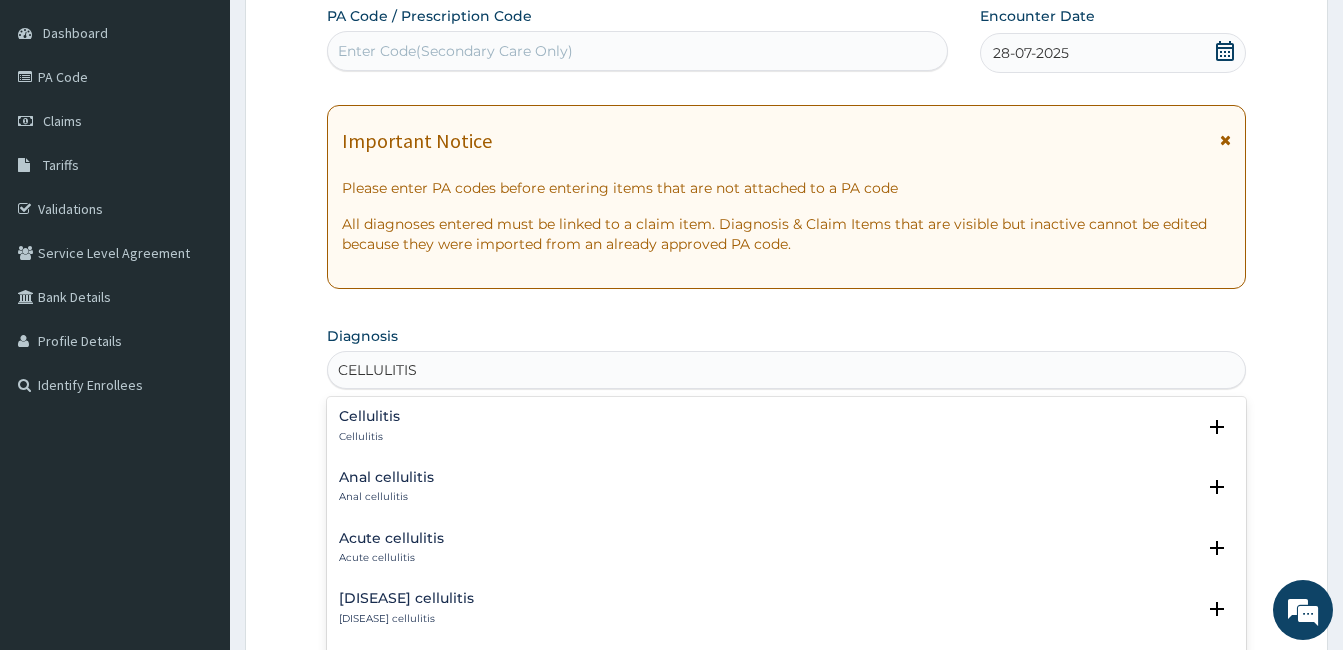 scroll, scrollTop: 262, scrollLeft: 0, axis: vertical 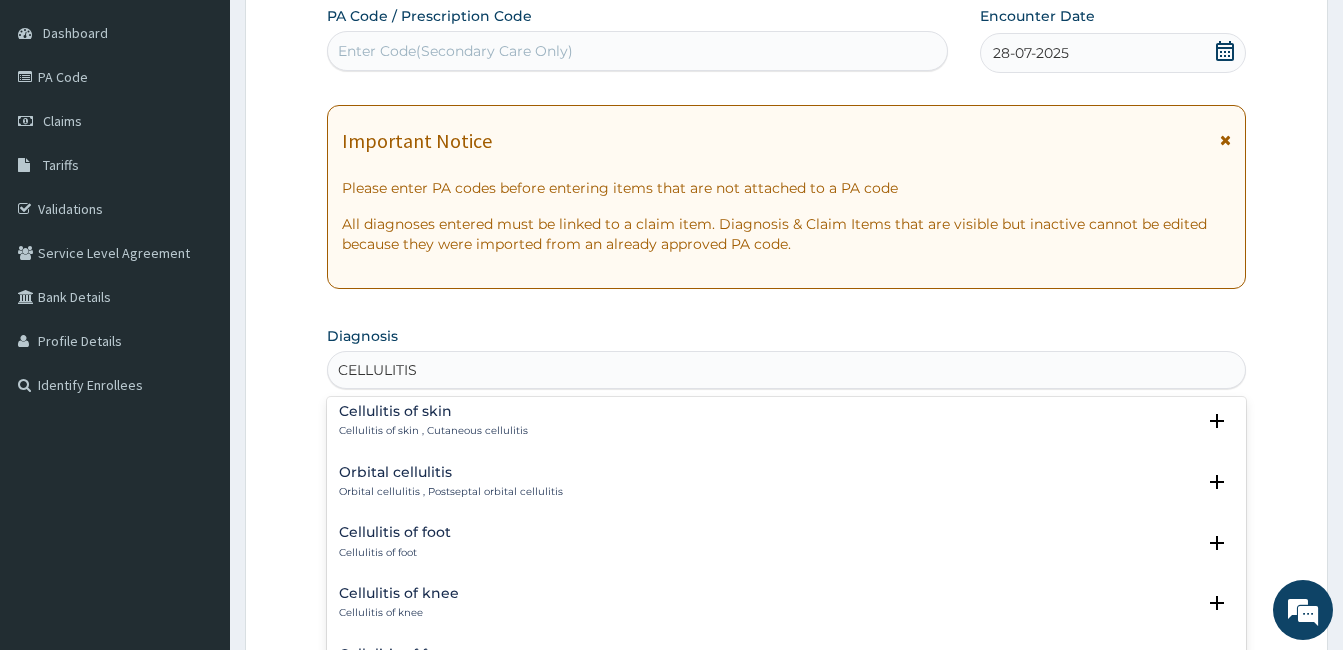 click on "Cellulitis of foot" at bounding box center (395, 553) 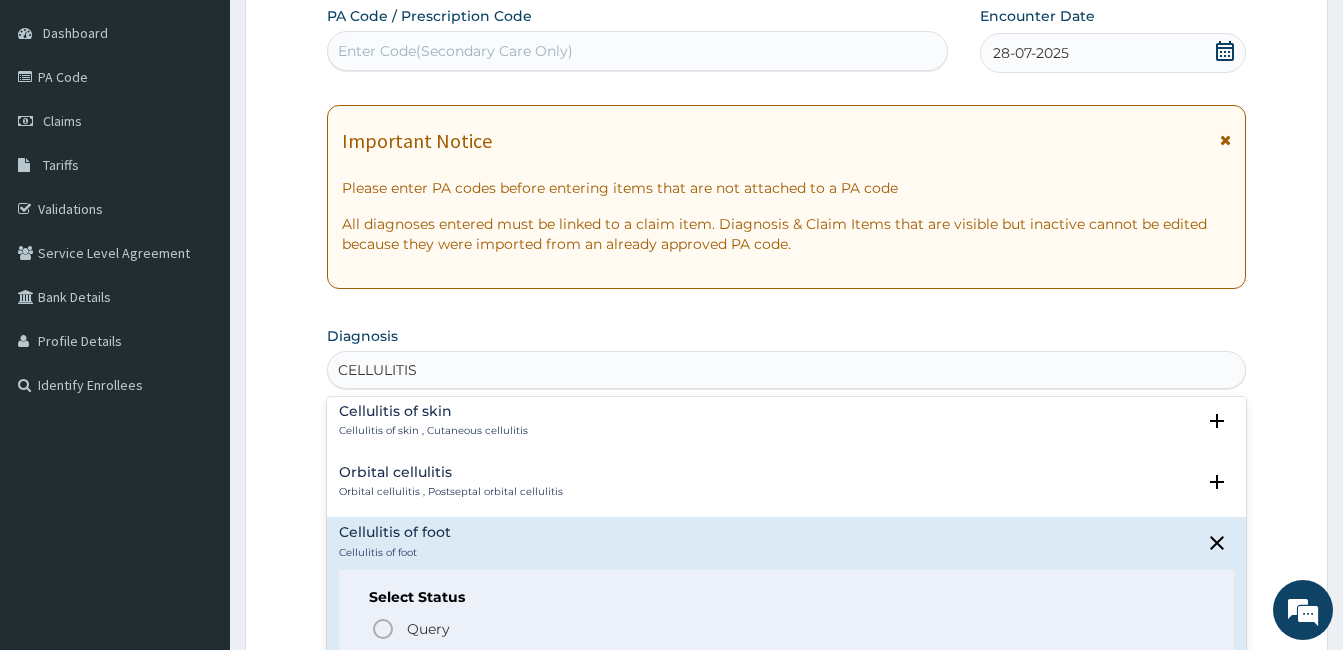 scroll, scrollTop: 753, scrollLeft: 0, axis: vertical 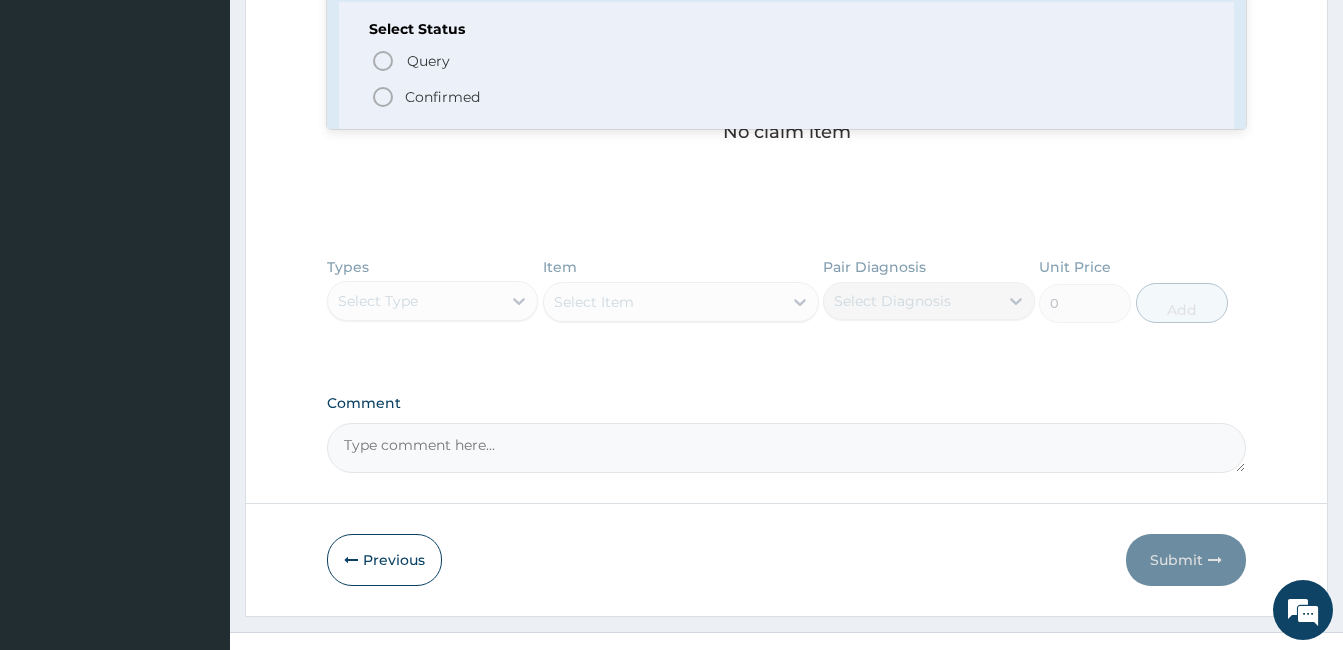 click on "Confirmed" at bounding box center (442, 97) 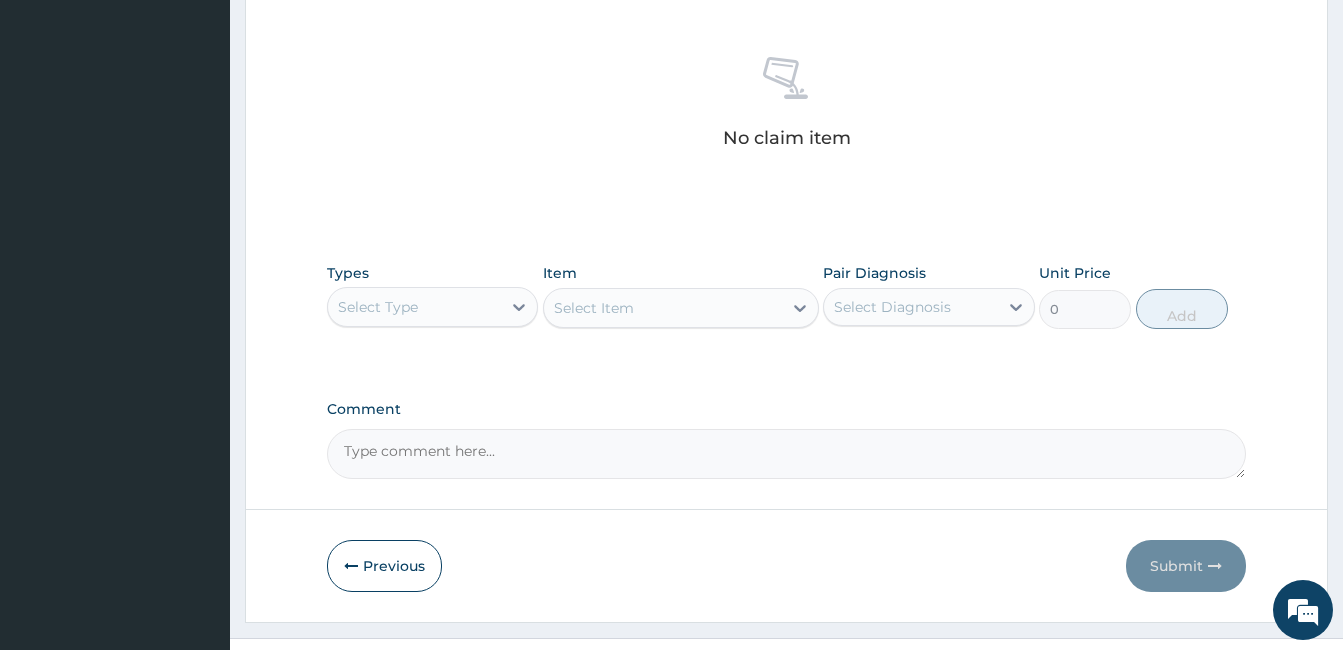 scroll, scrollTop: 185, scrollLeft: 0, axis: vertical 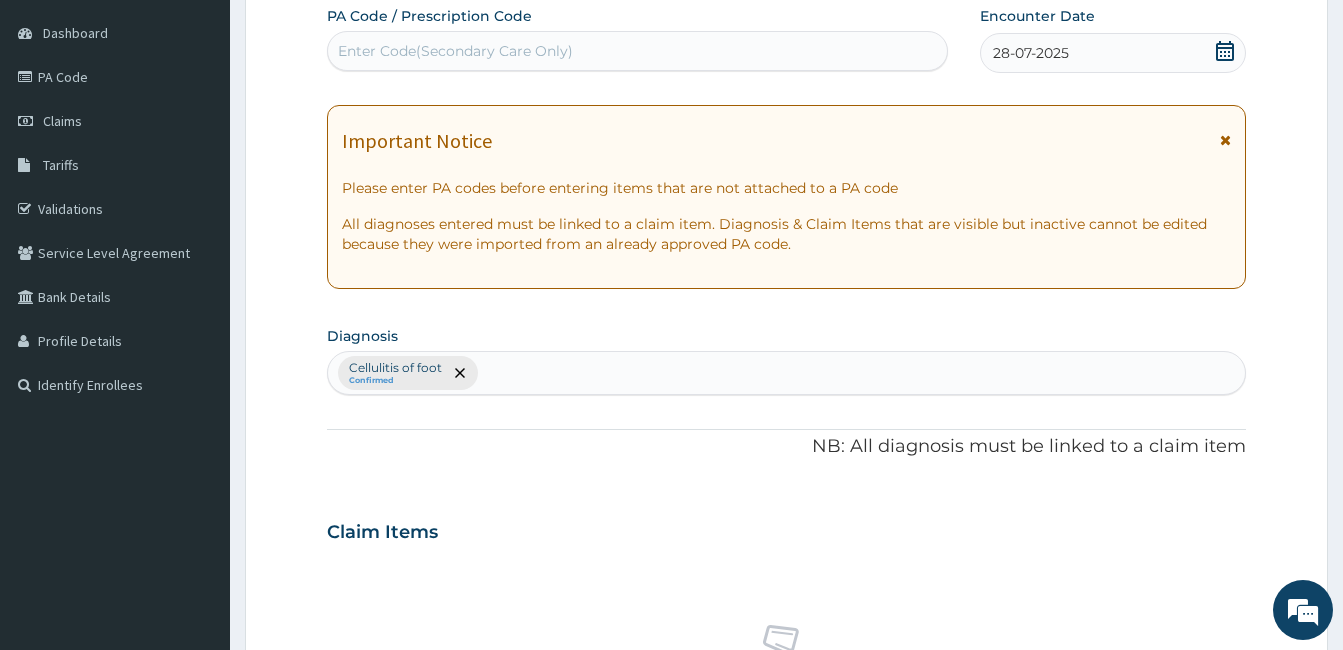 click at bounding box center [483, 373] 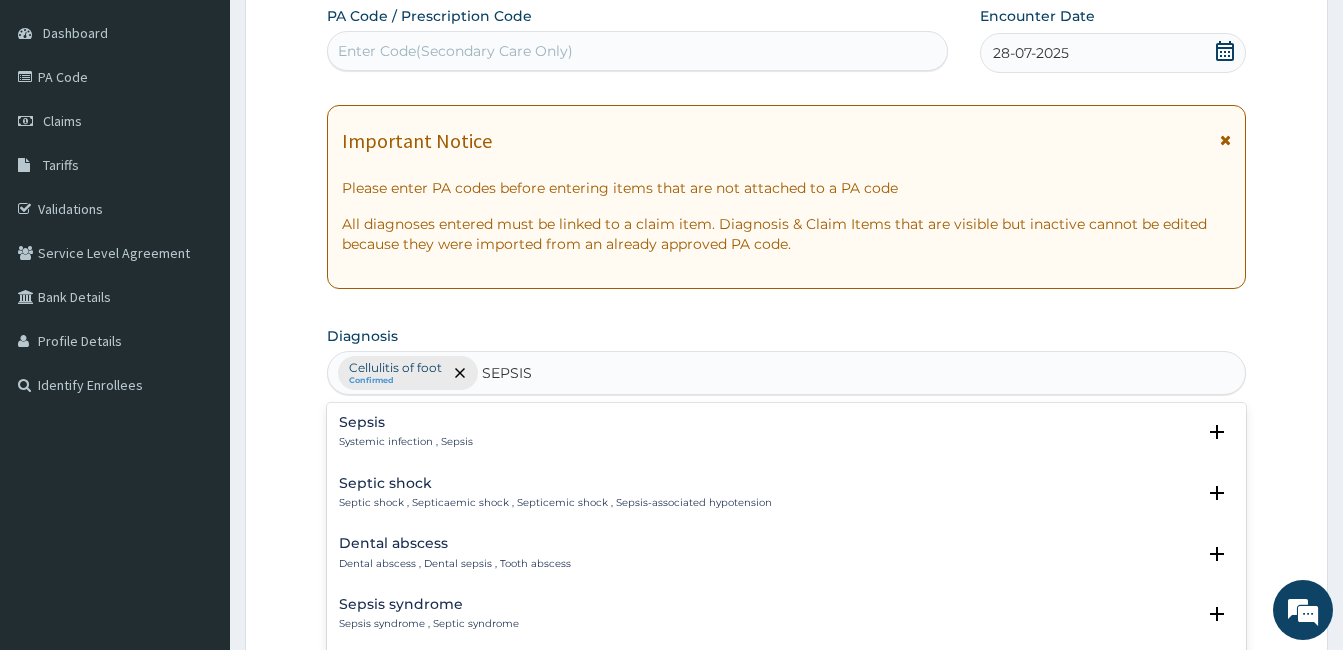 scroll, scrollTop: 262, scrollLeft: 0, axis: vertical 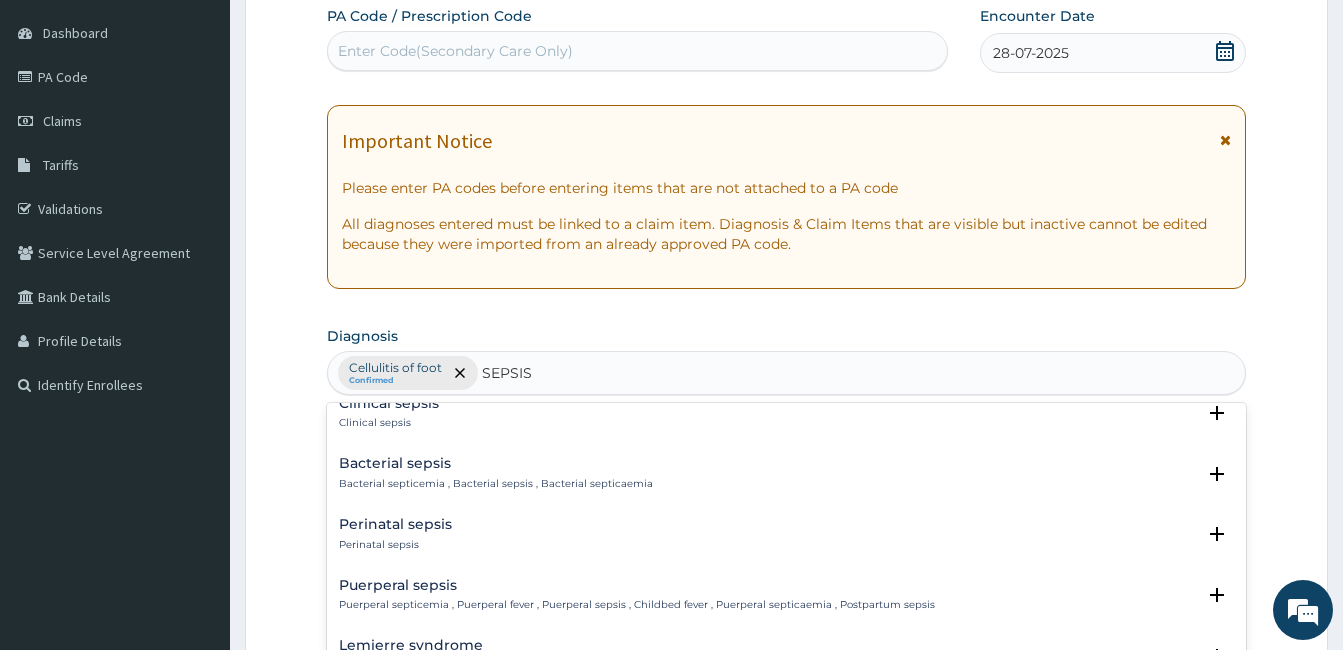 type on "SEPSIS" 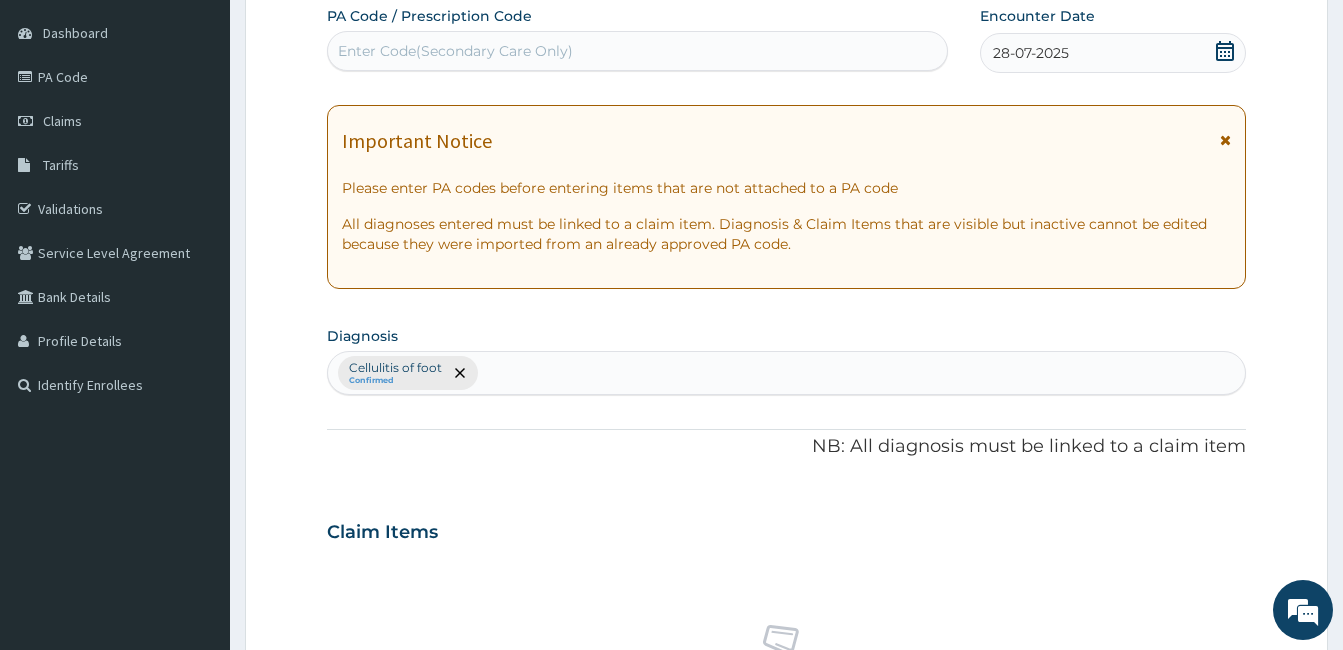 click on "Step  2  of 2 PA Code / Prescription Code Enter Code(Secondary Care Only) Encounter Date [DATE] Important Notice Please enter PA codes before entering items that are not attached to a PA code   All diagnoses entered must be linked to a claim item. Diagnosis & Claim Items that are visible but inactive cannot be edited because they were imported from an already approved PA code. Diagnosis Cellulitis of foot Confirmed NB: All diagnosis must be linked to a claim item Claim Items No claim item Types Select Type Item Select Item Pair Diagnosis Select Diagnosis Unit Price 0 Add Comment     Previous   Submit" at bounding box center [786, 555] 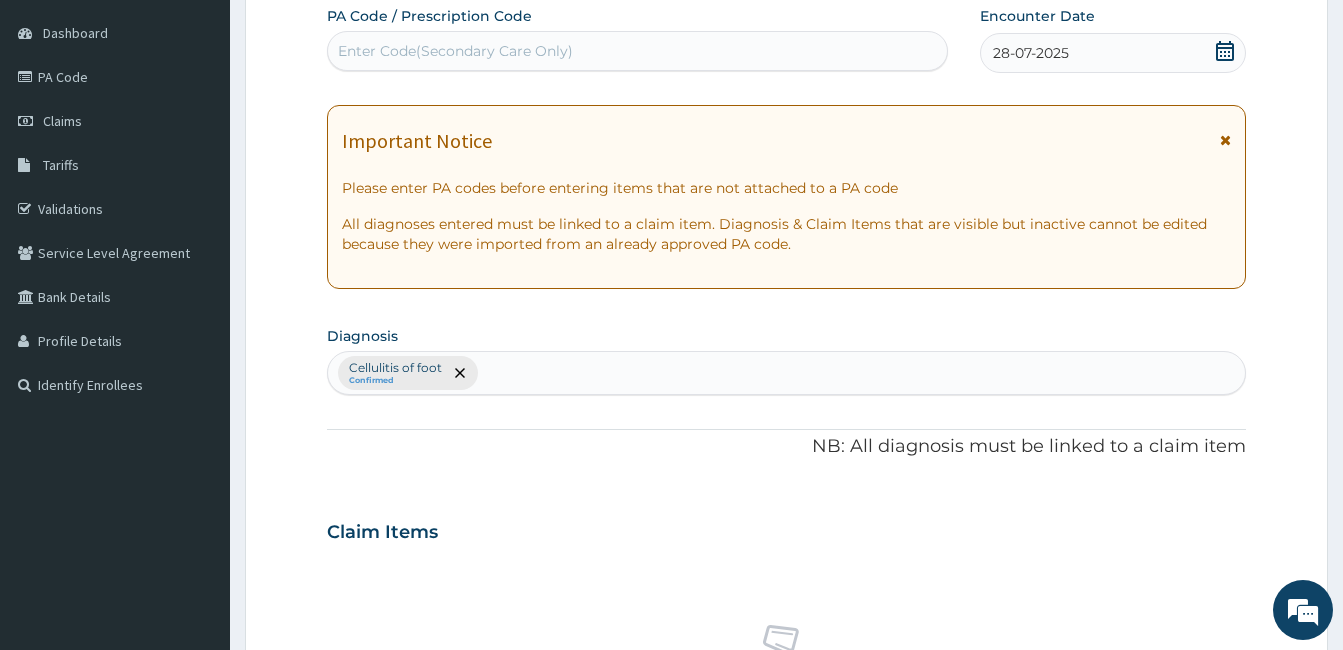 click on "Cellulitis of foot Confirmed" at bounding box center (786, 373) 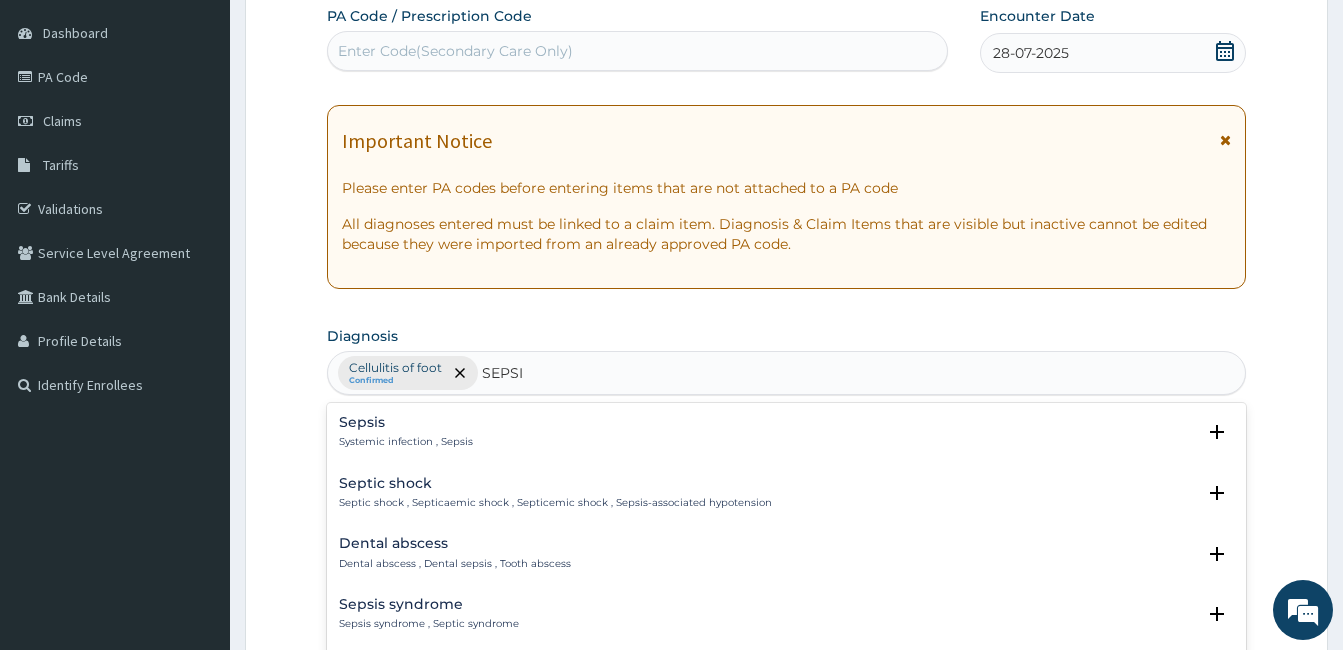 type on "SEPSIS" 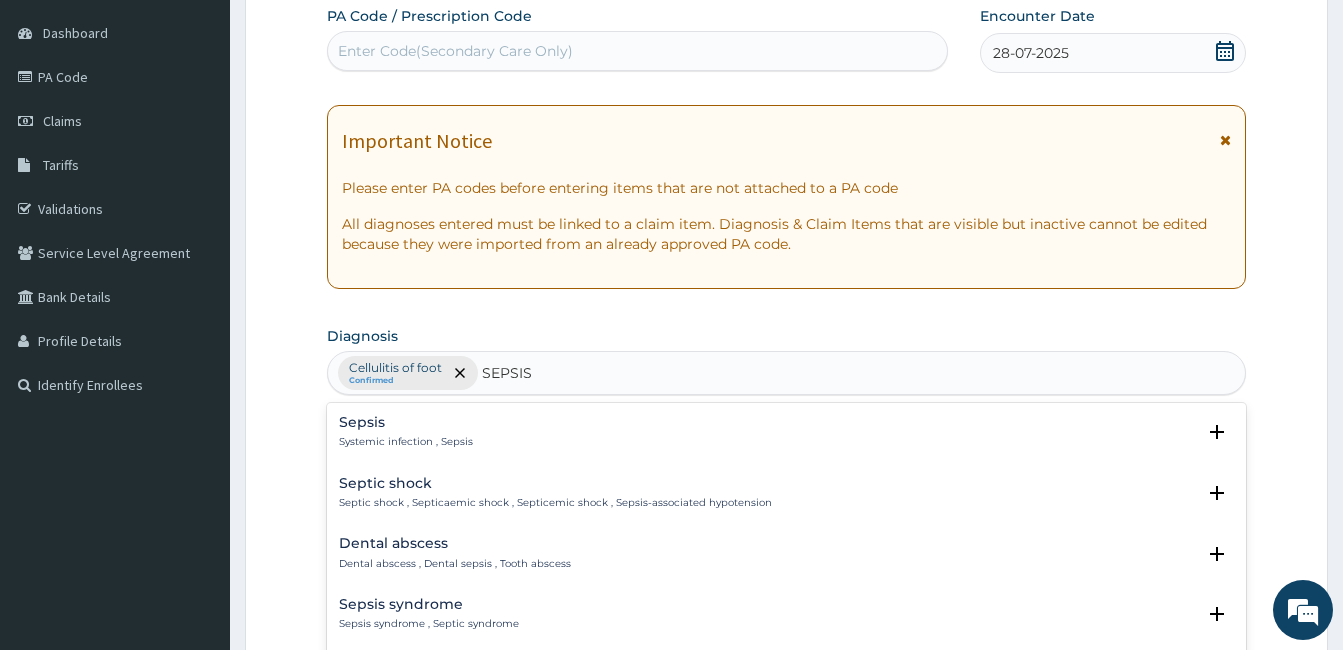 scroll, scrollTop: 753, scrollLeft: 0, axis: vertical 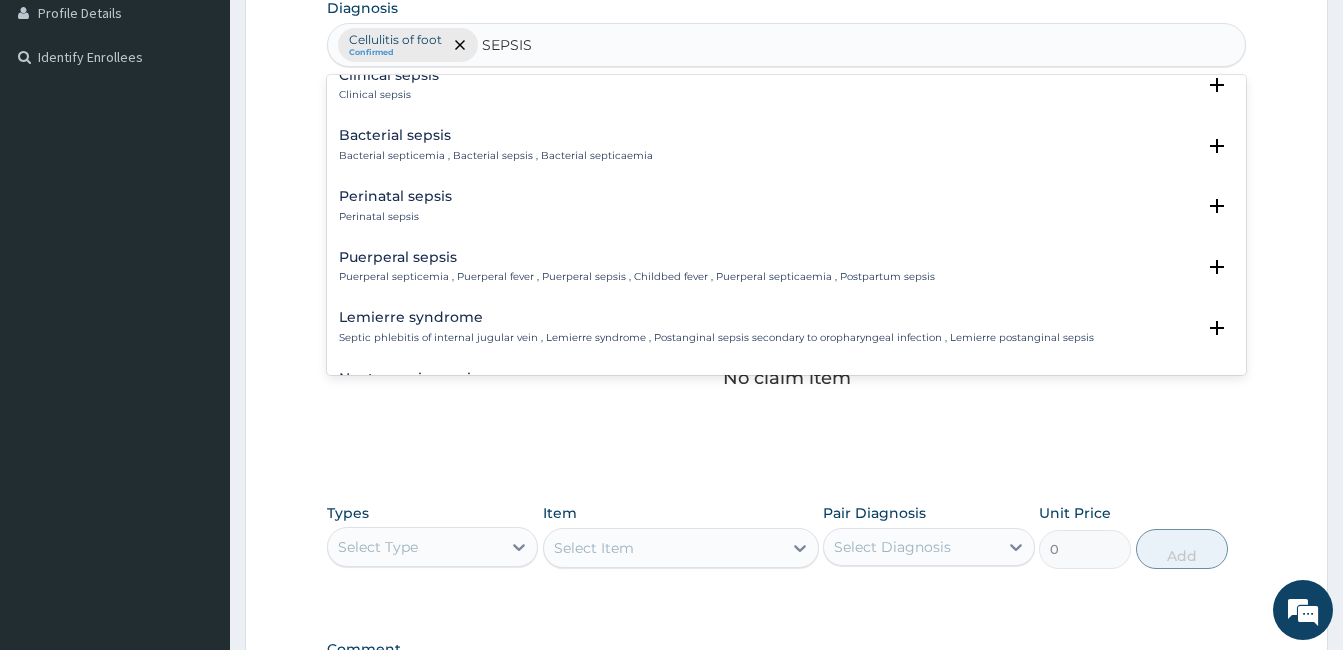 click on "Bacterial sepsis" at bounding box center (496, 135) 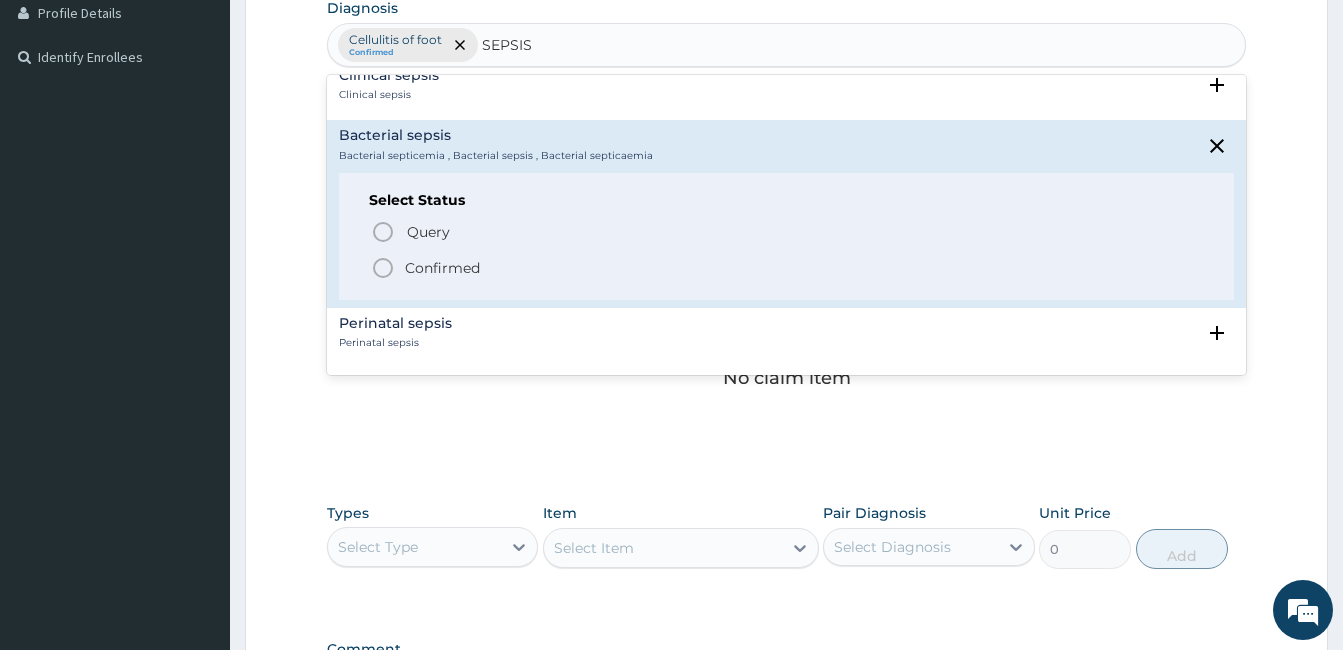 click on "Confirmed" at bounding box center [442, 268] 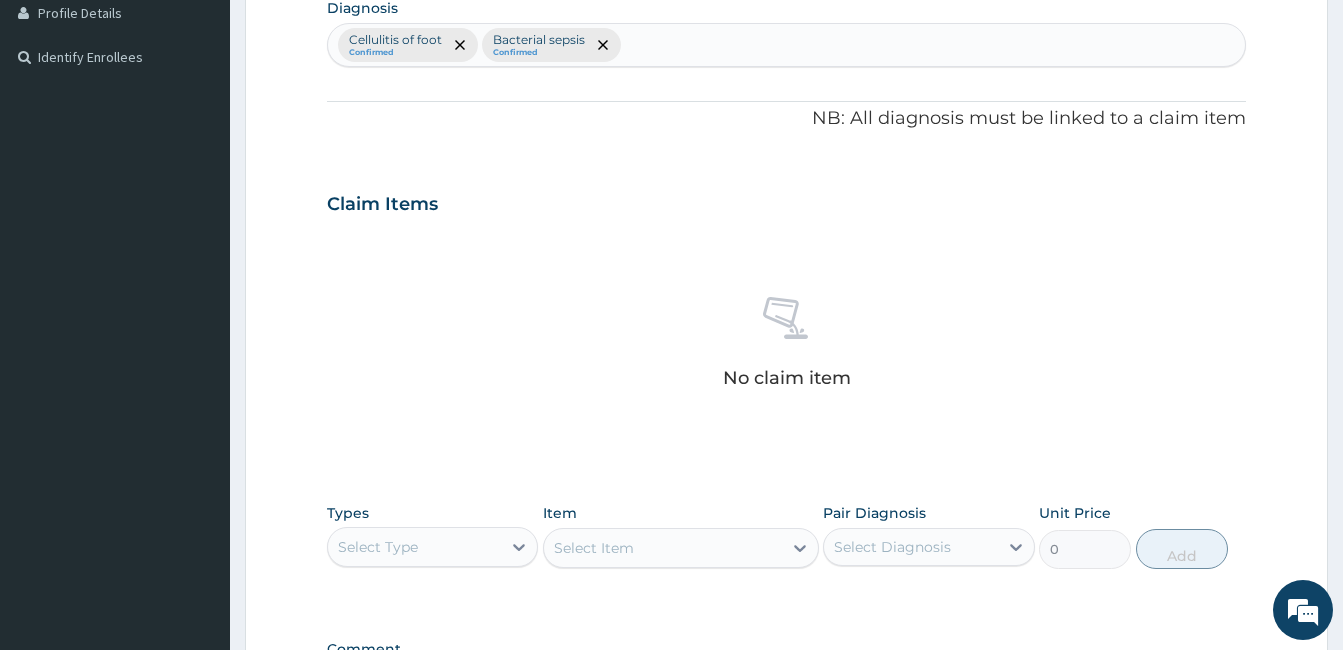 click on "[DISEASE] Confirmed [DISEASE] Confirmed" at bounding box center [786, 45] 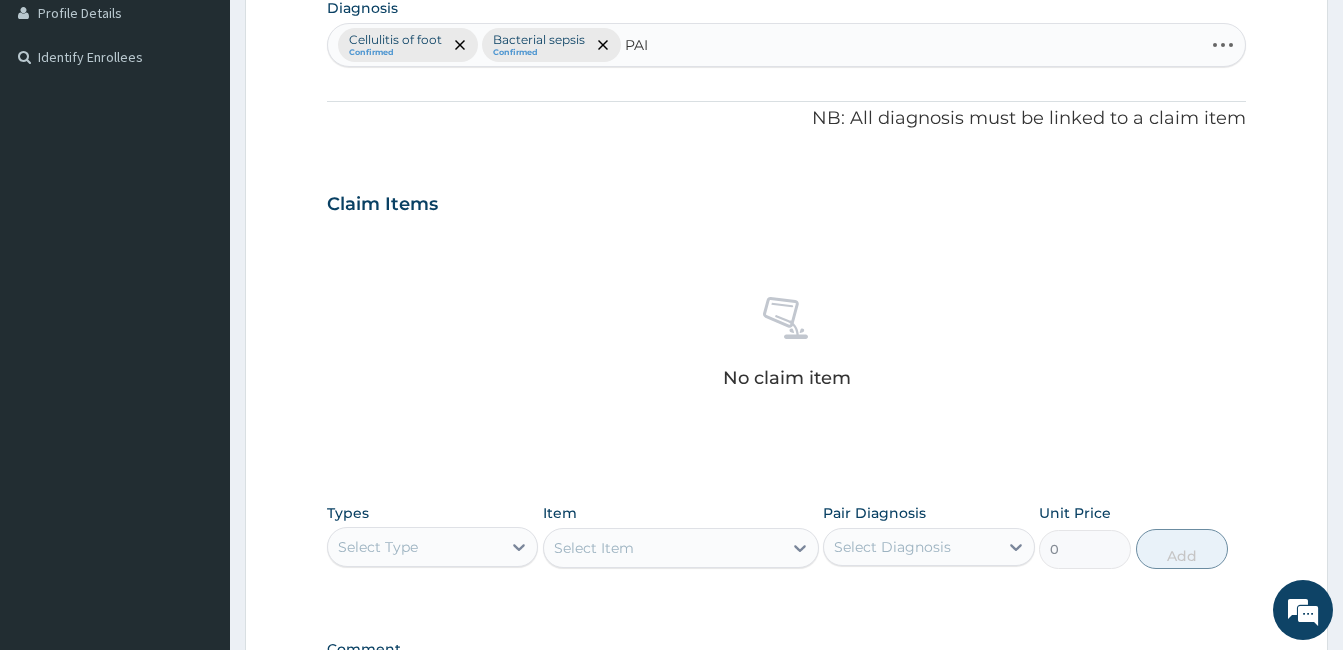 type on "PAIN" 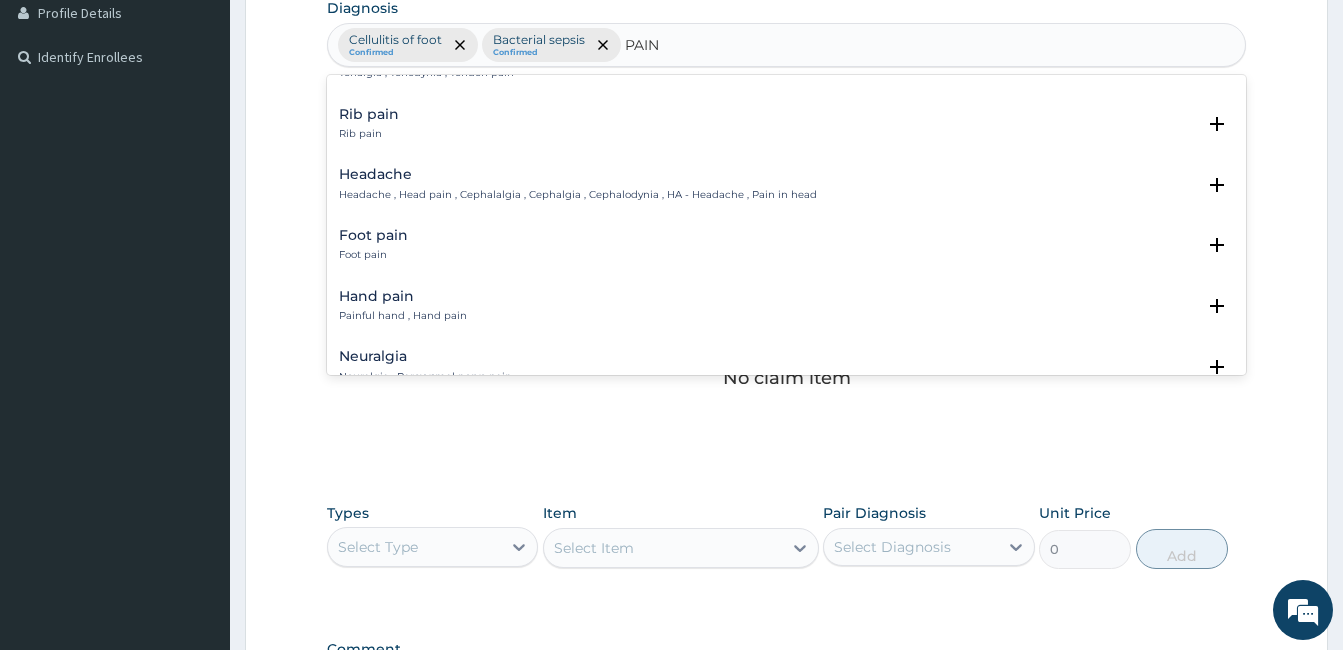 scroll, scrollTop: 520, scrollLeft: 0, axis: vertical 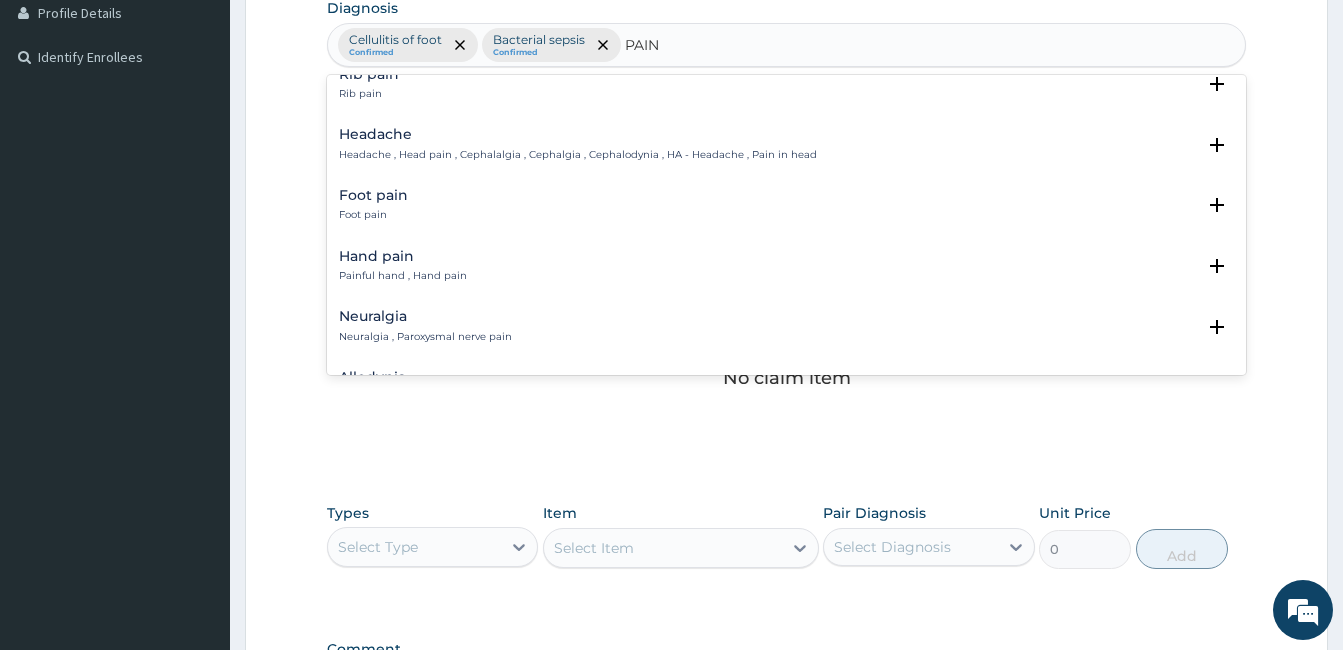 click on "Foot pain Foot pain" at bounding box center [373, 205] 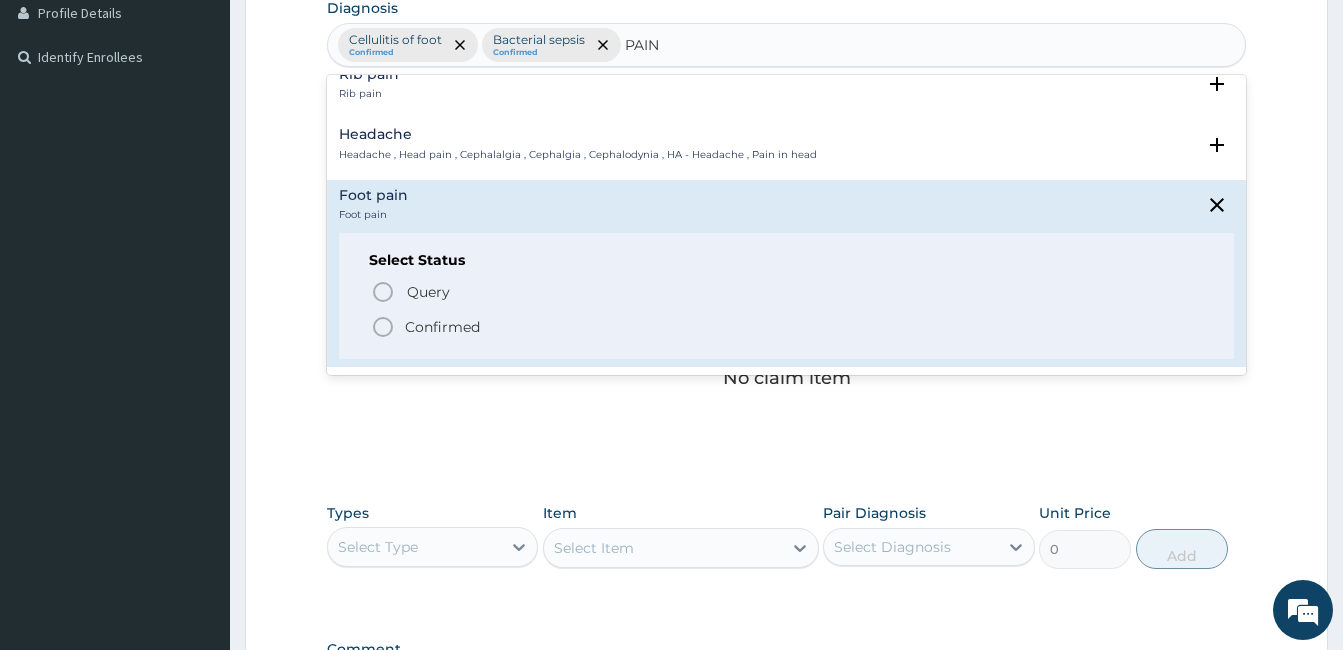 click on "Confirmed" at bounding box center [442, 327] 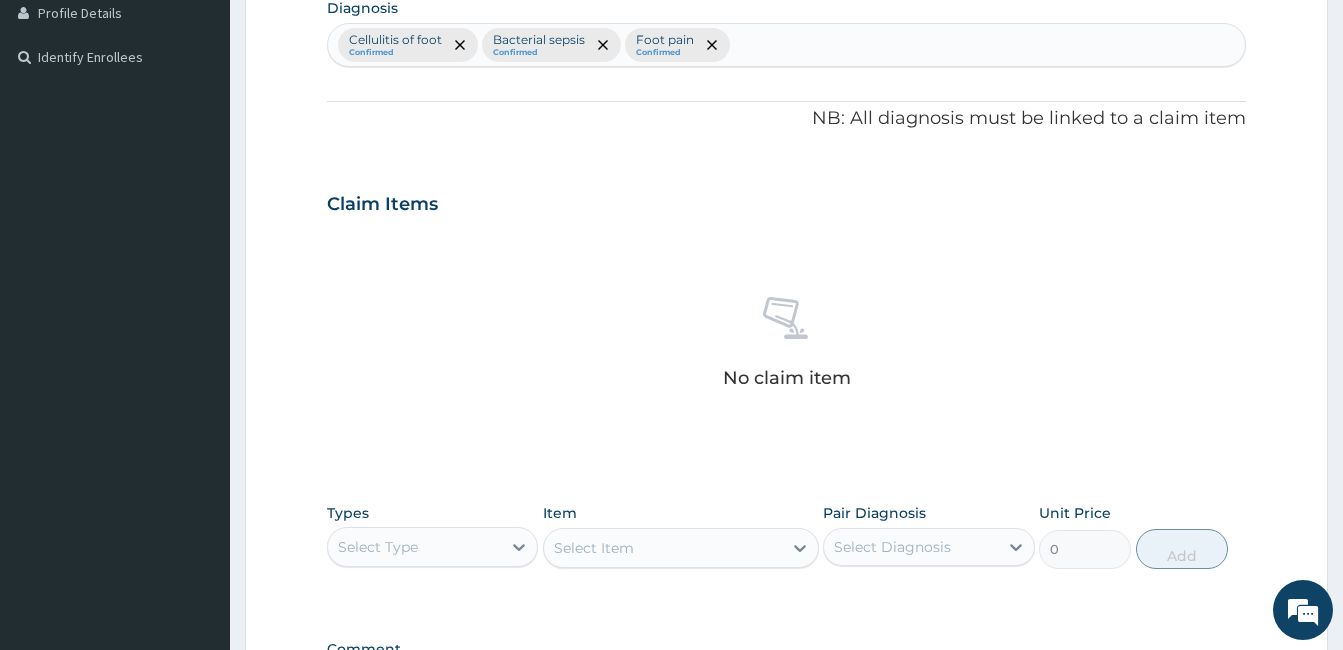 scroll, scrollTop: 792, scrollLeft: 0, axis: vertical 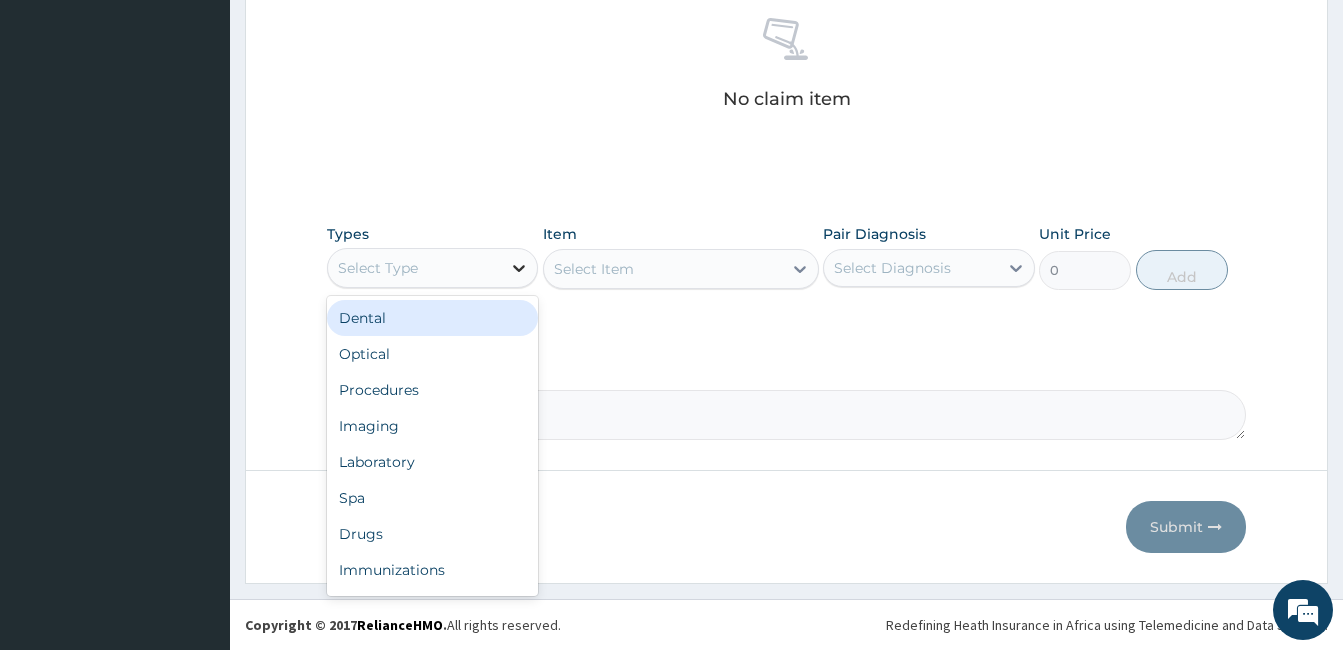 click at bounding box center (519, 268) 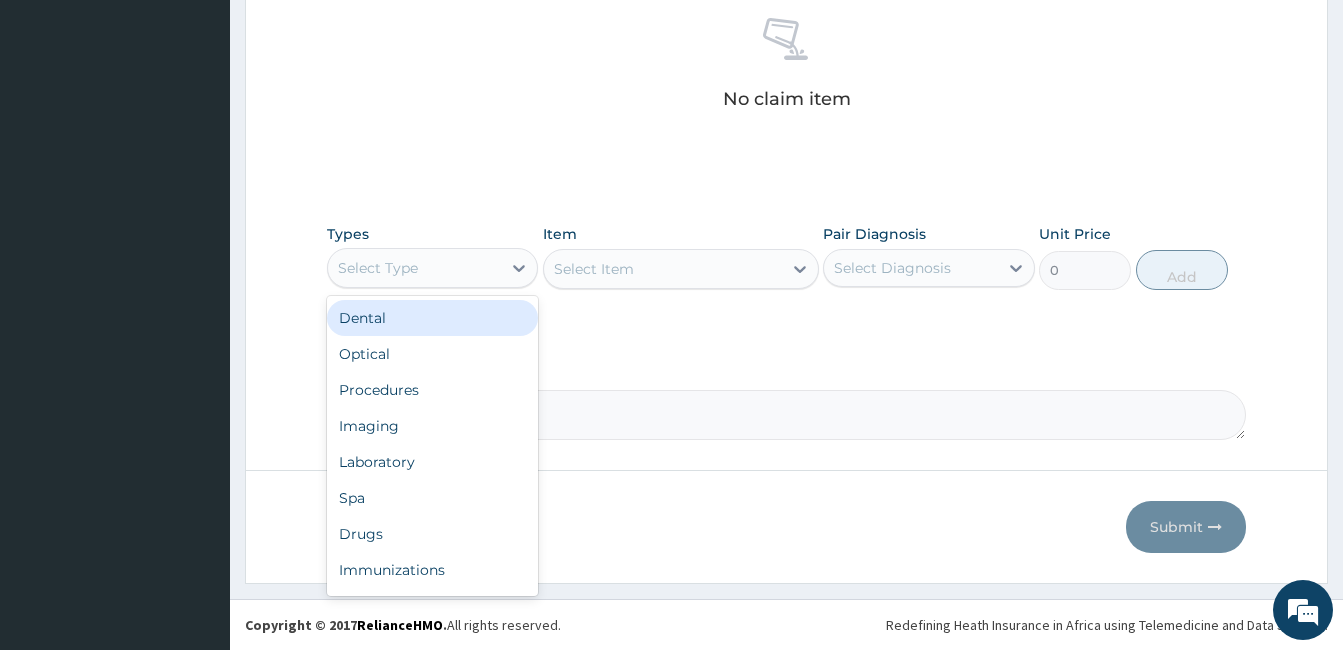 click on "Select Type" at bounding box center [414, 268] 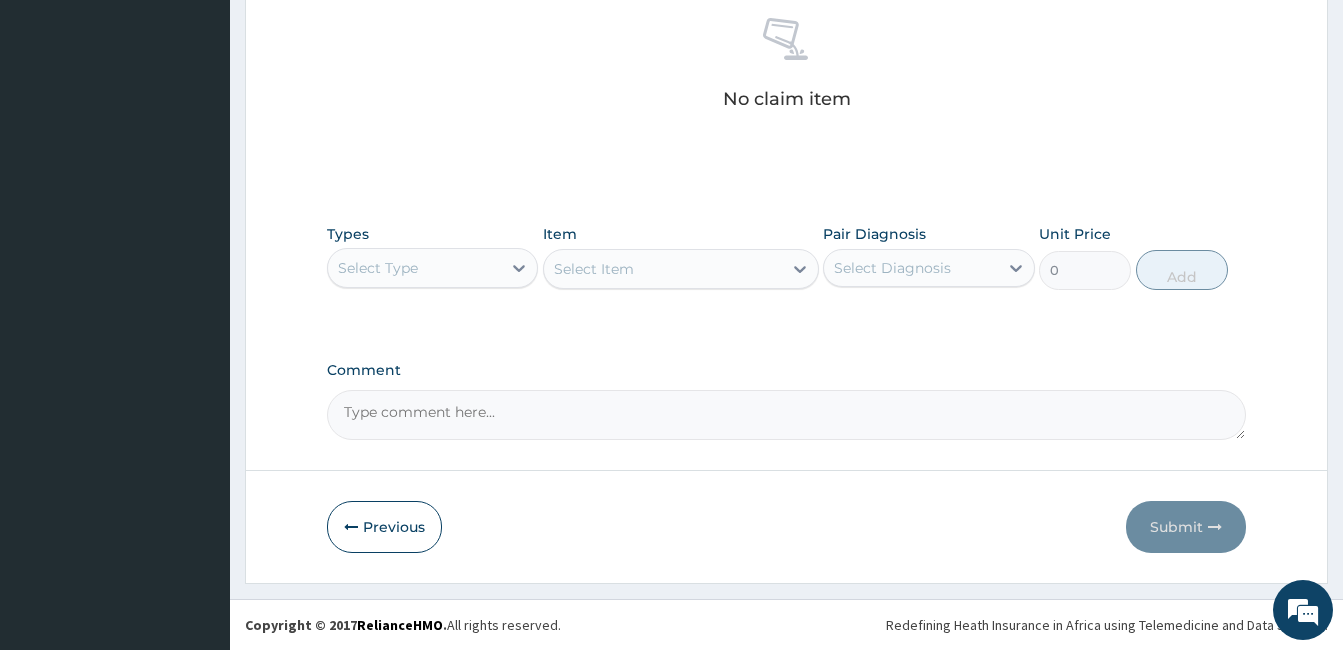 click on "Select Type" at bounding box center (378, 268) 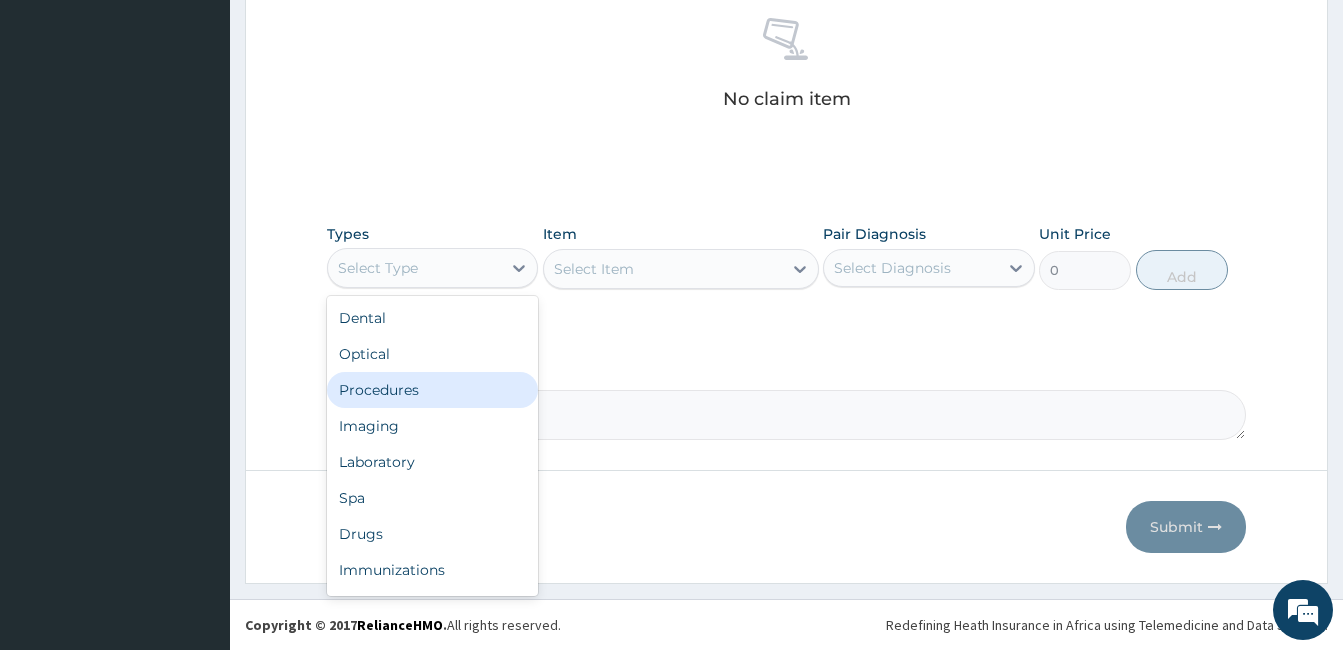 click on "Procedures" at bounding box center (432, 390) 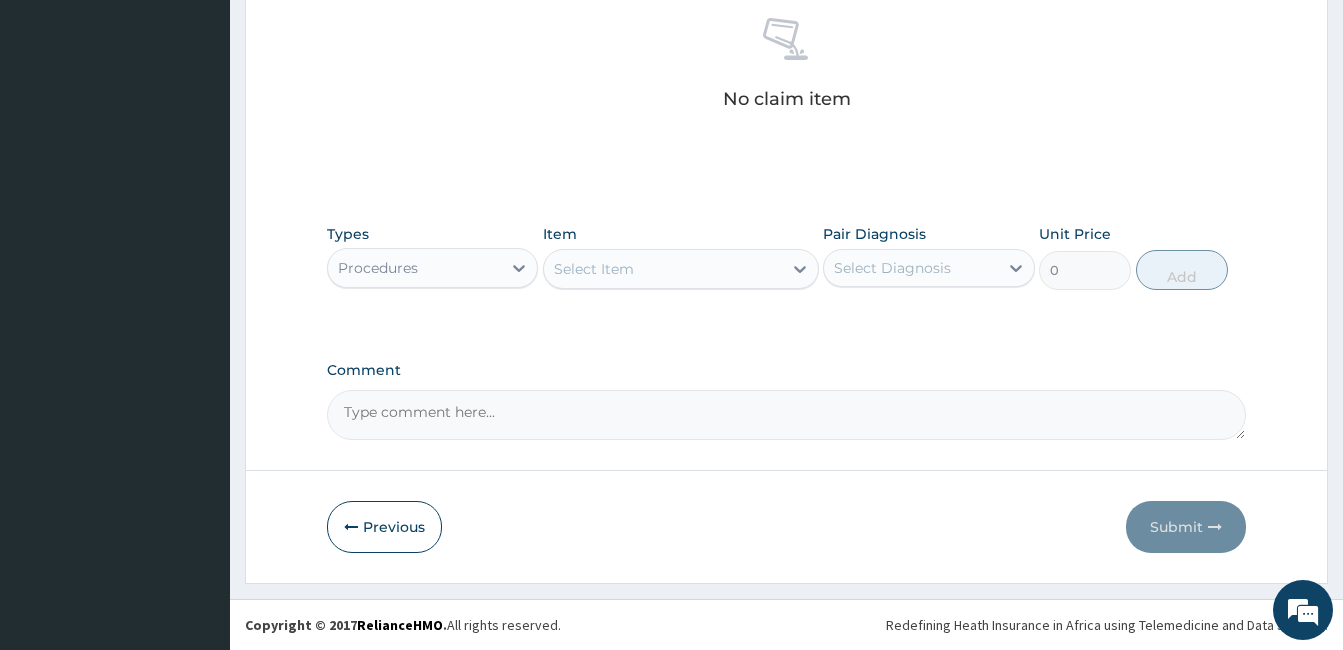 click on "Select Item" at bounding box center [663, 269] 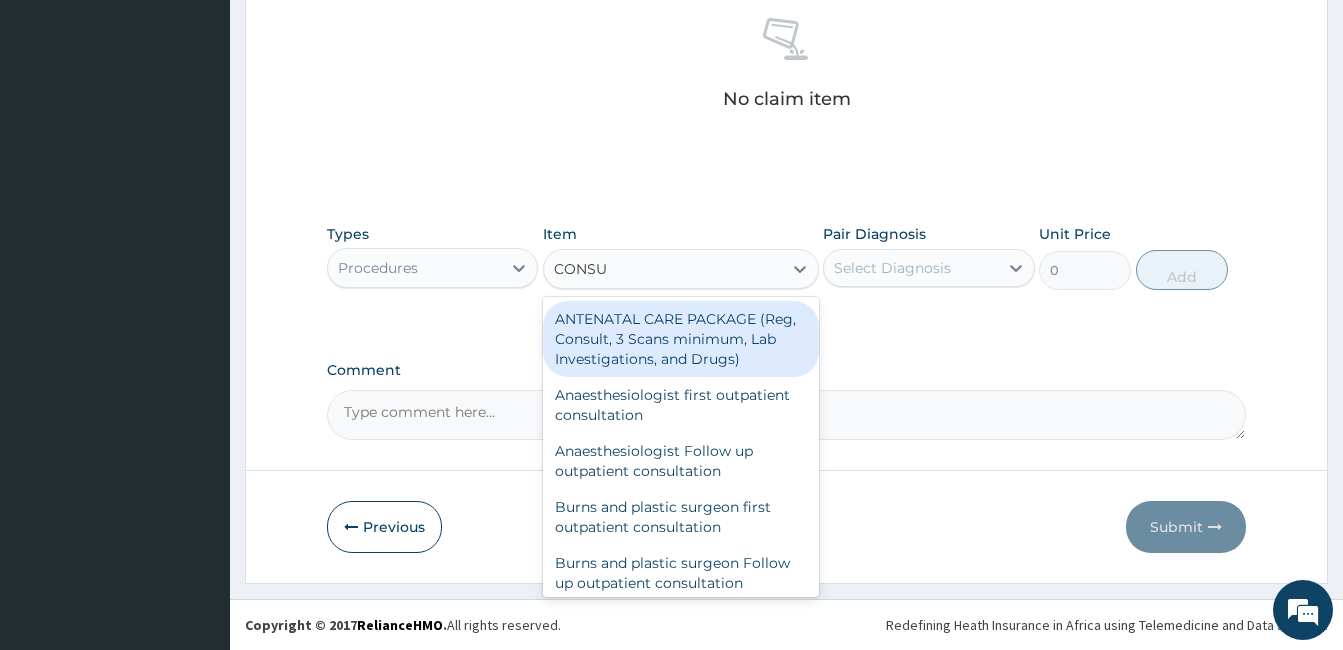 type on "CONSUL" 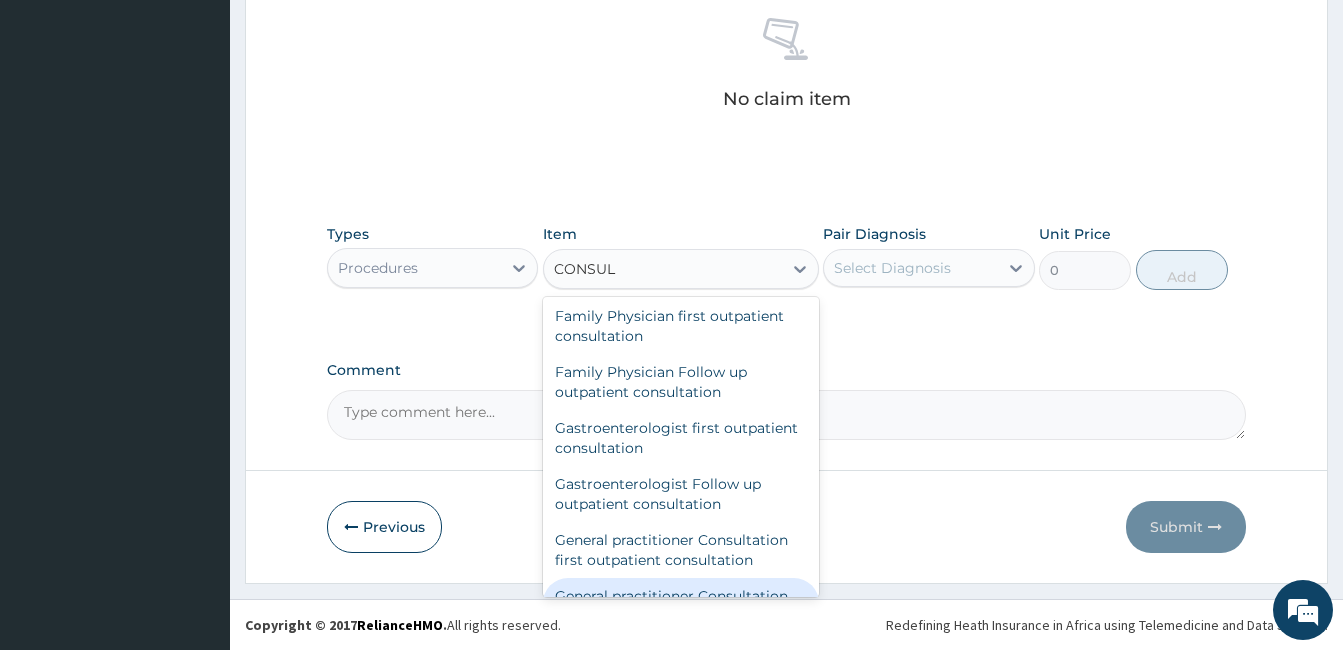 scroll, scrollTop: 955, scrollLeft: 0, axis: vertical 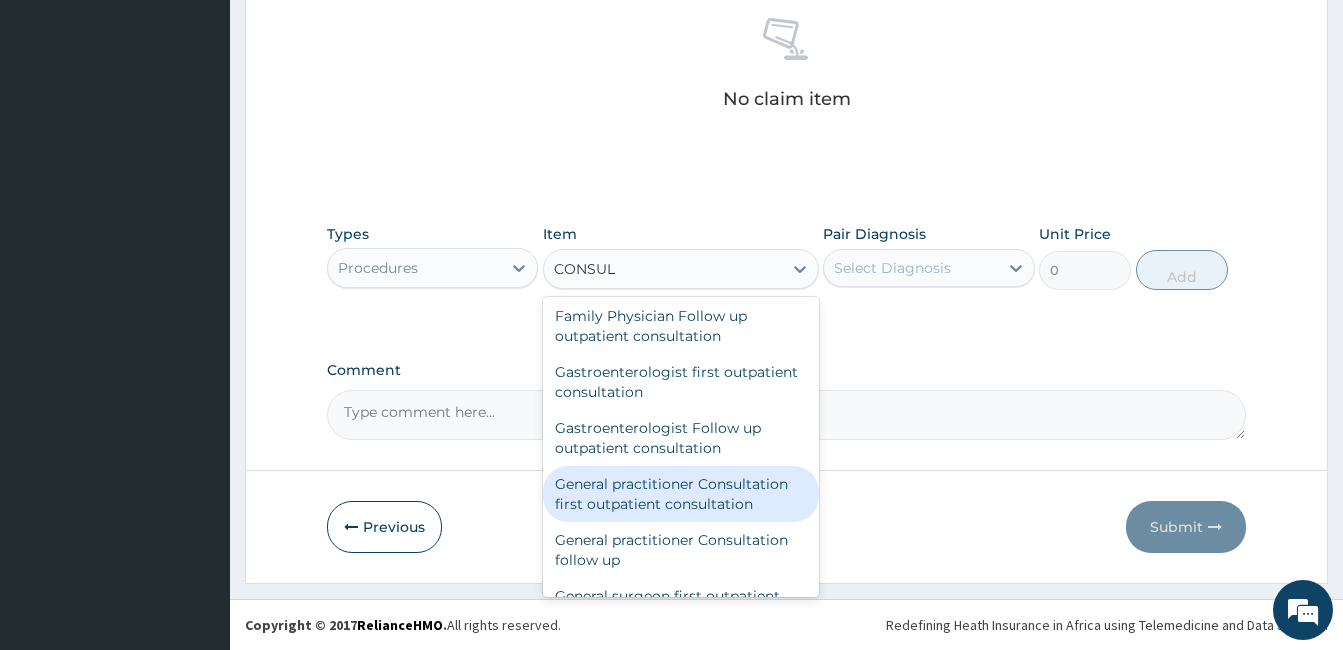 click on "General practitioner Consultation first outpatient consultation" at bounding box center [681, 494] 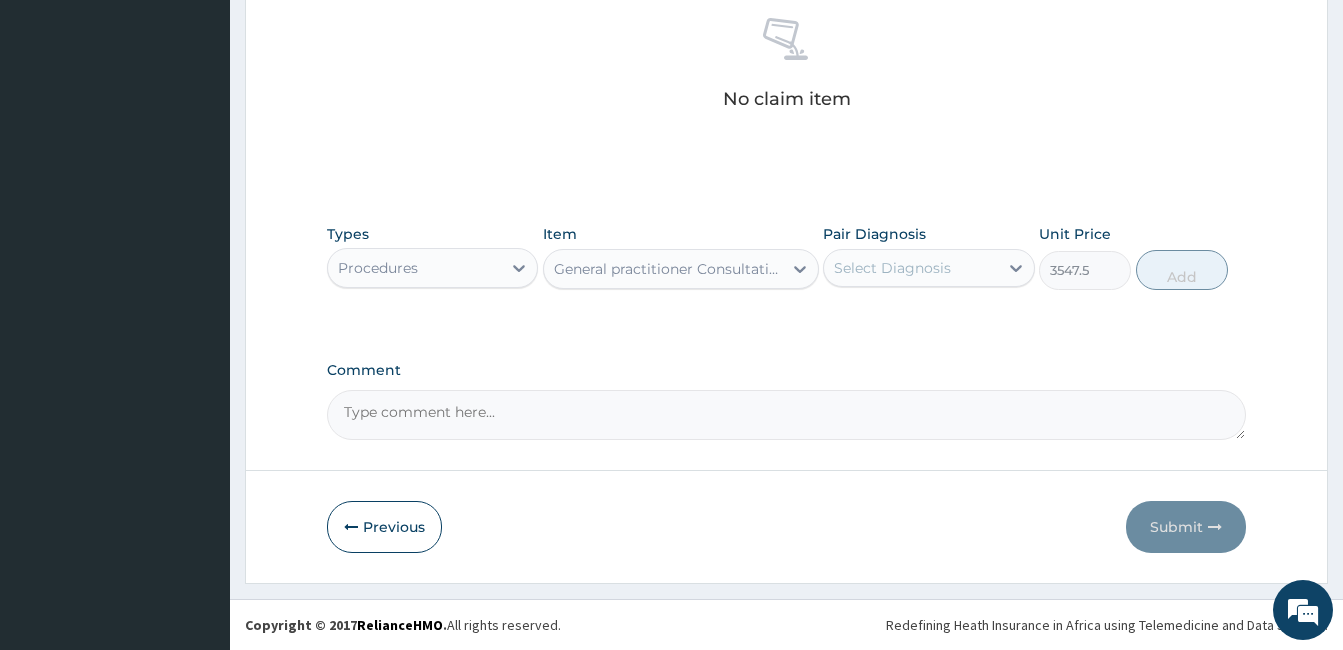 click on "Select Diagnosis" at bounding box center (910, 268) 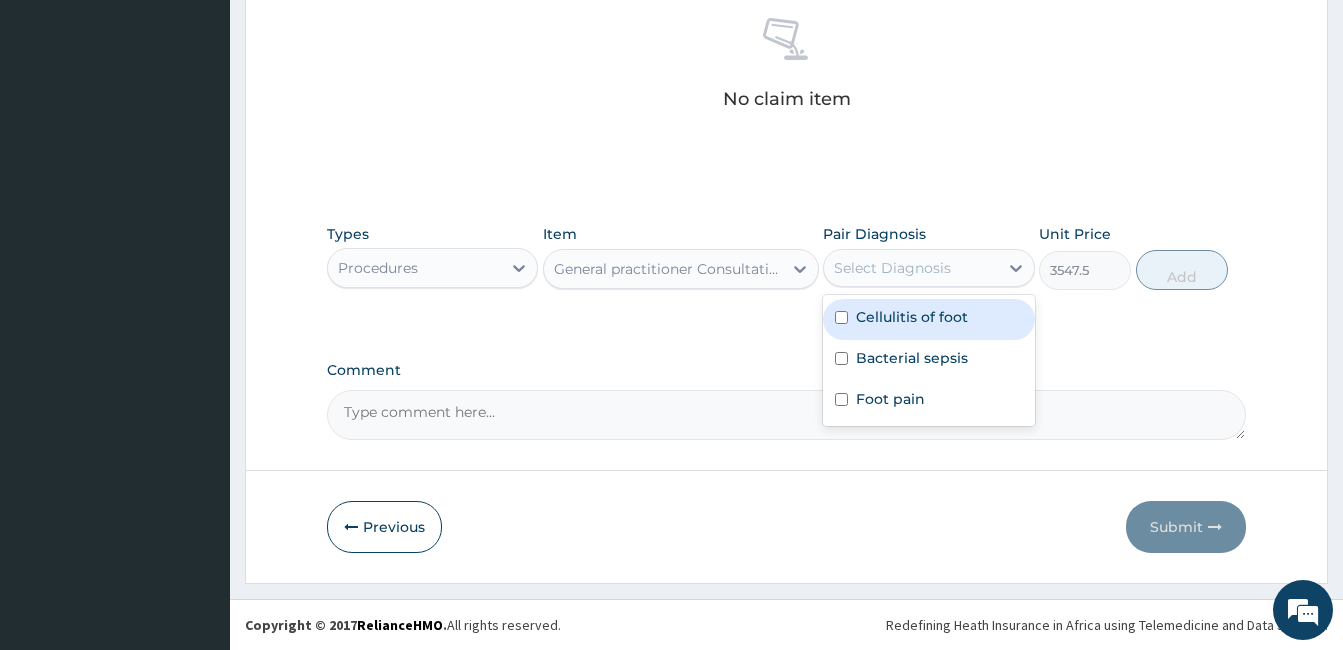 click on "Cellulitis of foot" at bounding box center [912, 317] 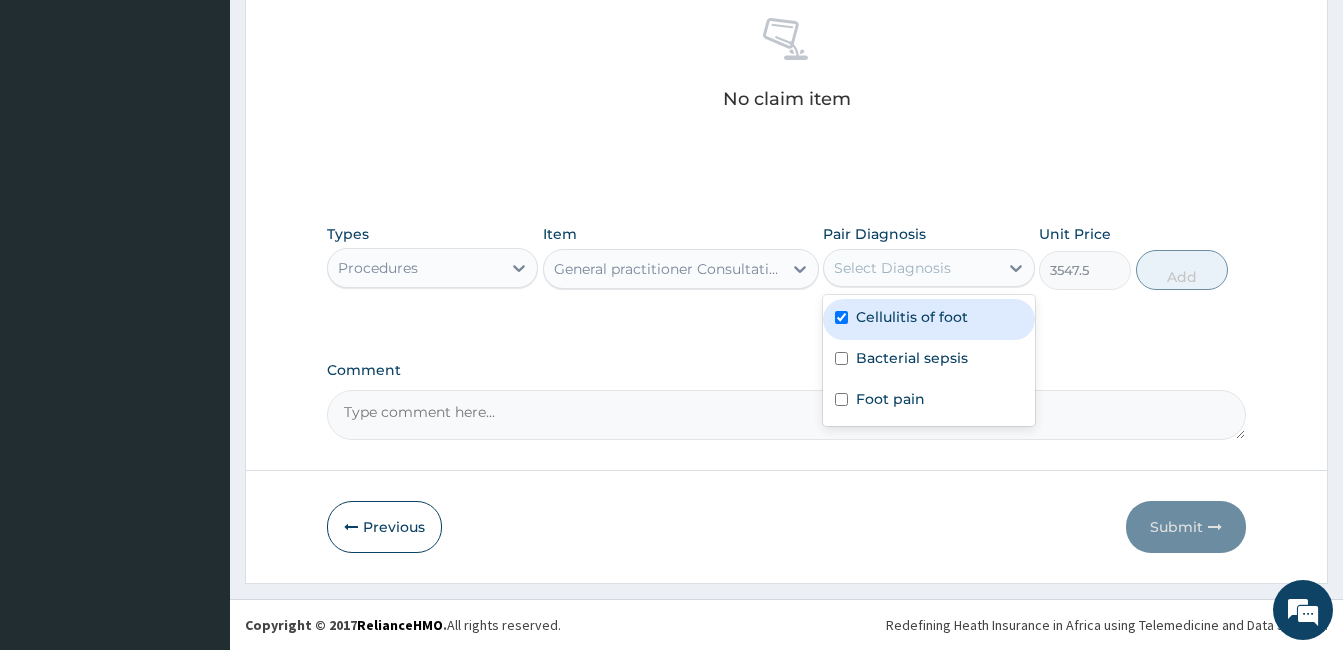 checkbox on "true" 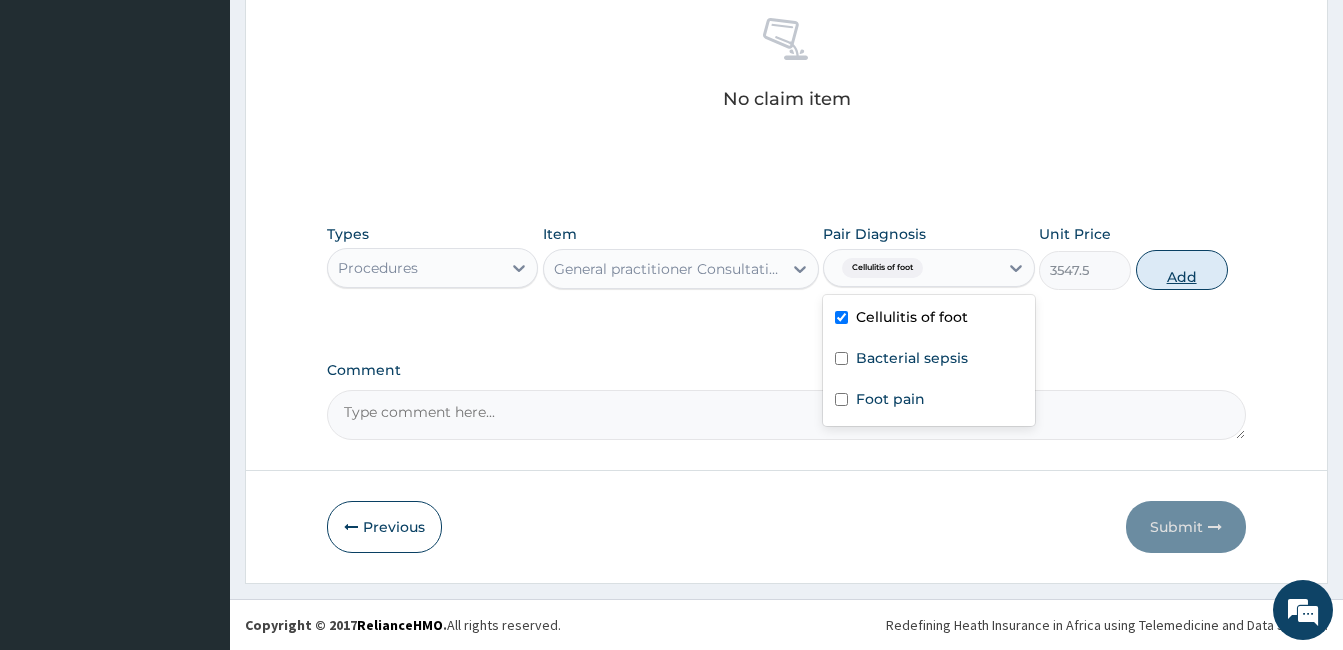 click on "Add" at bounding box center (1182, 270) 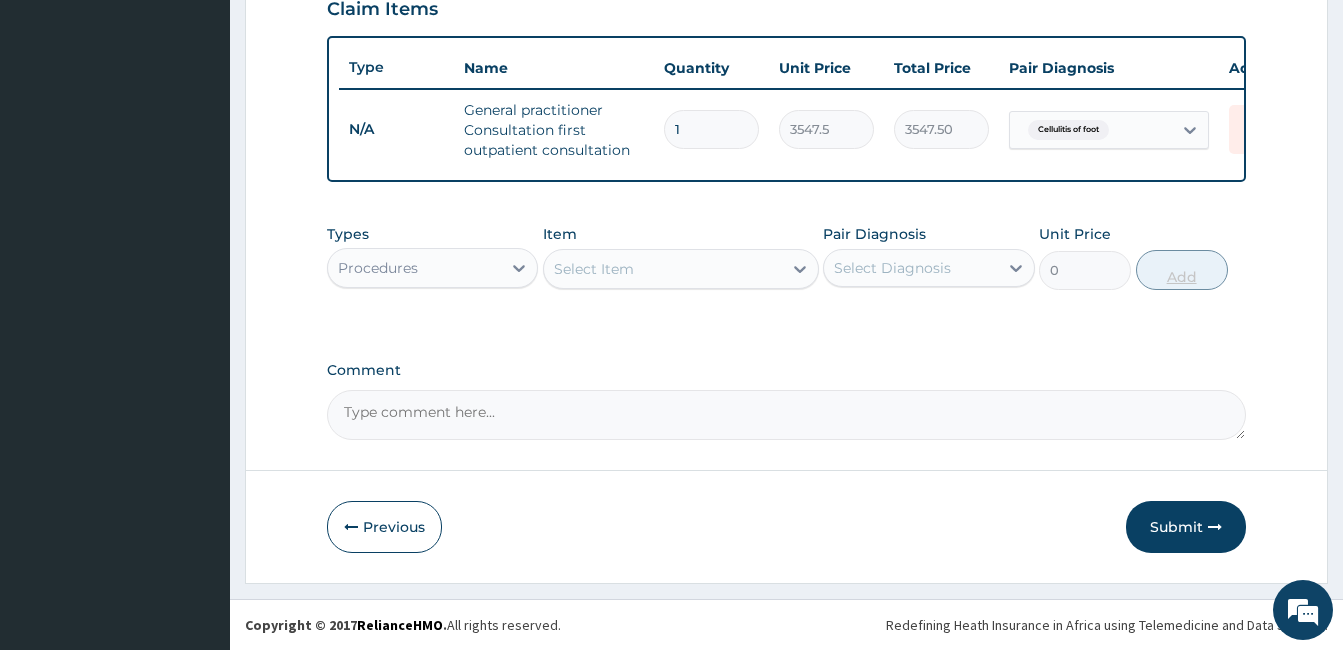 scroll, scrollTop: 723, scrollLeft: 0, axis: vertical 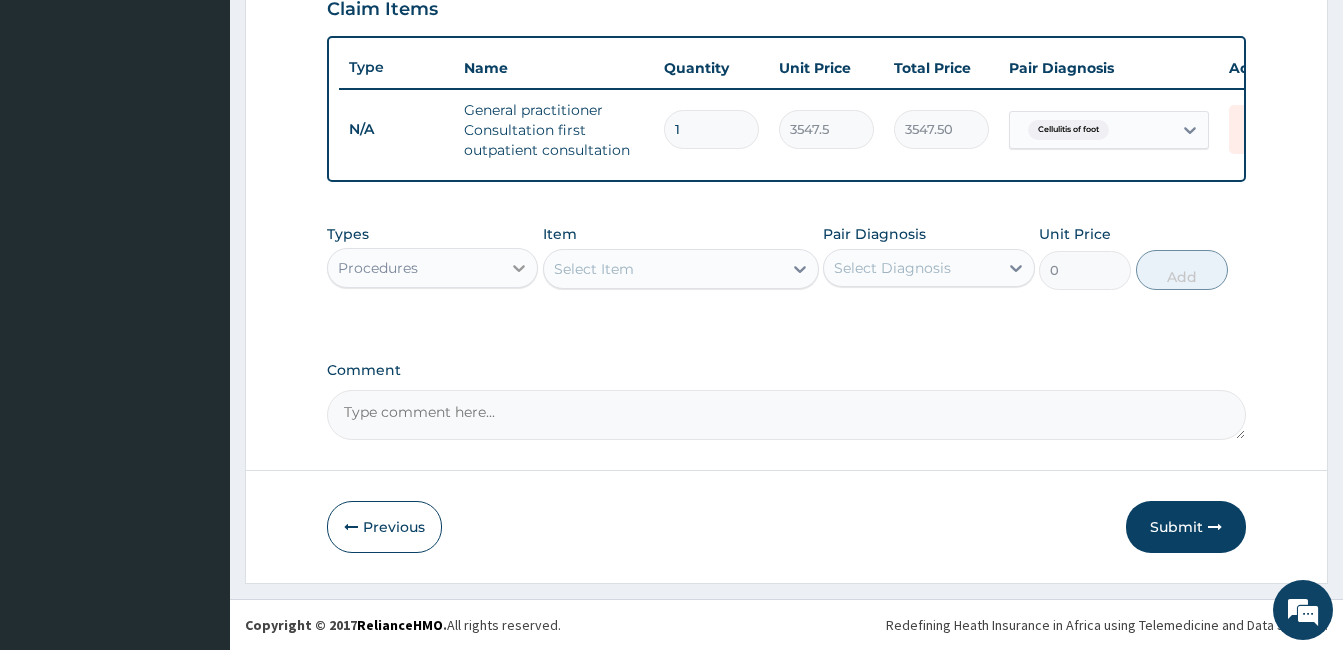 click 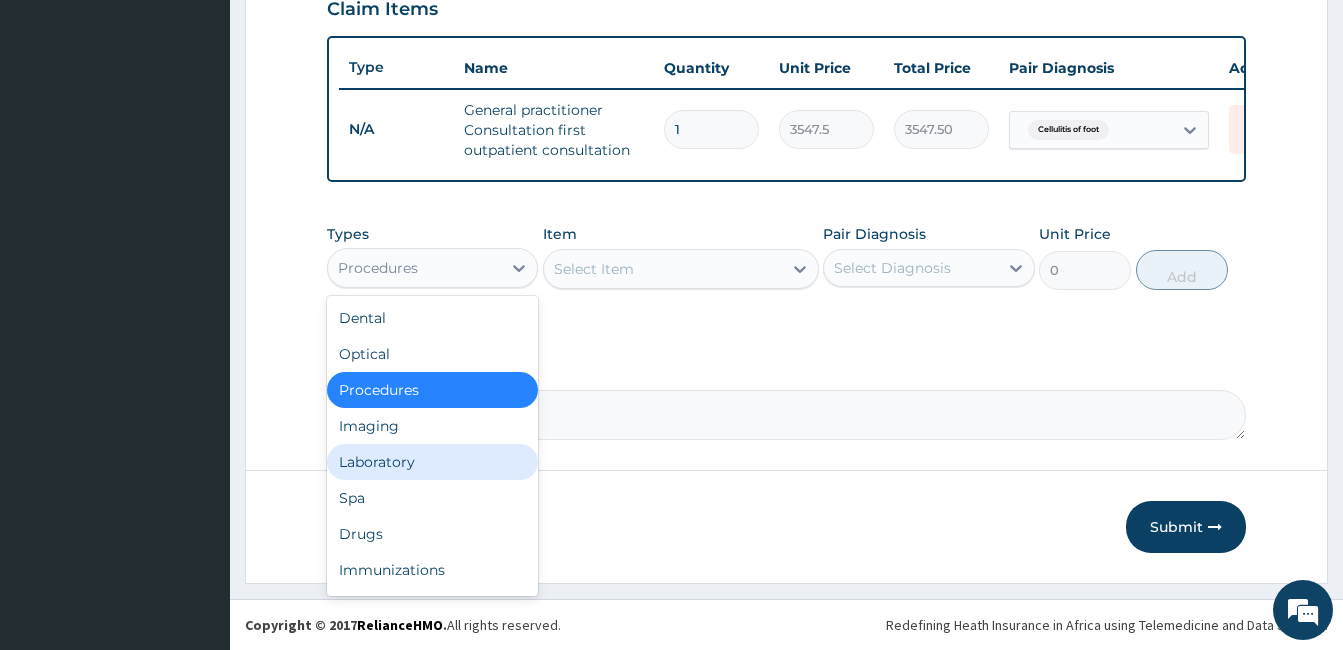 click on "Laboratory" at bounding box center (432, 462) 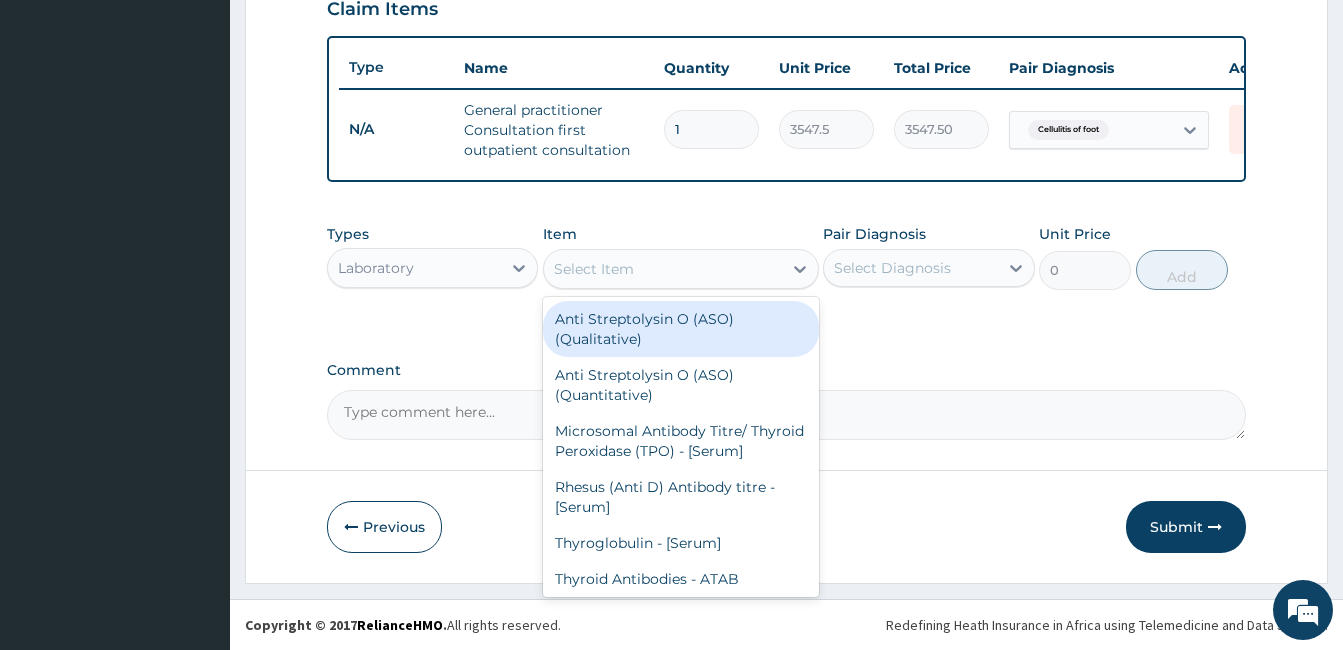 click on "Select Item" at bounding box center [663, 269] 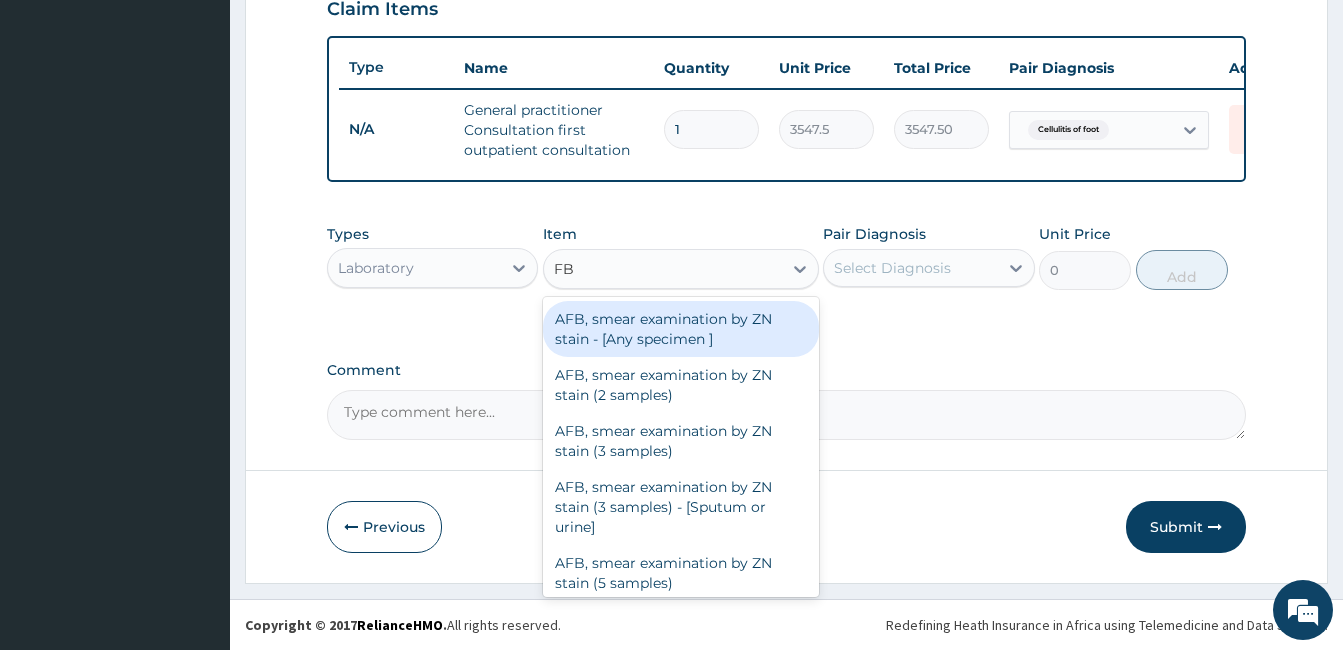type on "FBC" 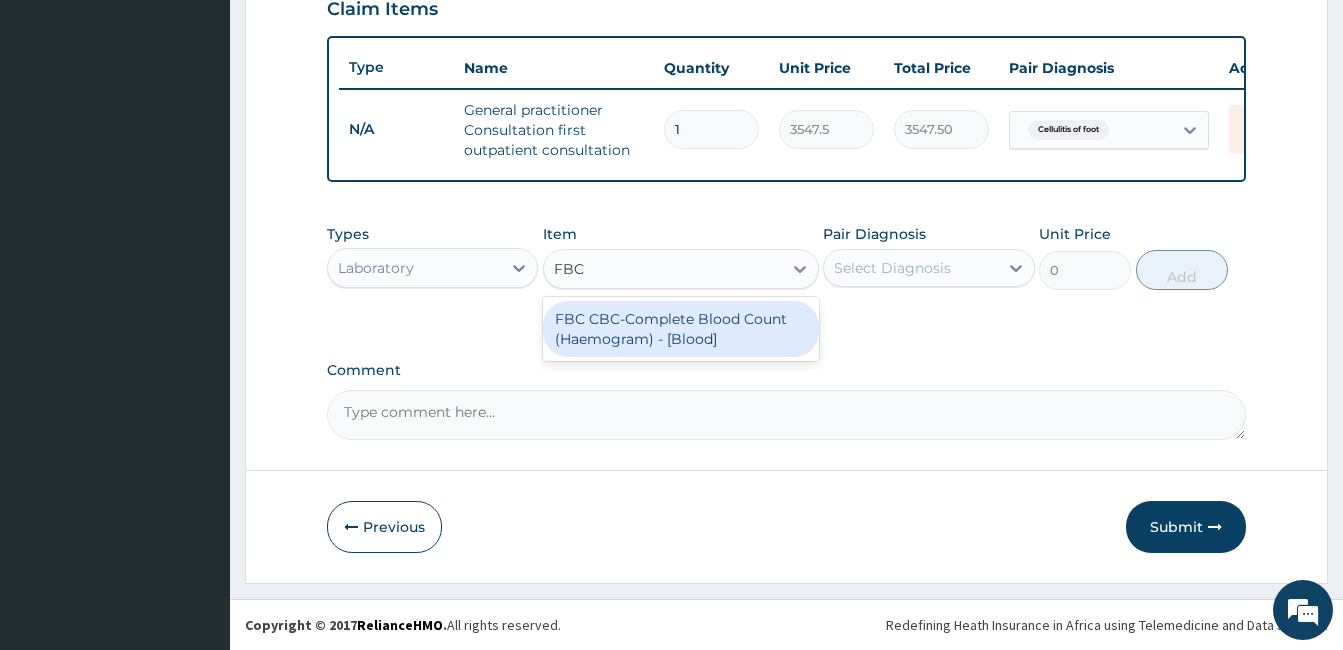 click on "FBC CBC-Complete Blood Count (Haemogram) - [Blood]" at bounding box center [681, 329] 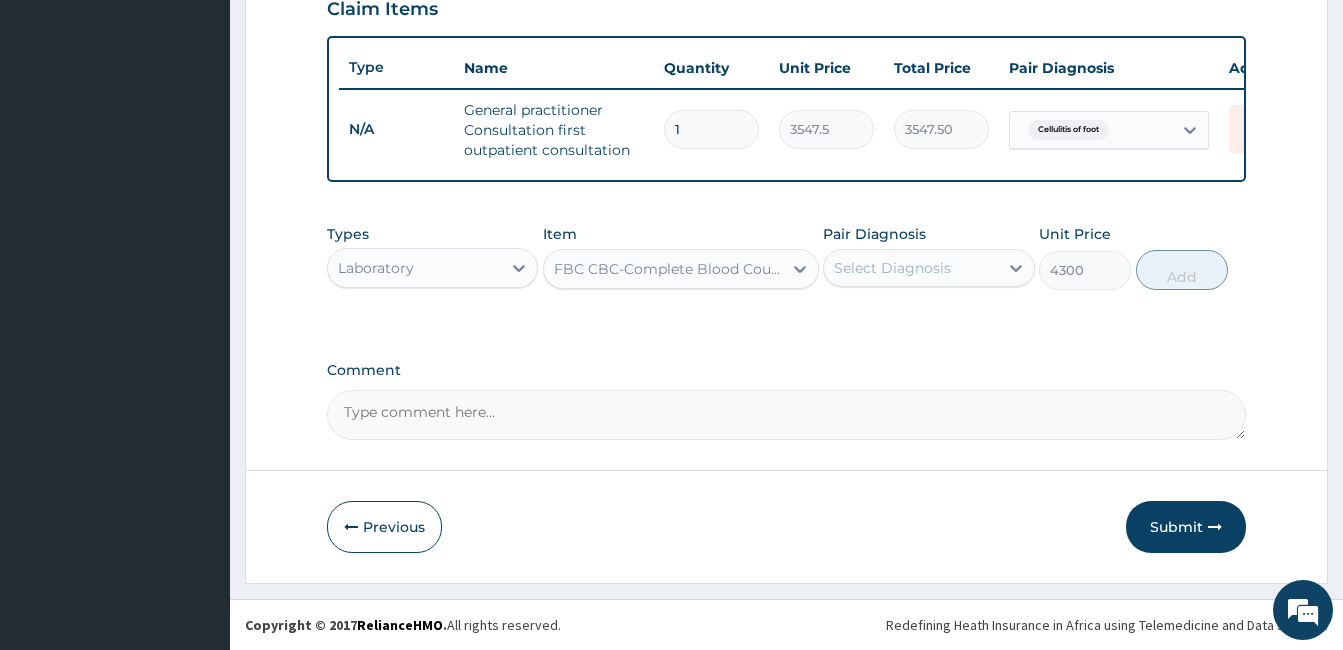 click on "Select Diagnosis" at bounding box center (910, 268) 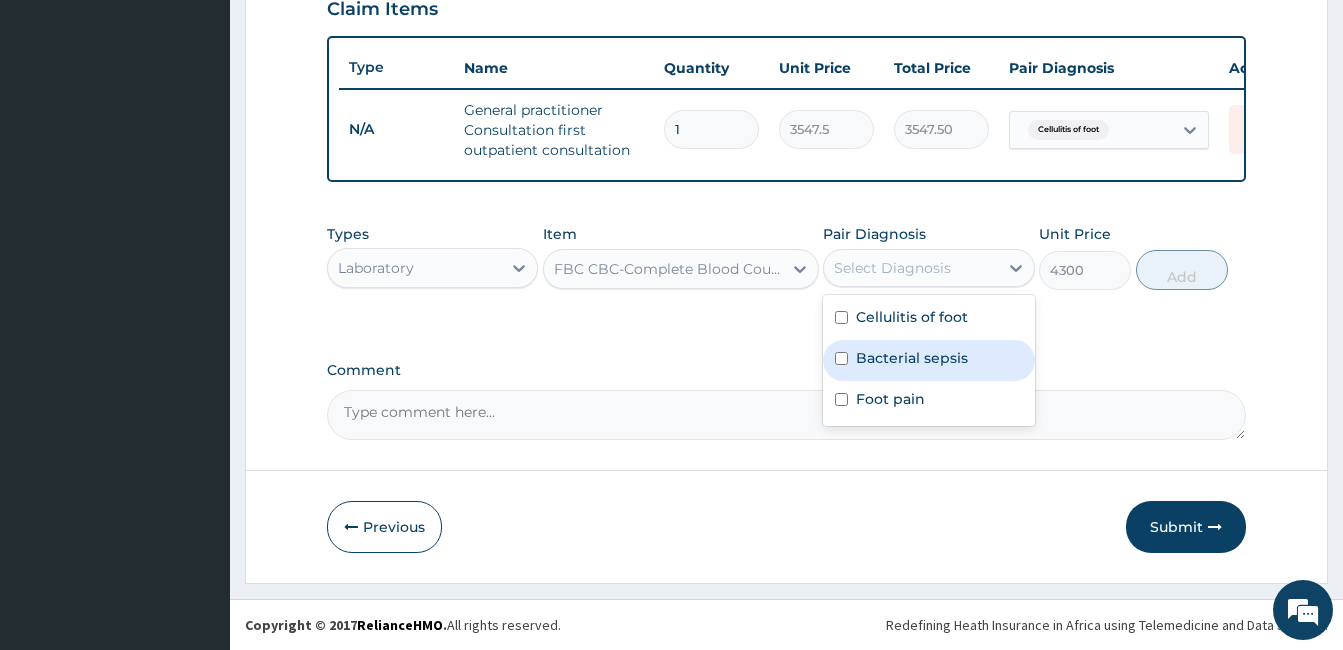 click on "Bacterial sepsis" at bounding box center (912, 358) 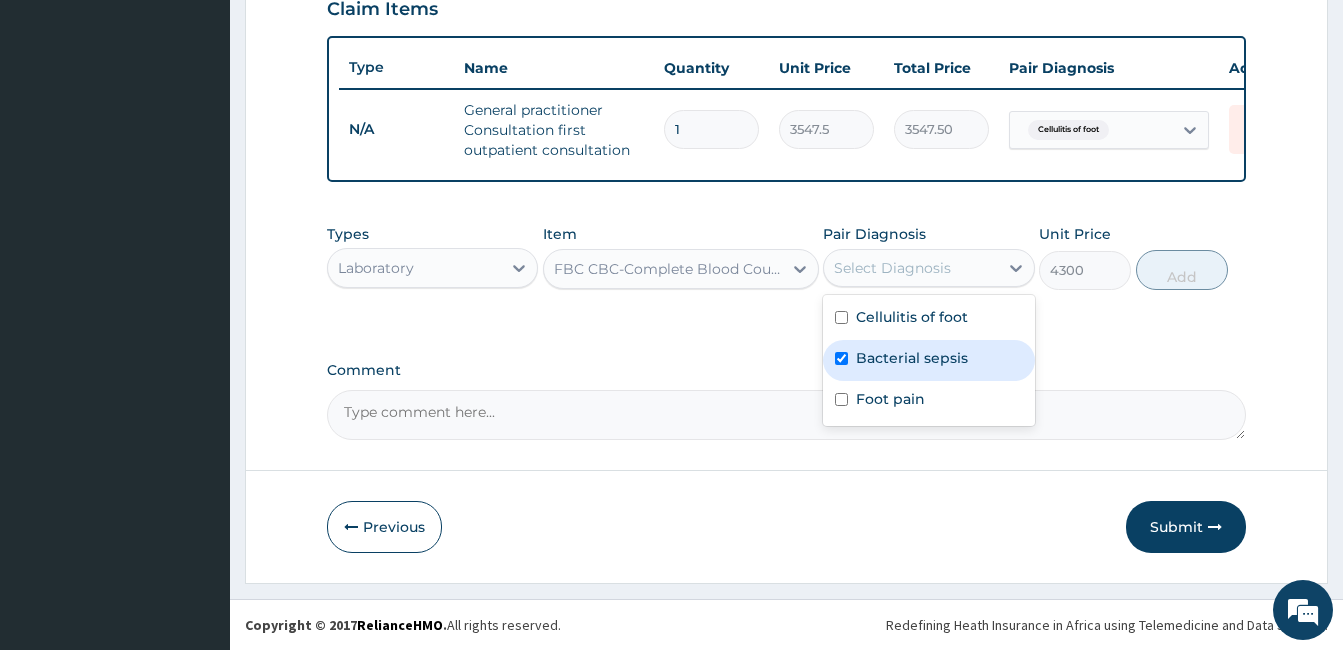 checkbox on "true" 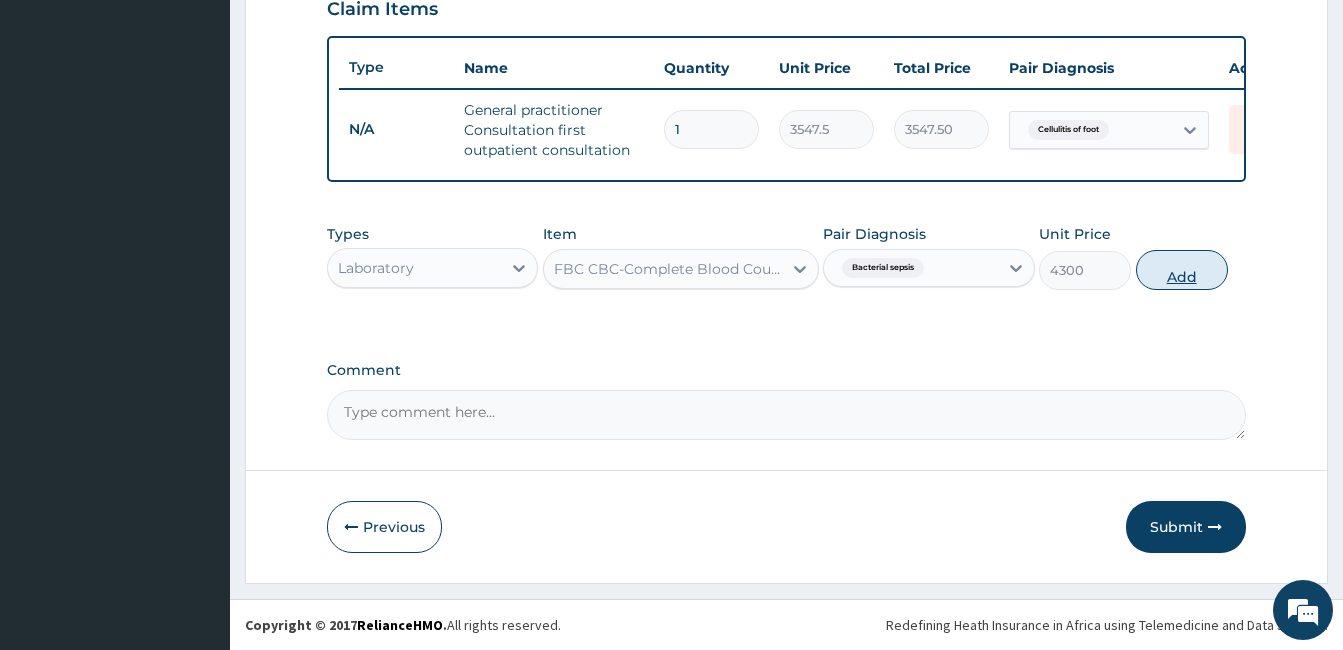 click on "Add" at bounding box center [1182, 270] 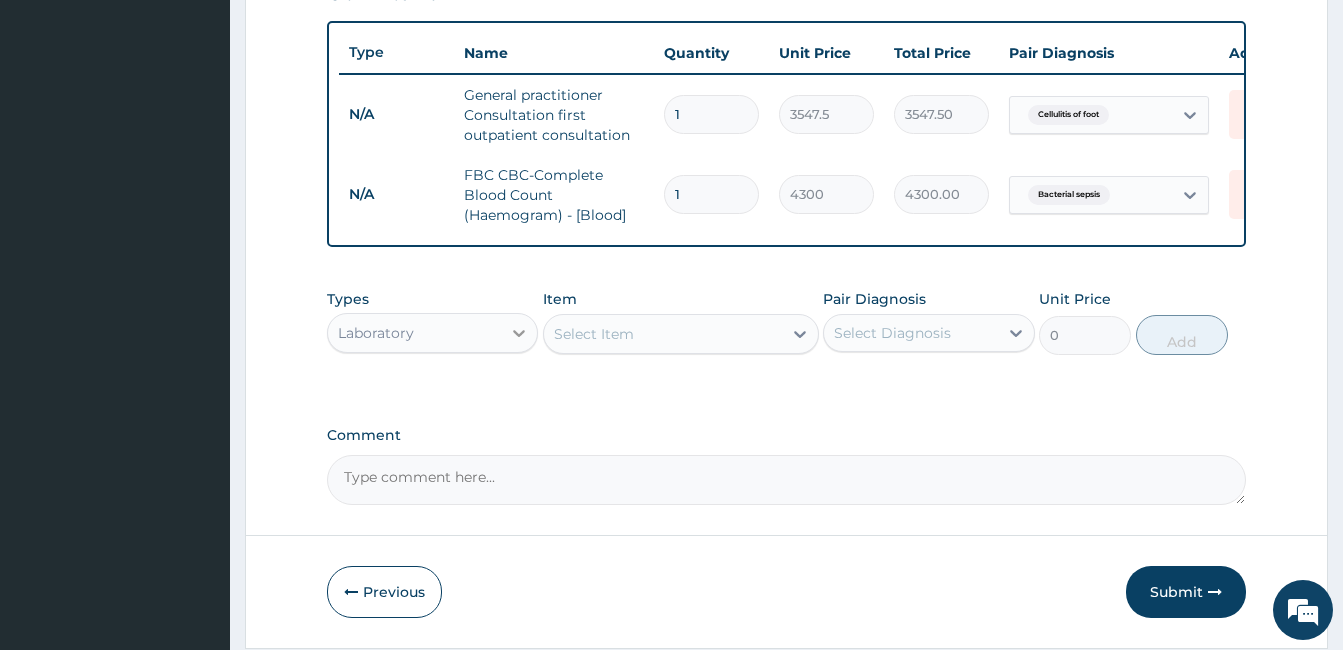 click 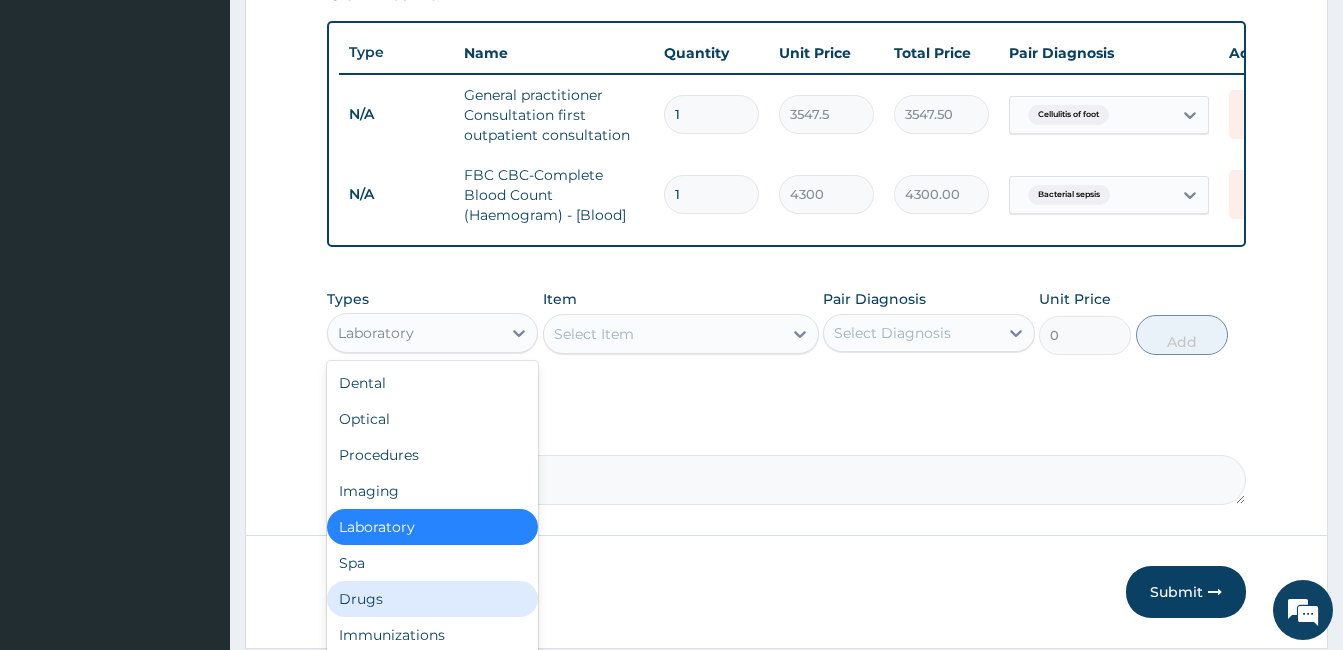 click on "Drugs" at bounding box center (432, 599) 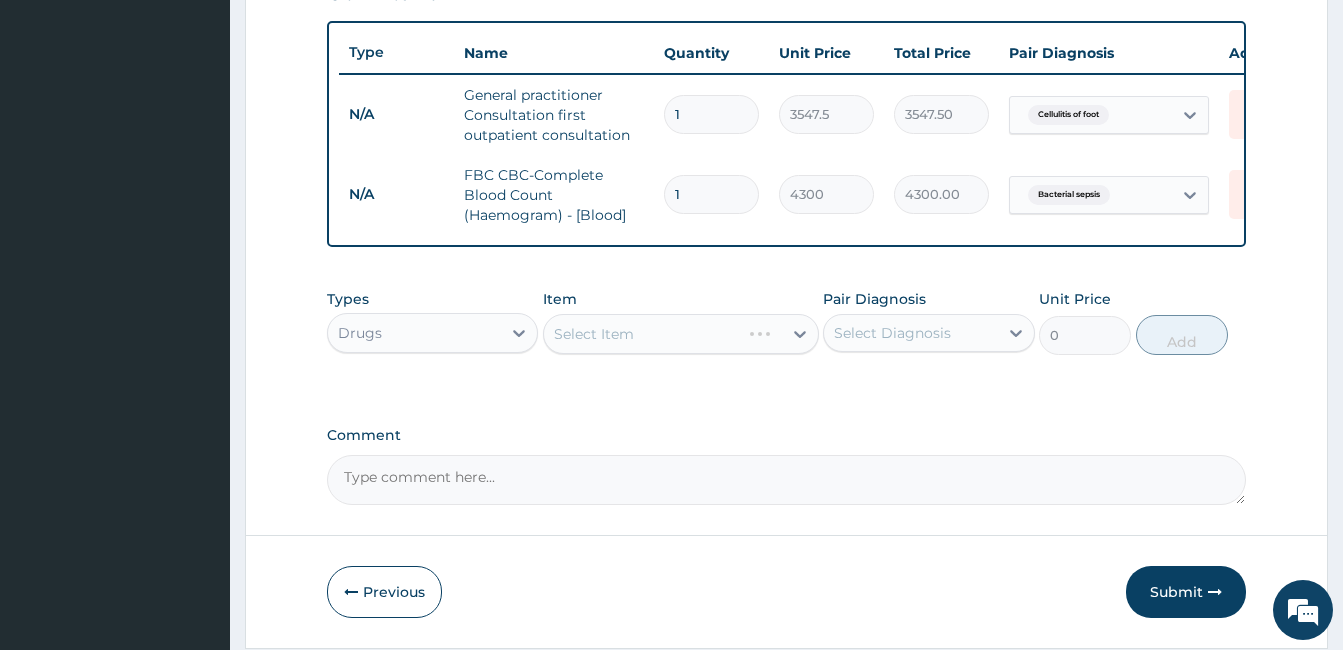click on "Select Item" at bounding box center (681, 334) 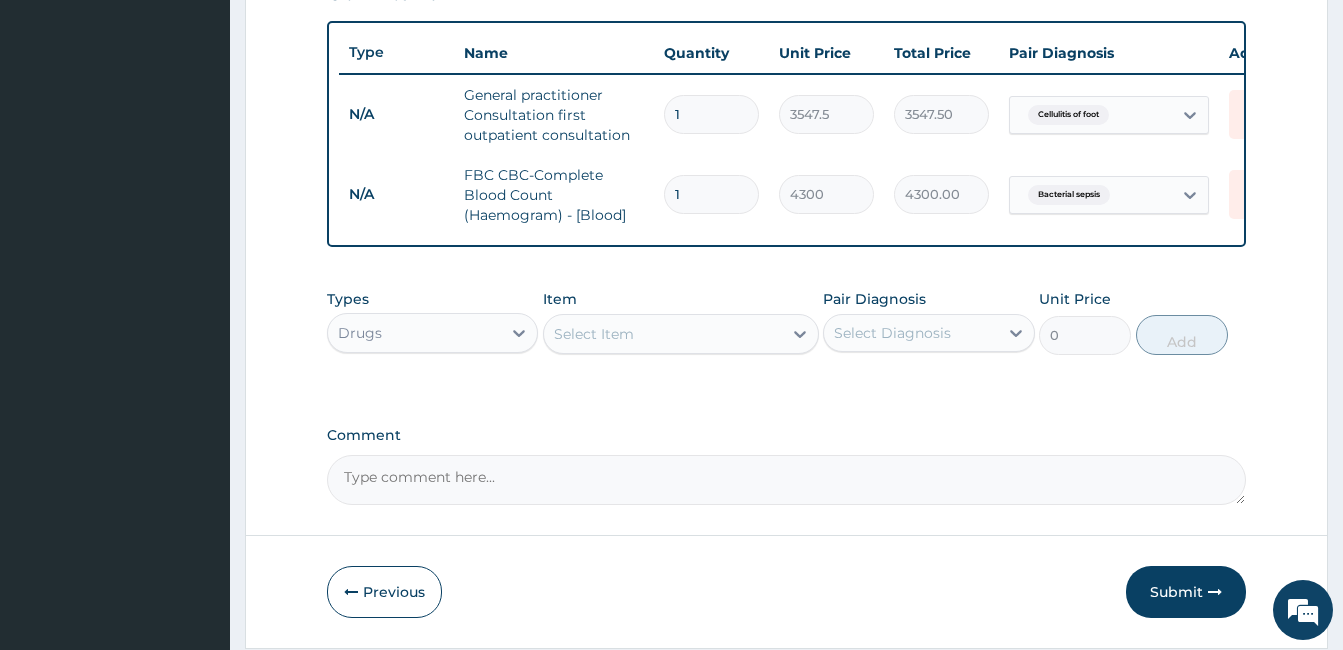 click on "Select Item" at bounding box center [663, 334] 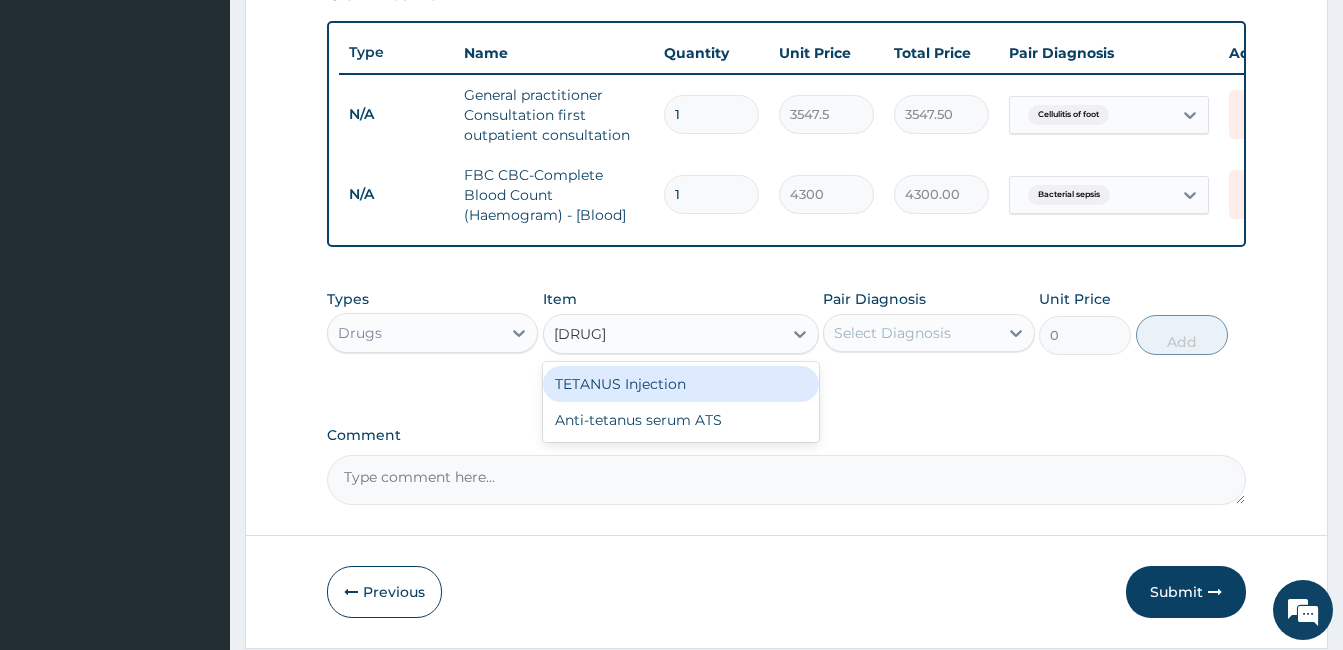 type on "TETANUS" 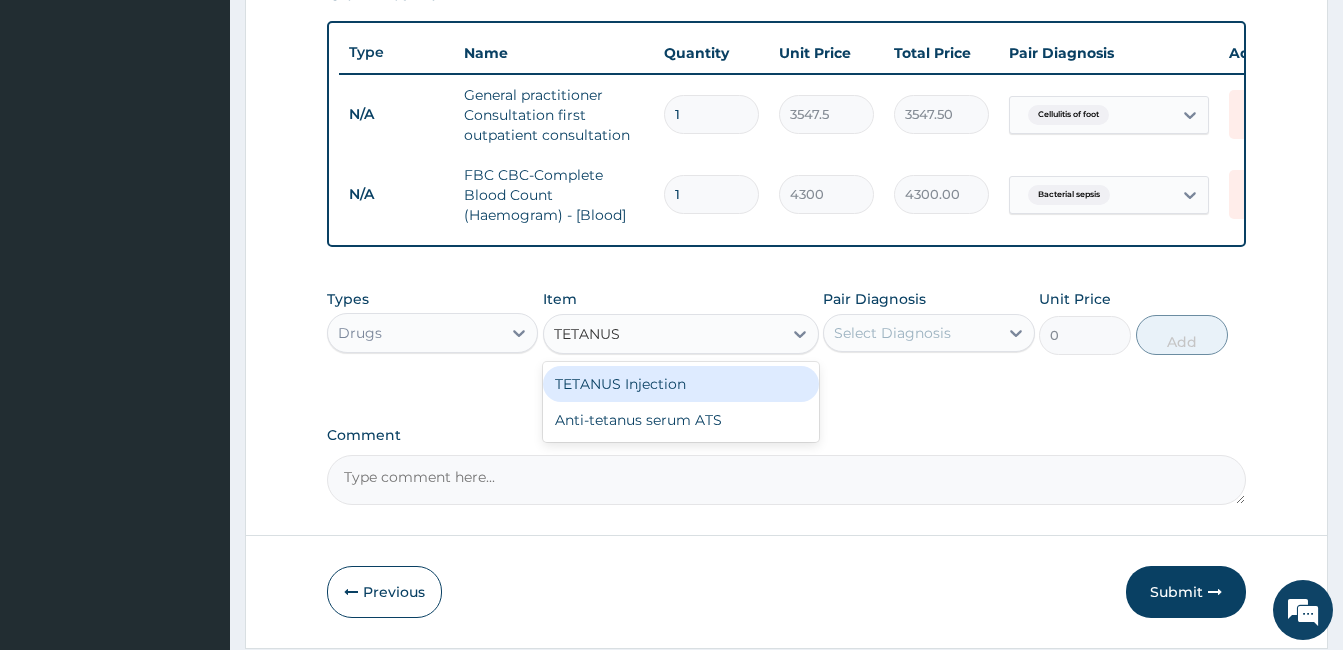 click on "TETANUS Injection" at bounding box center (681, 384) 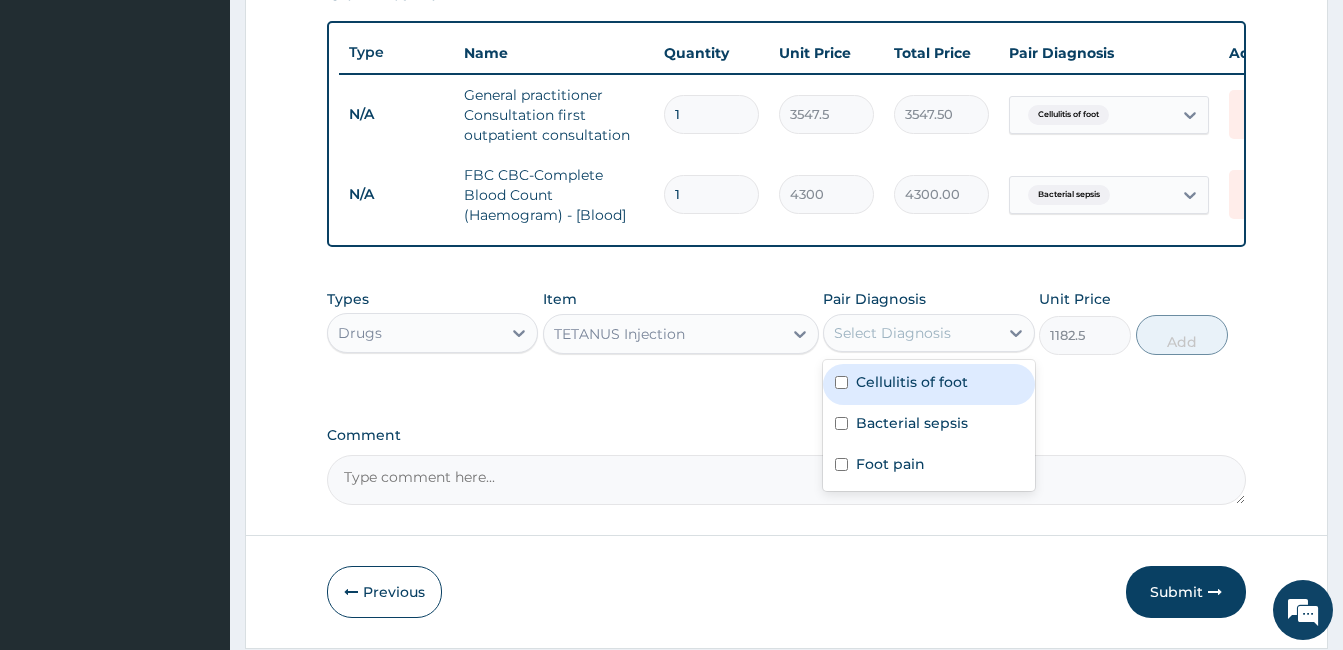 click on "Select Diagnosis" at bounding box center (892, 333) 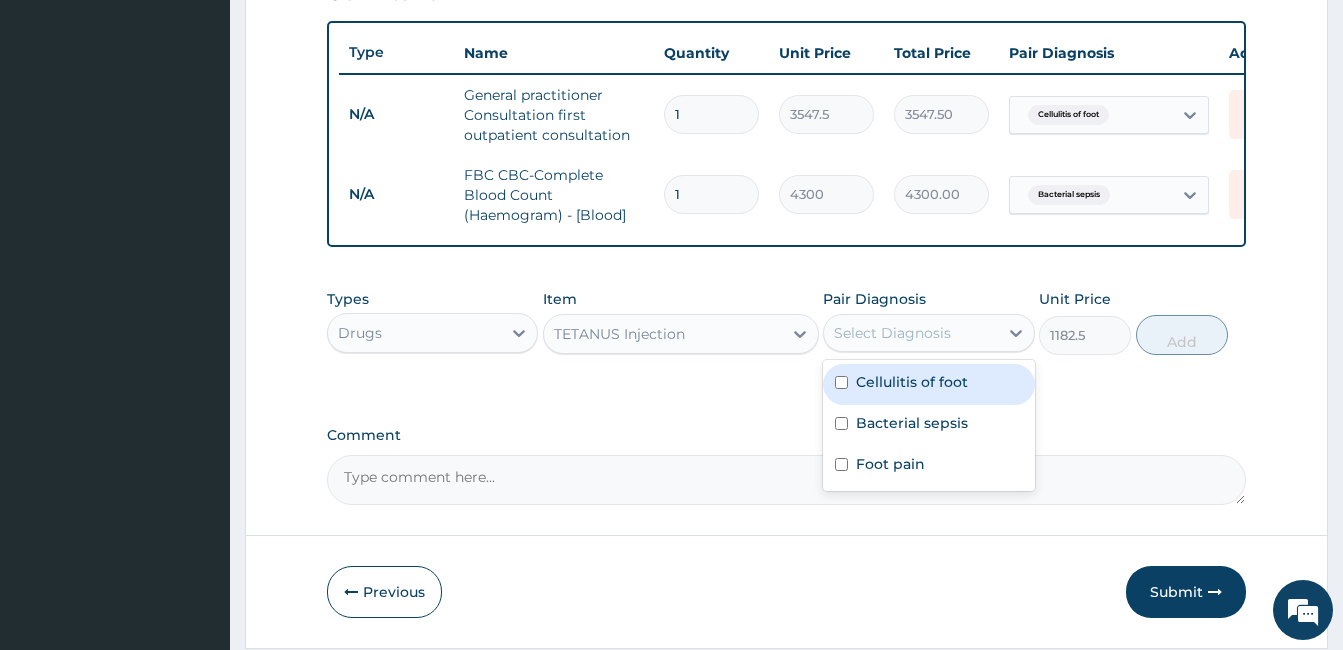 click on "Cellulitis of foot" at bounding box center (912, 382) 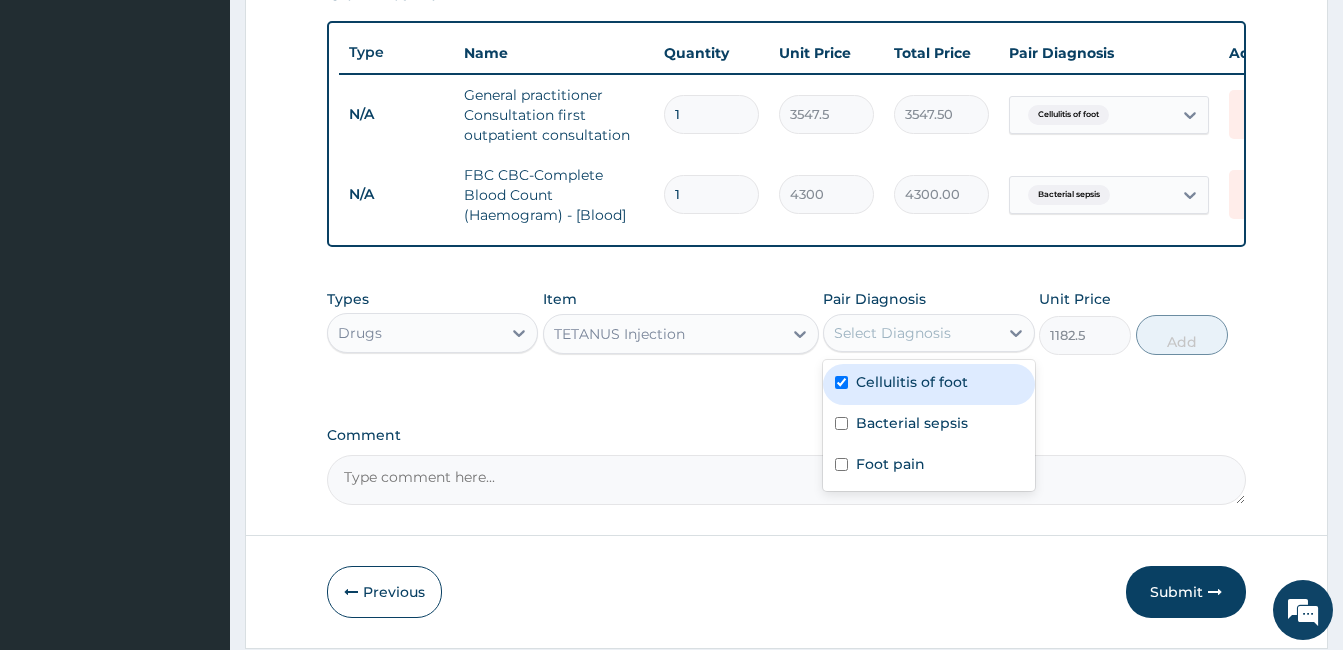 checkbox on "true" 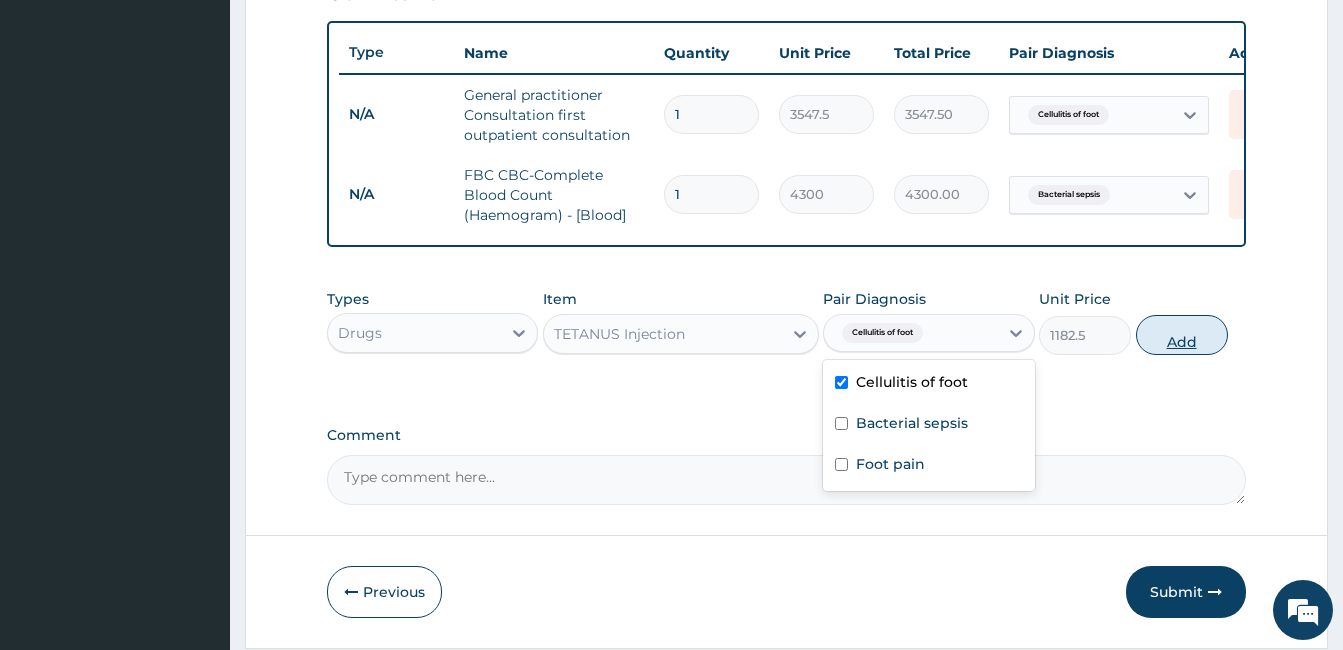 click on "Add" at bounding box center [1182, 335] 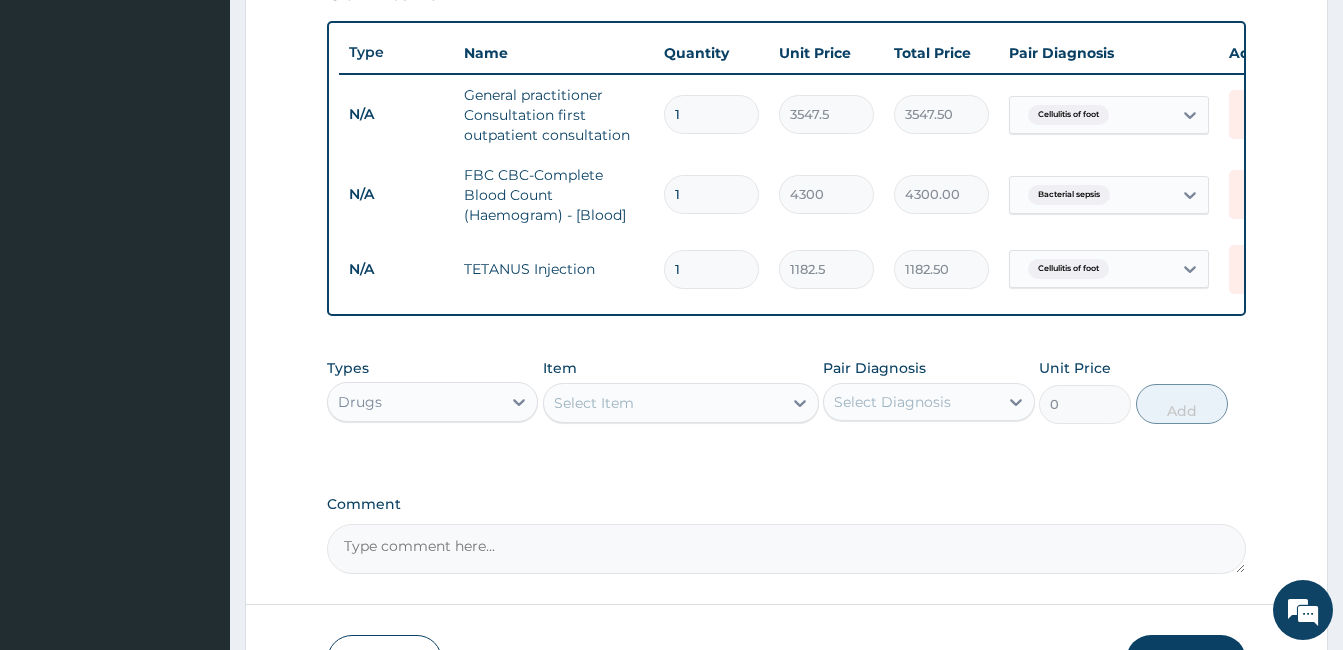 click on "Select Item" at bounding box center [663, 403] 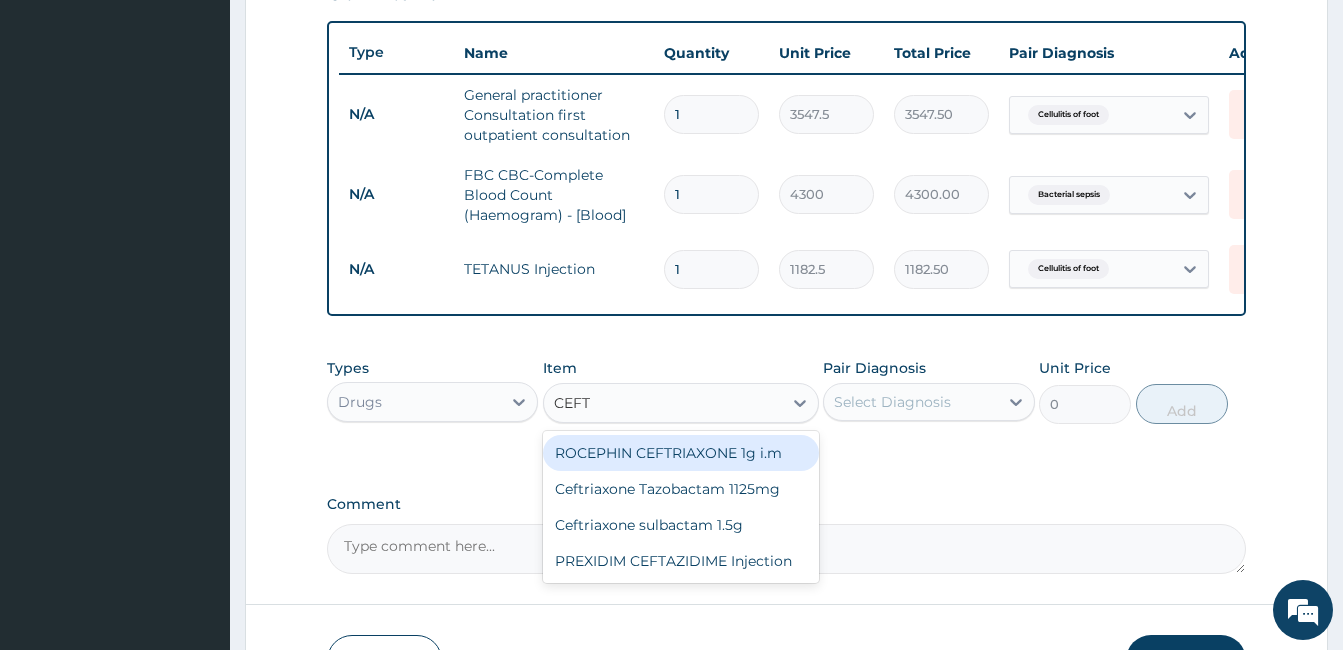 type on "CEFTR" 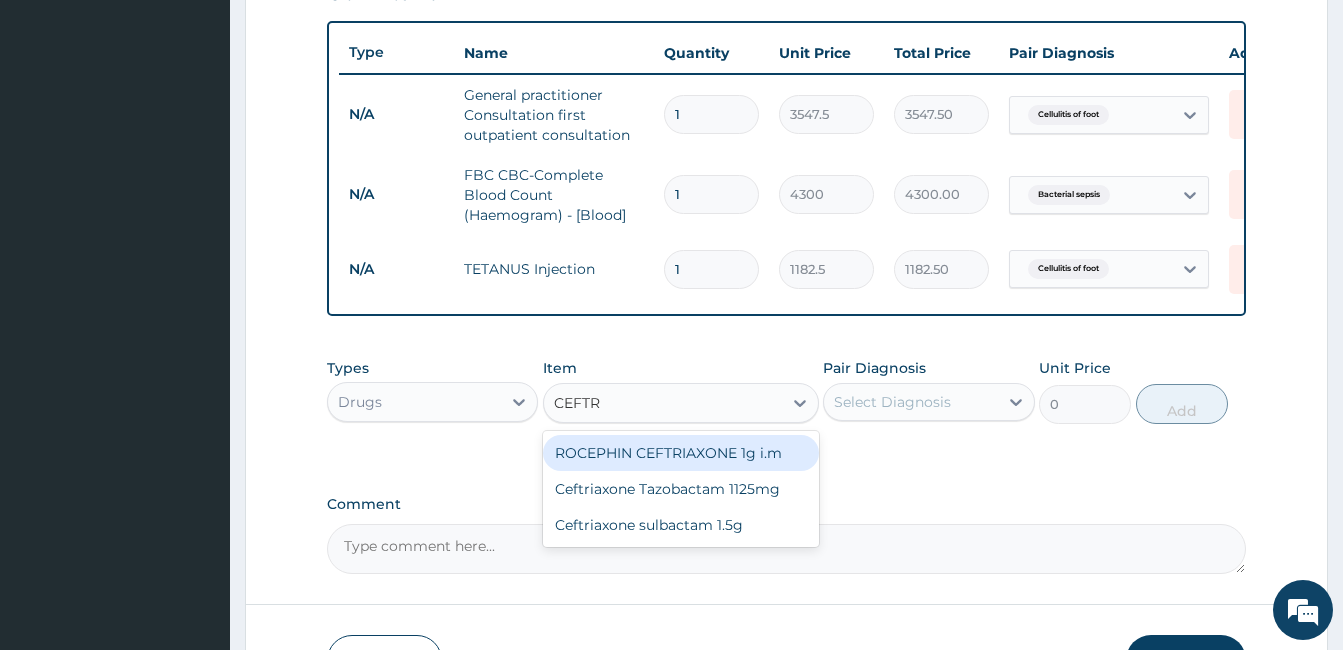 click on "ROCEPHIN CEFTRIAXONE 1g i.m" at bounding box center [681, 453] 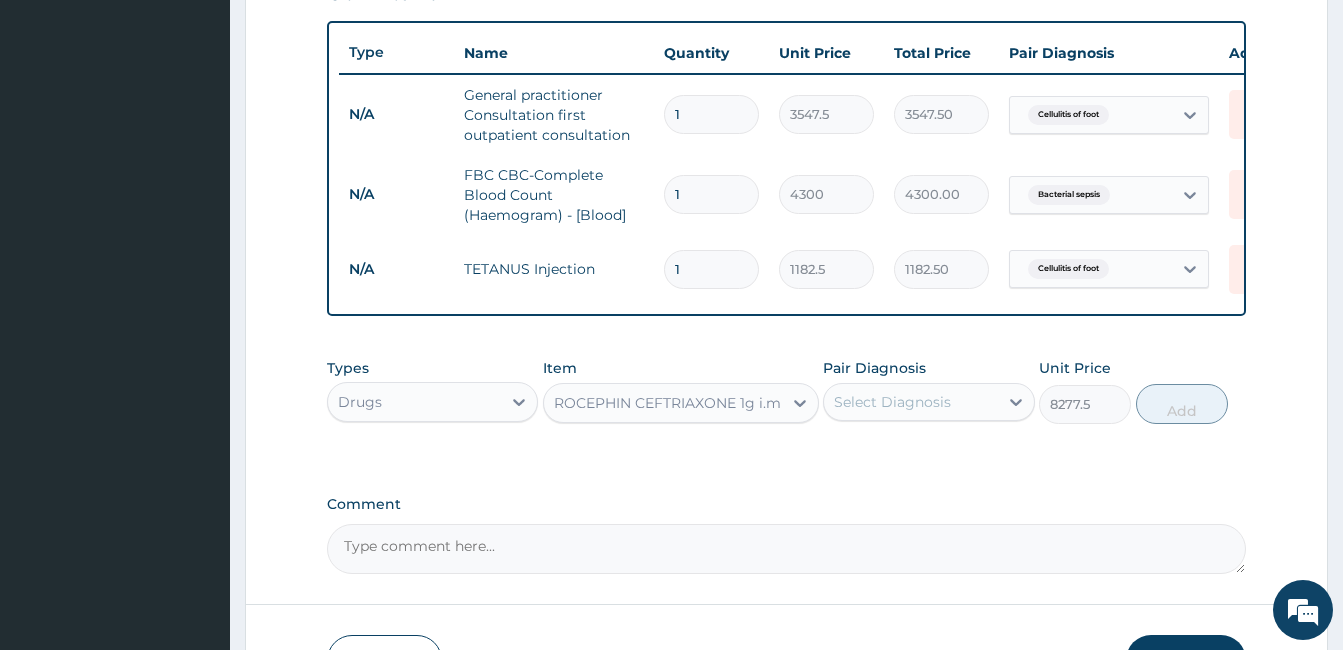 click on "ROCEPHIN CEFTRIAXONE 1g i.m" at bounding box center [667, 403] 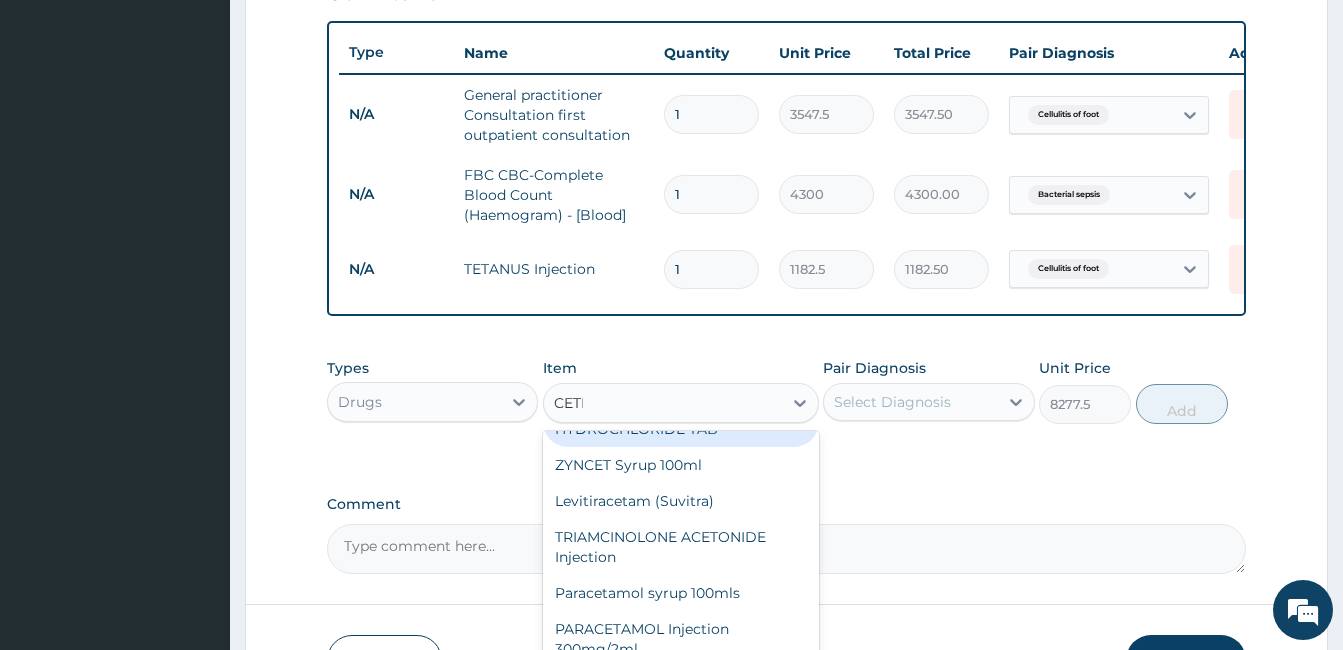 scroll, scrollTop: 0, scrollLeft: 0, axis: both 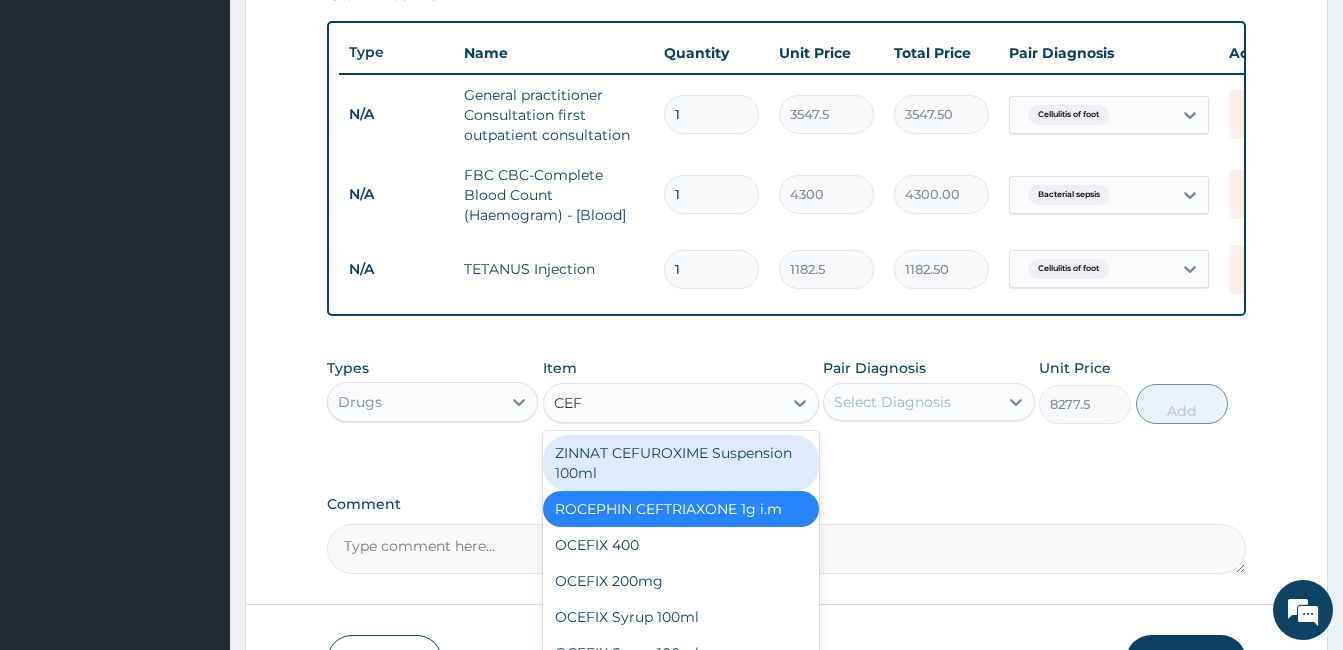 type on "CEFT" 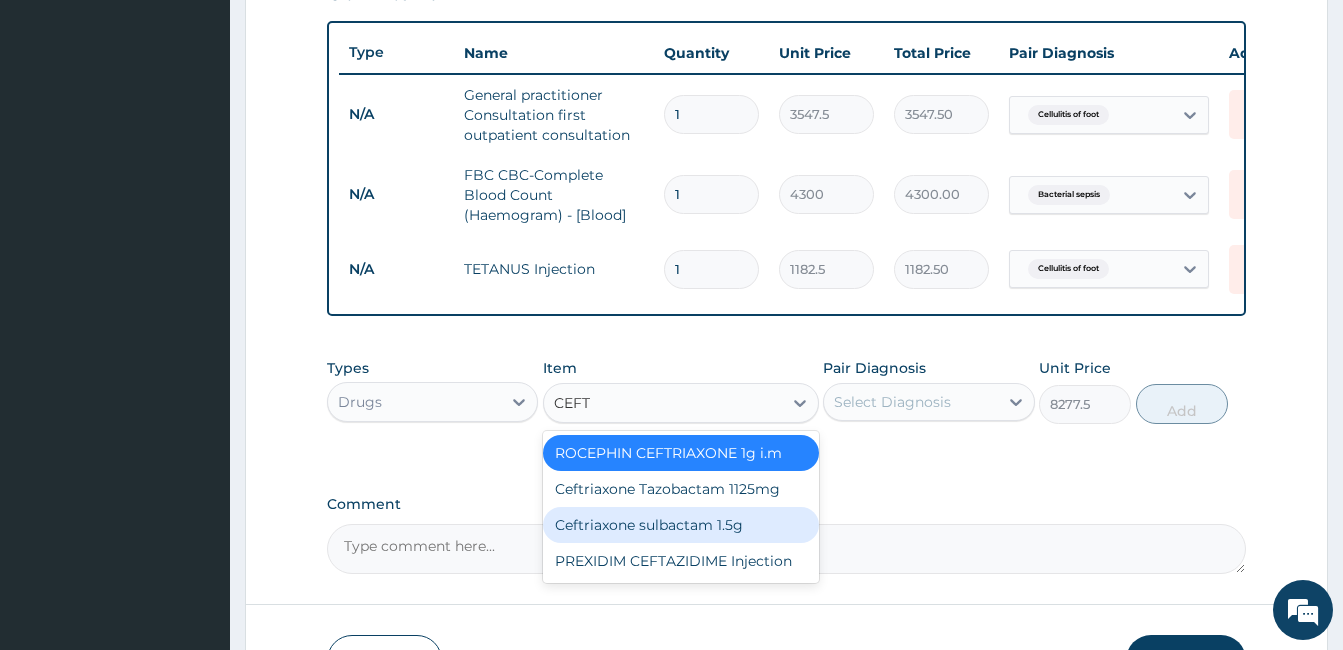 click on "Ceftriaxone sulbactam 1.5g" at bounding box center (681, 525) 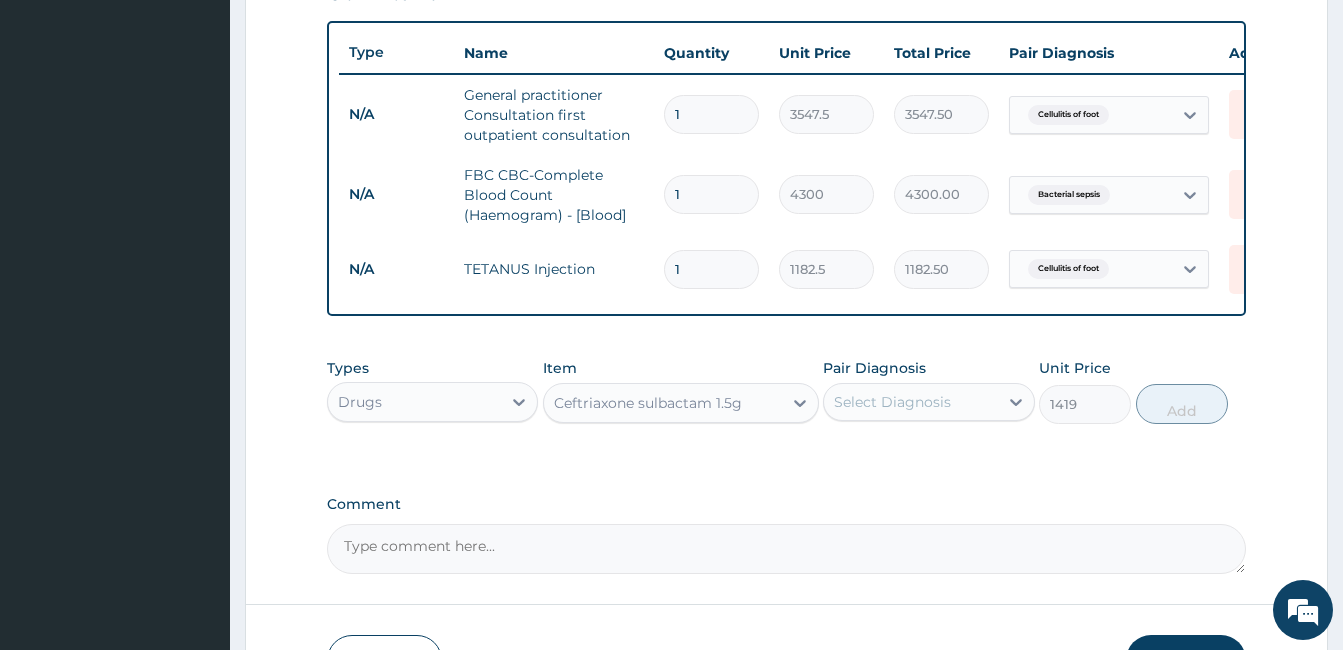 click on "Ceftriaxone sulbactam 1.5g" at bounding box center (663, 403) 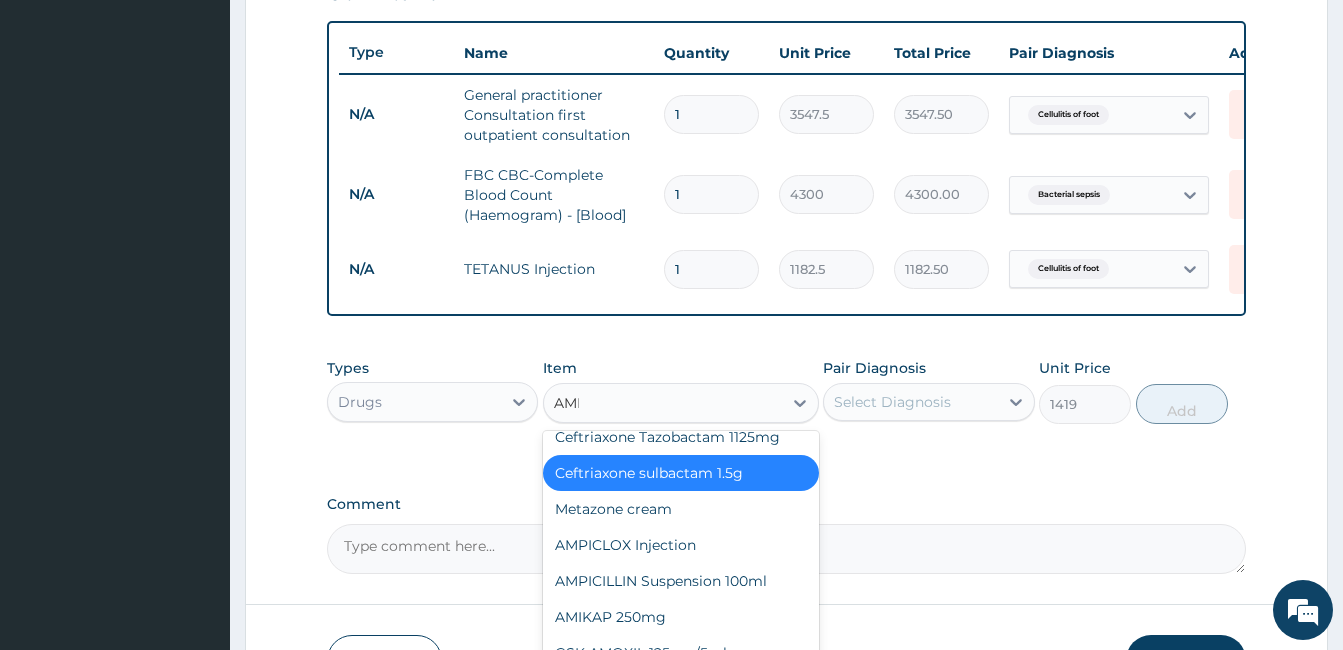 scroll, scrollTop: 0, scrollLeft: 0, axis: both 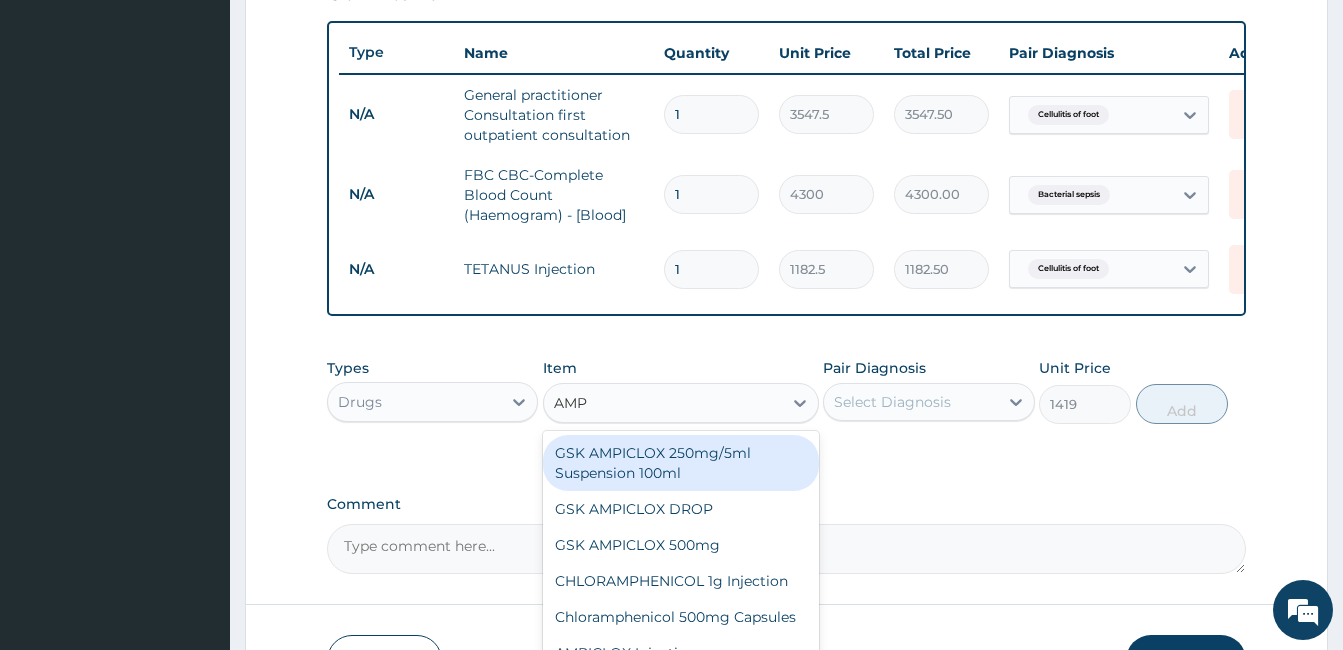 type on "AMPI" 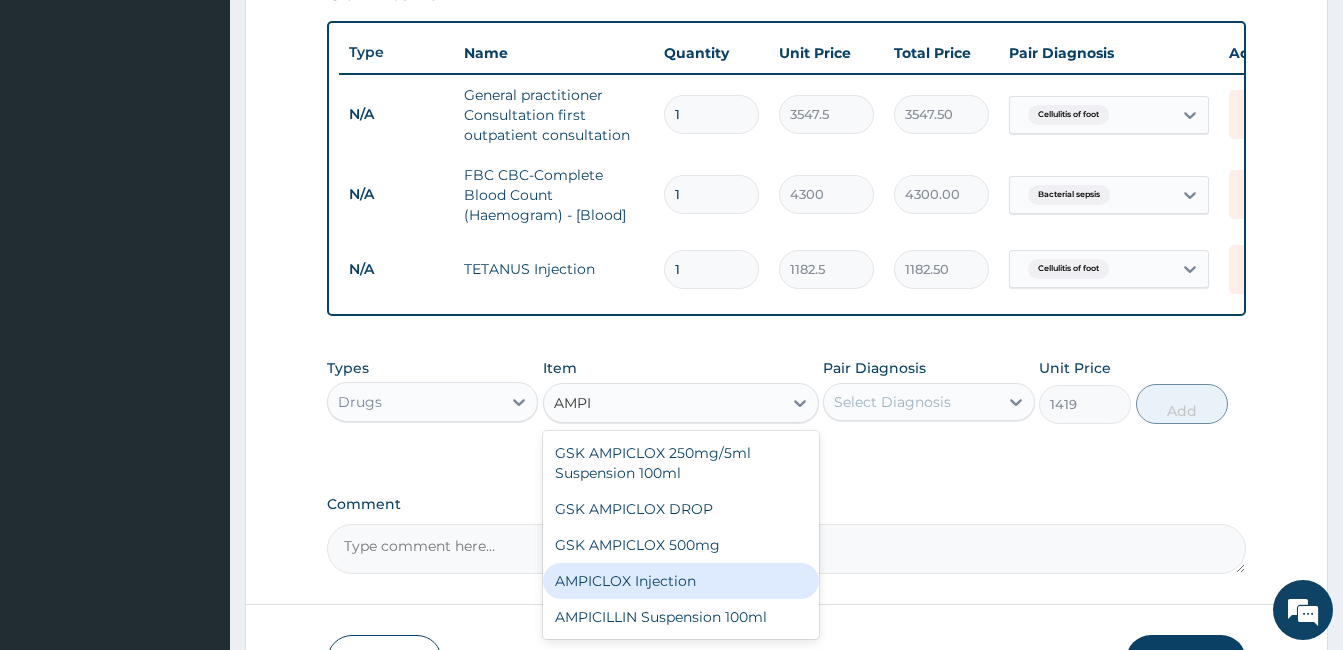 click on "AMPICLOX Injection" at bounding box center [681, 581] 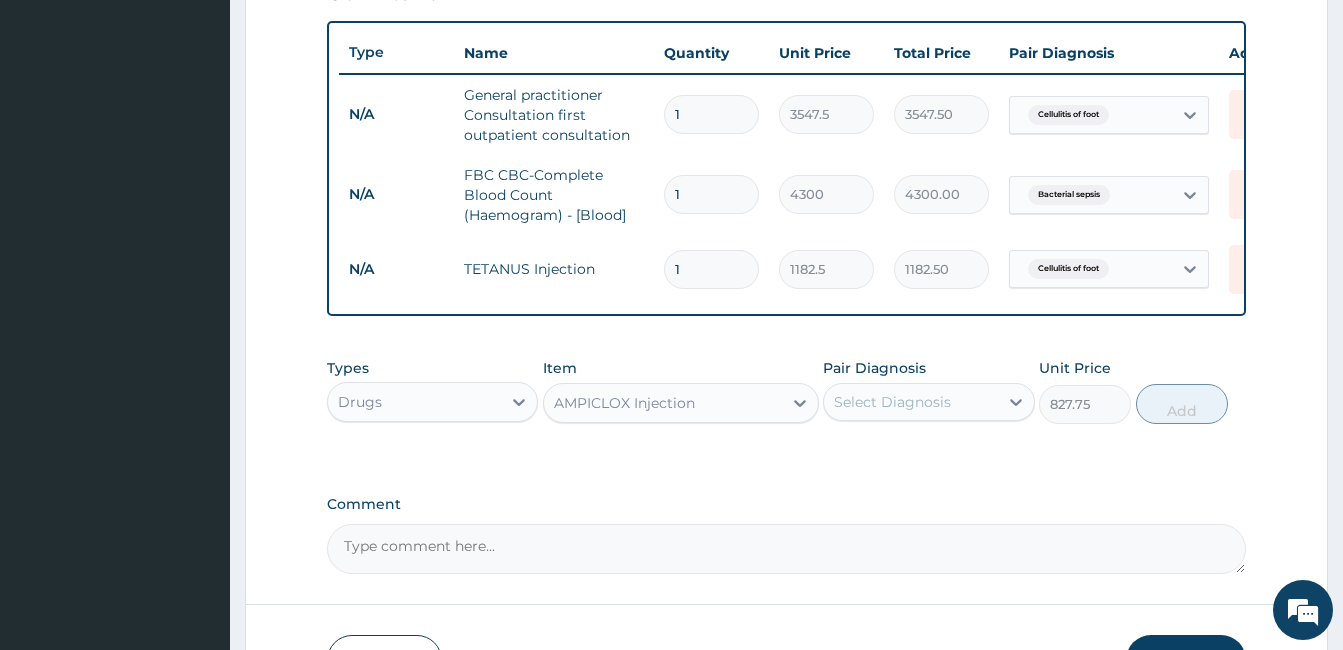 click on "AMPICLOX Injection" at bounding box center (663, 403) 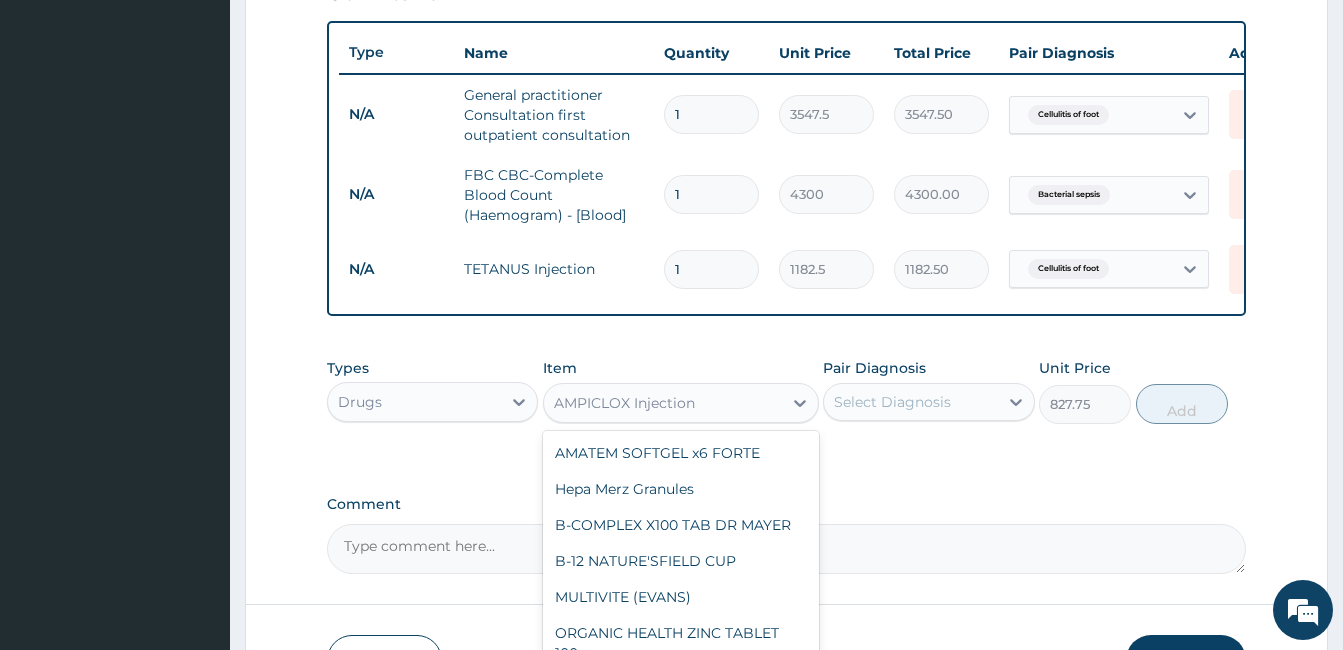 scroll, scrollTop: 24096, scrollLeft: 0, axis: vertical 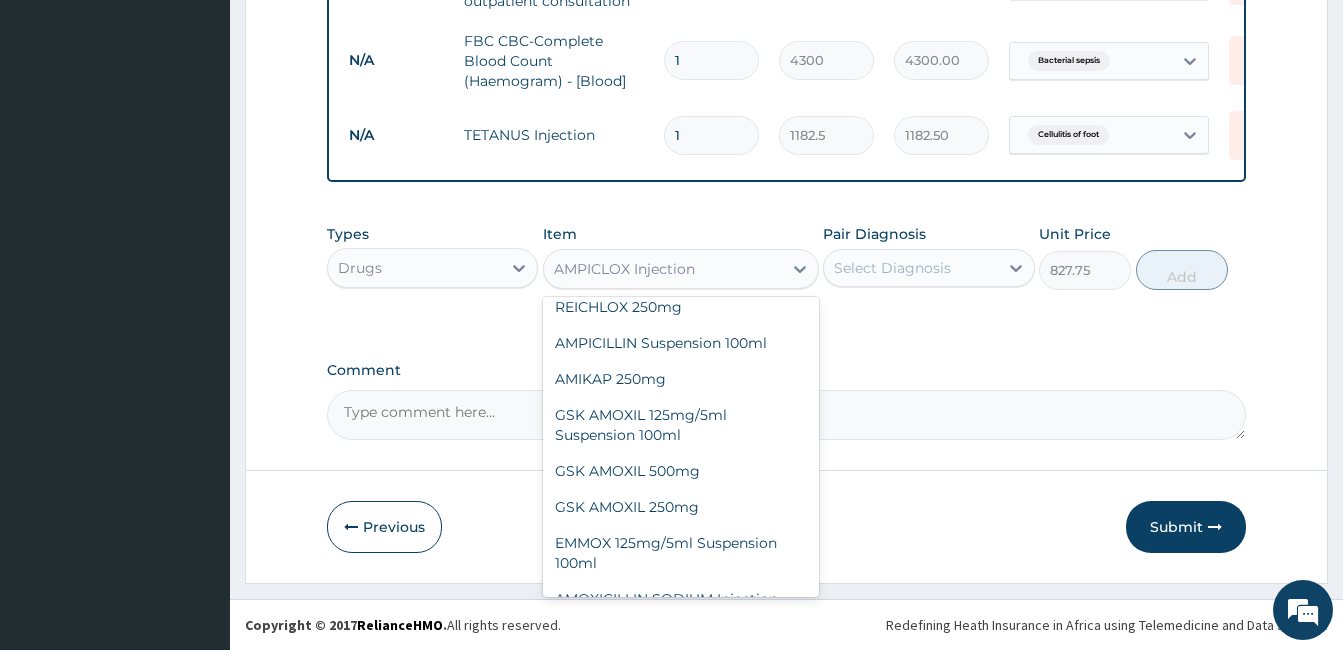 click on "AUGMENTIN 1.2g Injection." at bounding box center [681, 71] 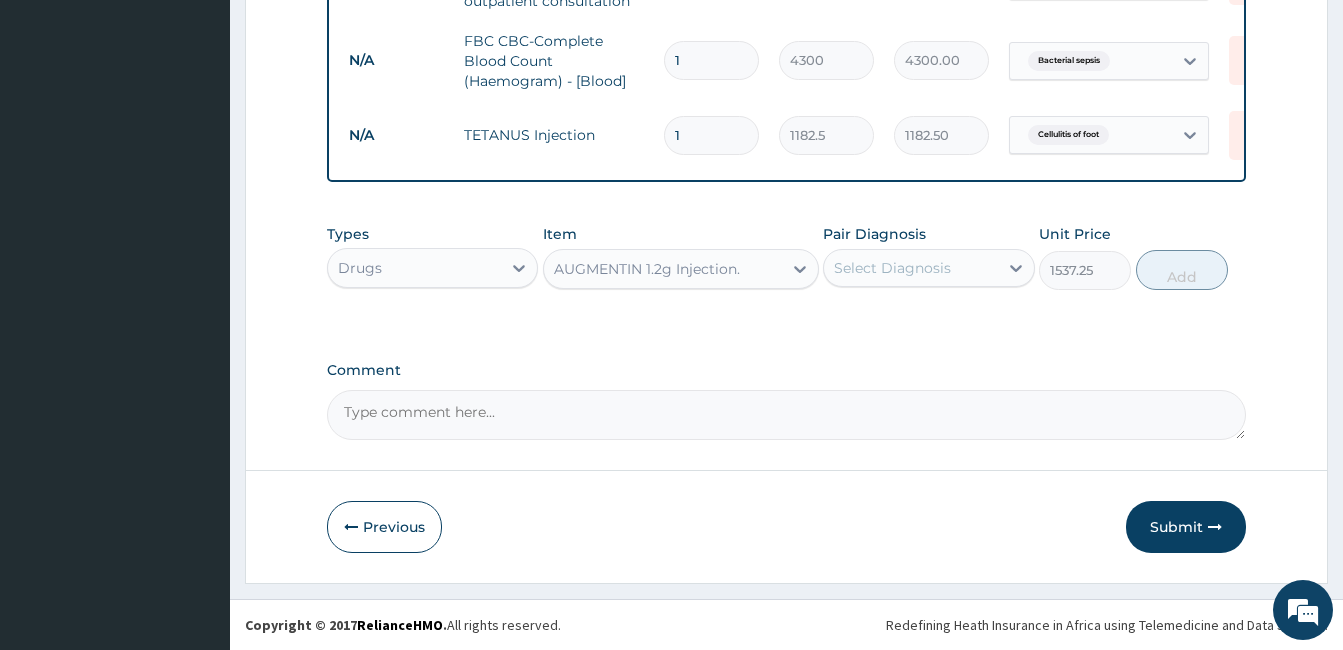click on "AUGMENTIN 1.2g Injection." at bounding box center (663, 269) 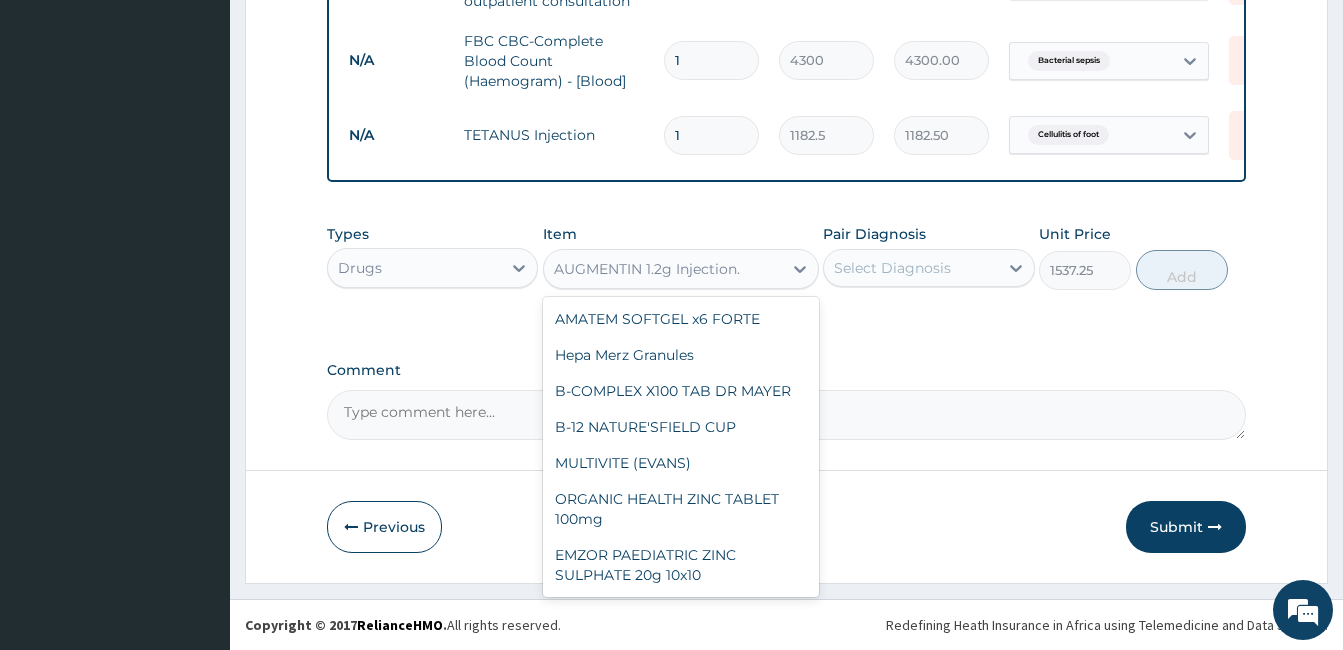 scroll, scrollTop: 24060, scrollLeft: 0, axis: vertical 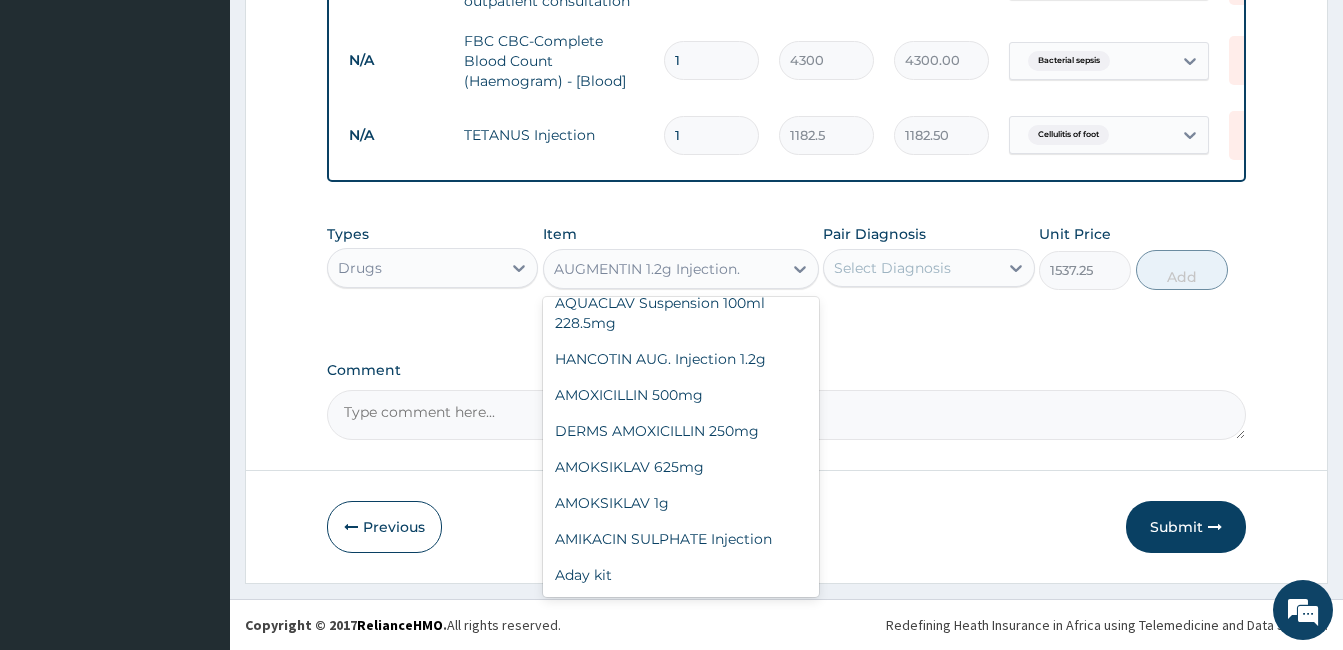 click on "AMOXICILLIN SODIUM Injection" at bounding box center [681, 31] 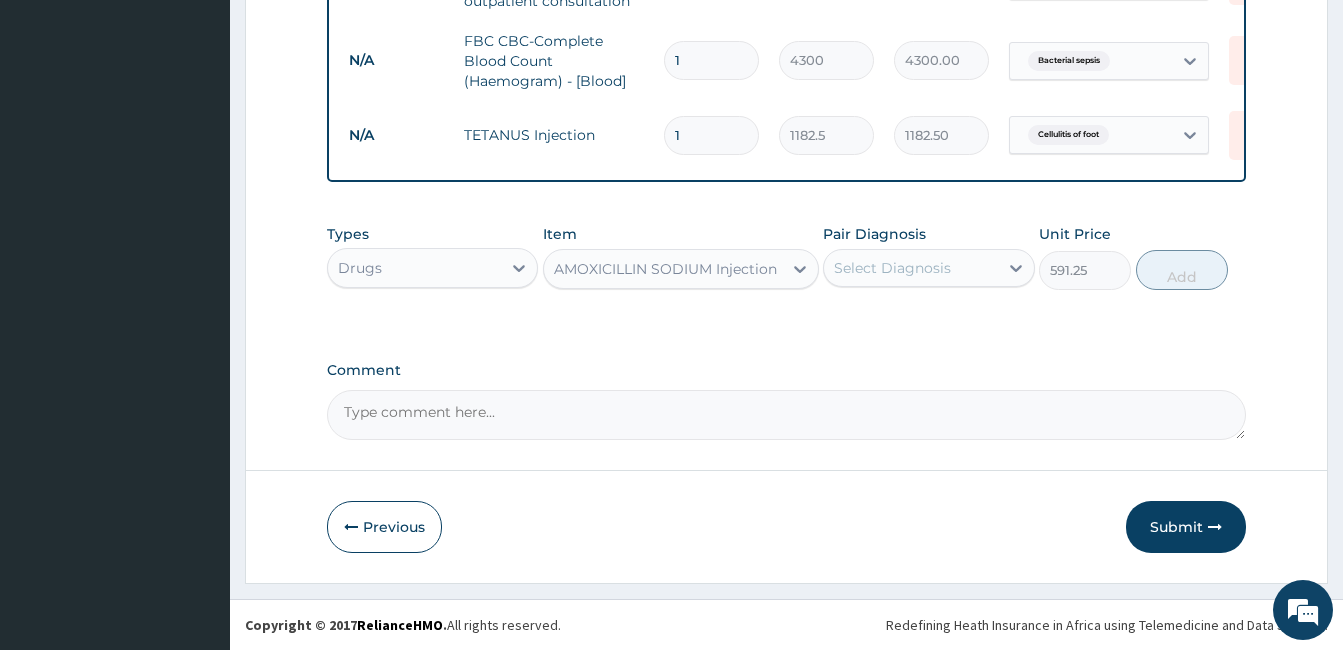 click on "AMOXICILLIN SODIUM Injection" at bounding box center [665, 269] 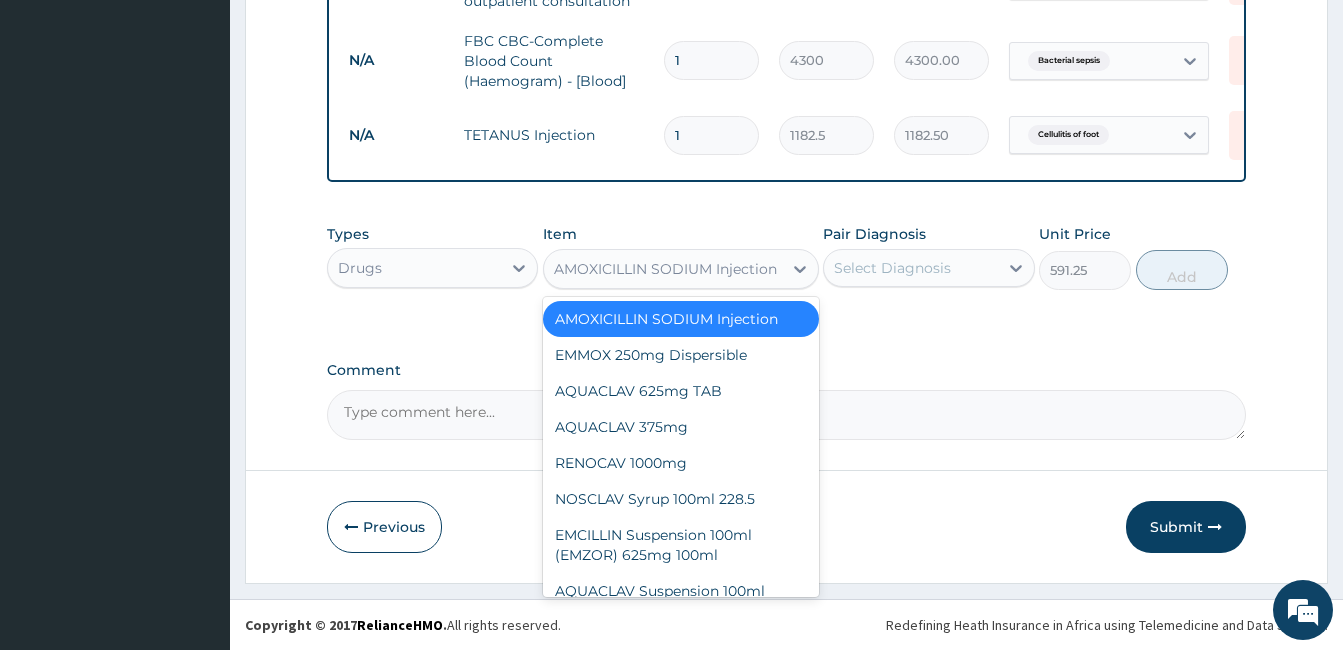 scroll, scrollTop: 24300, scrollLeft: 0, axis: vertical 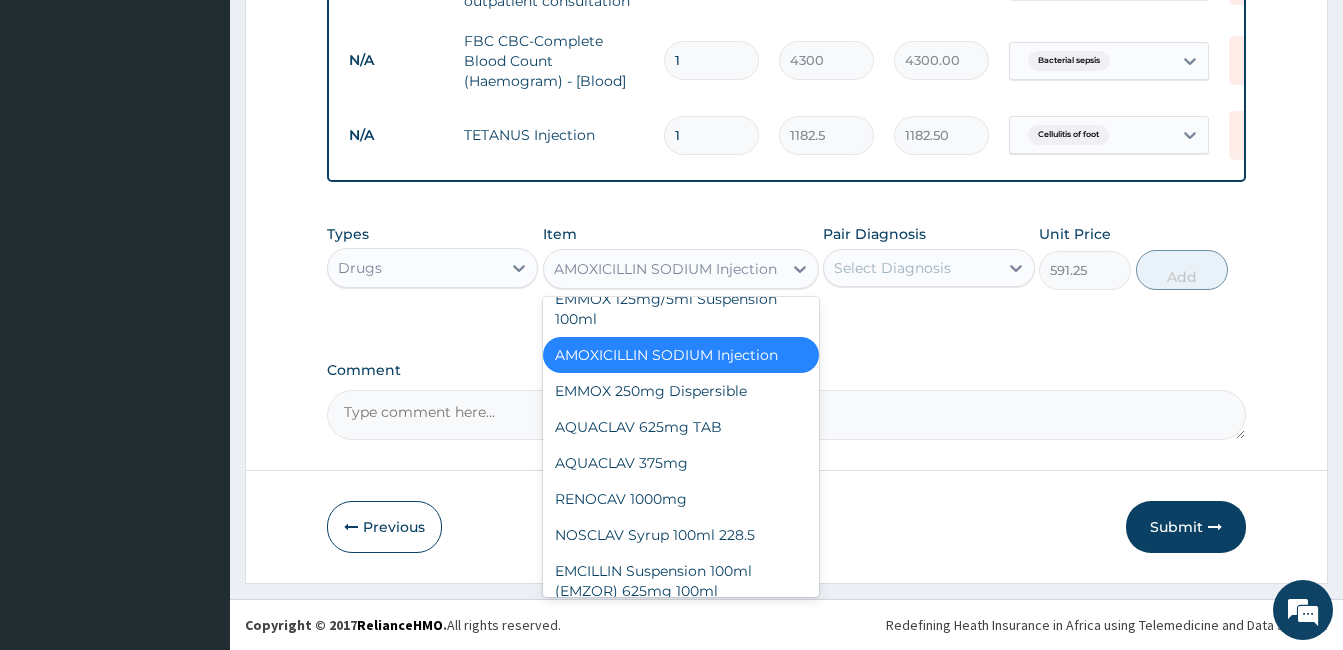 click on "AUGMENTIN 1.2g Injection." at bounding box center [681, -173] 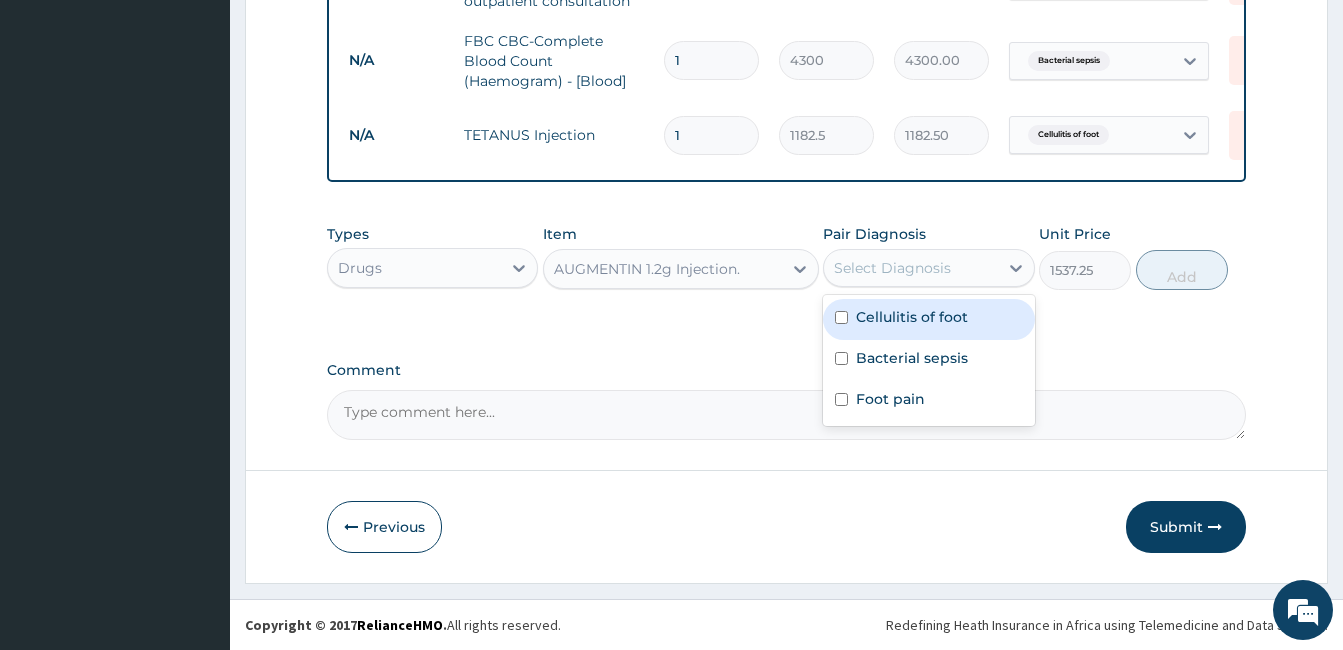 click on "Select Diagnosis" at bounding box center [910, 268] 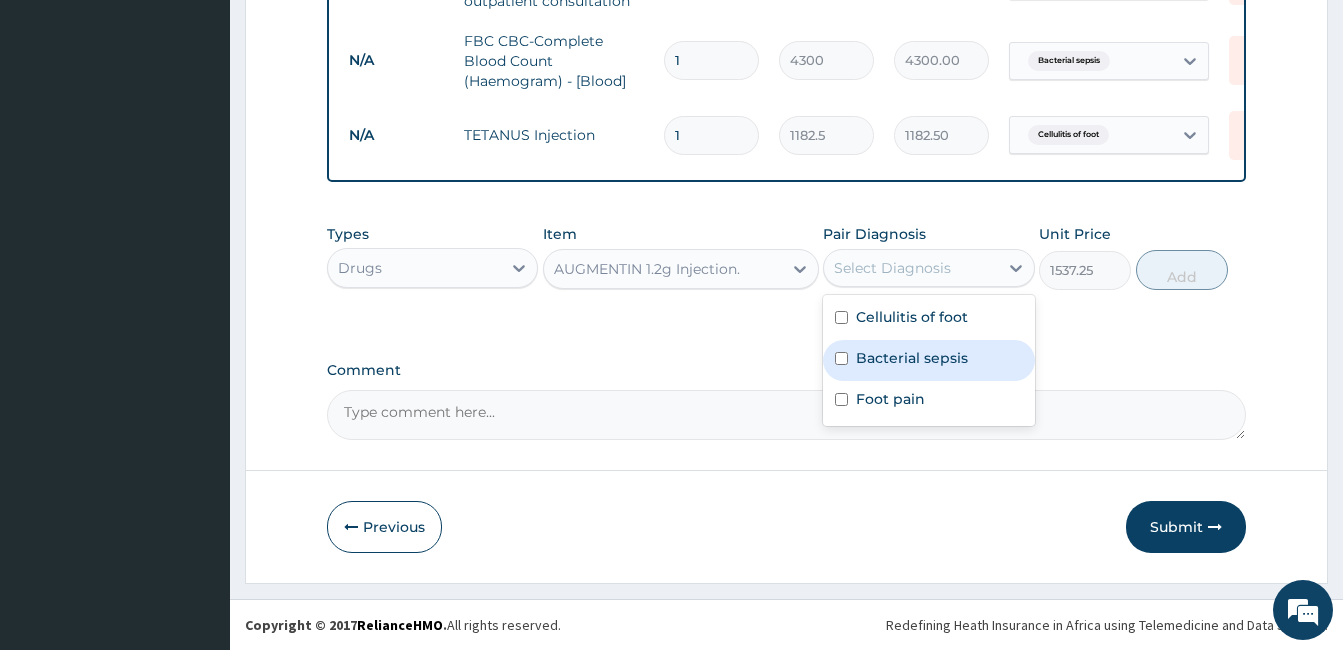 click at bounding box center [841, 358] 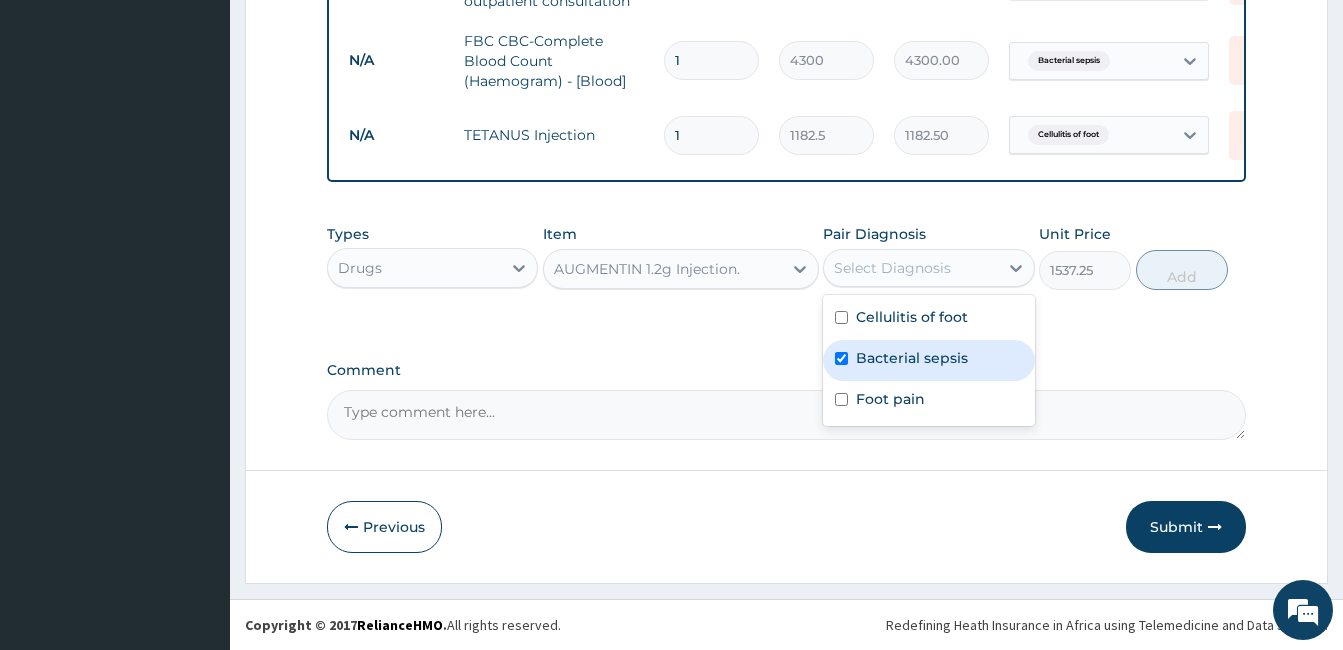 checkbox on "true" 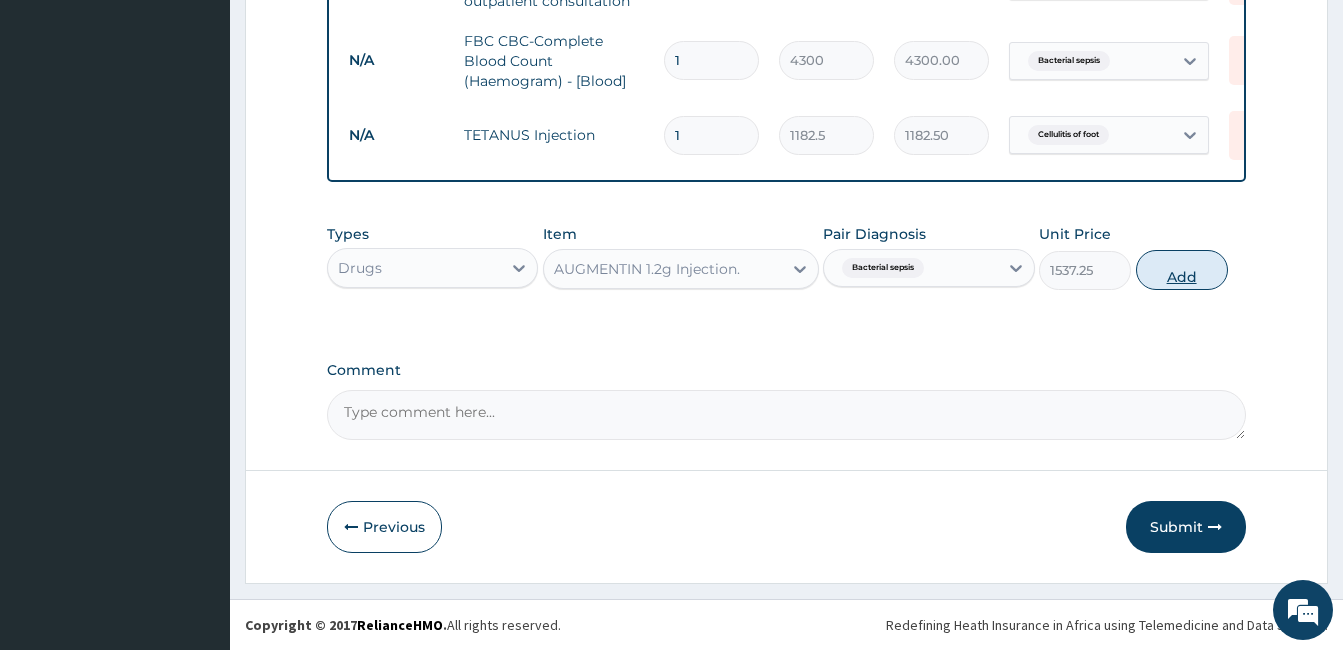 click on "Add" at bounding box center [1182, 270] 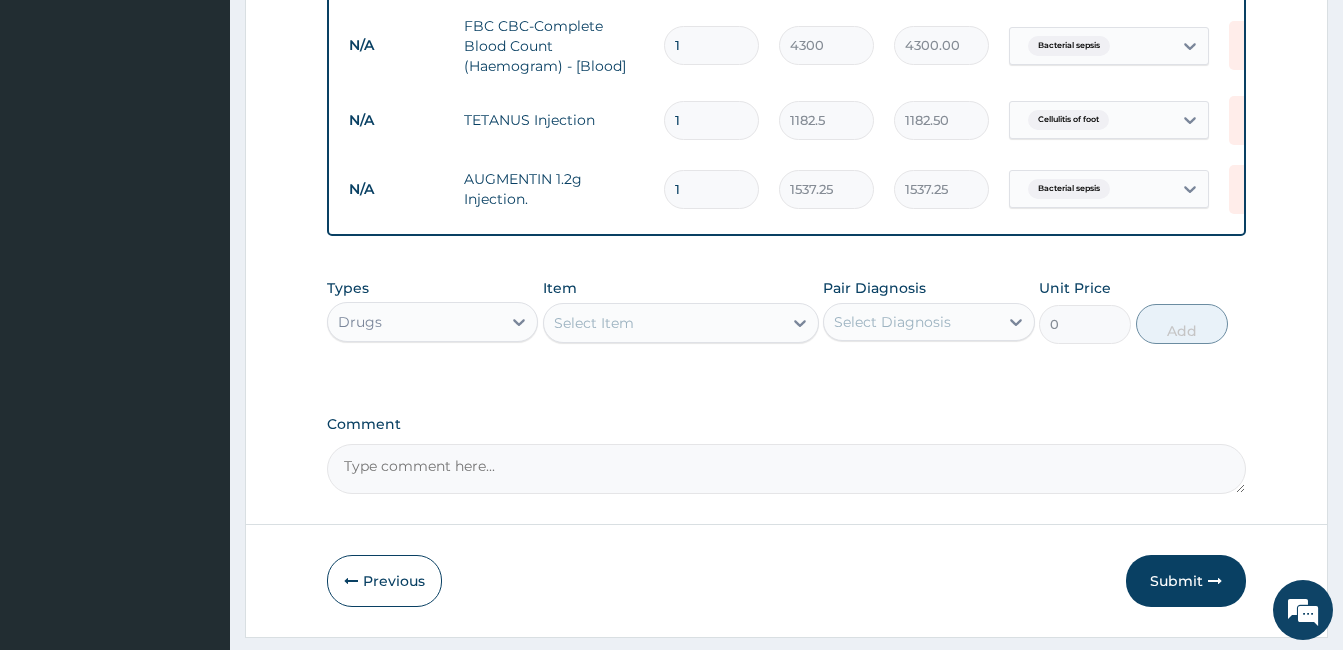 click on "1" at bounding box center [711, 189] 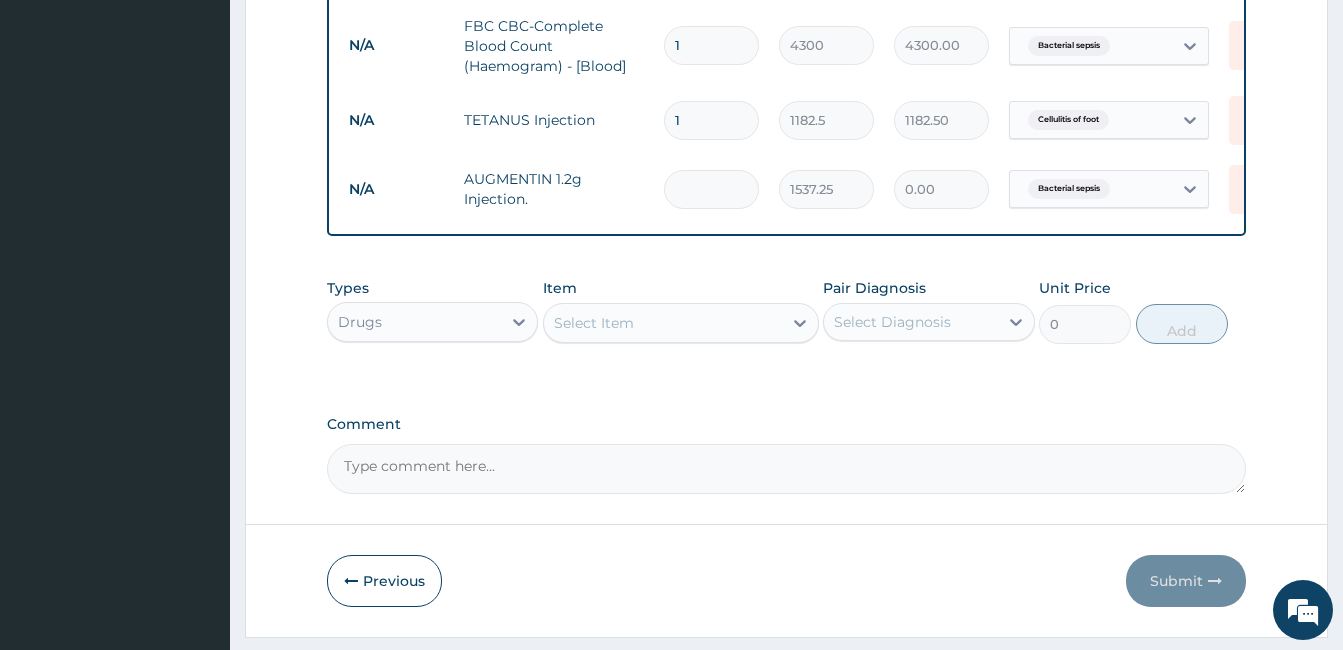 type on "6" 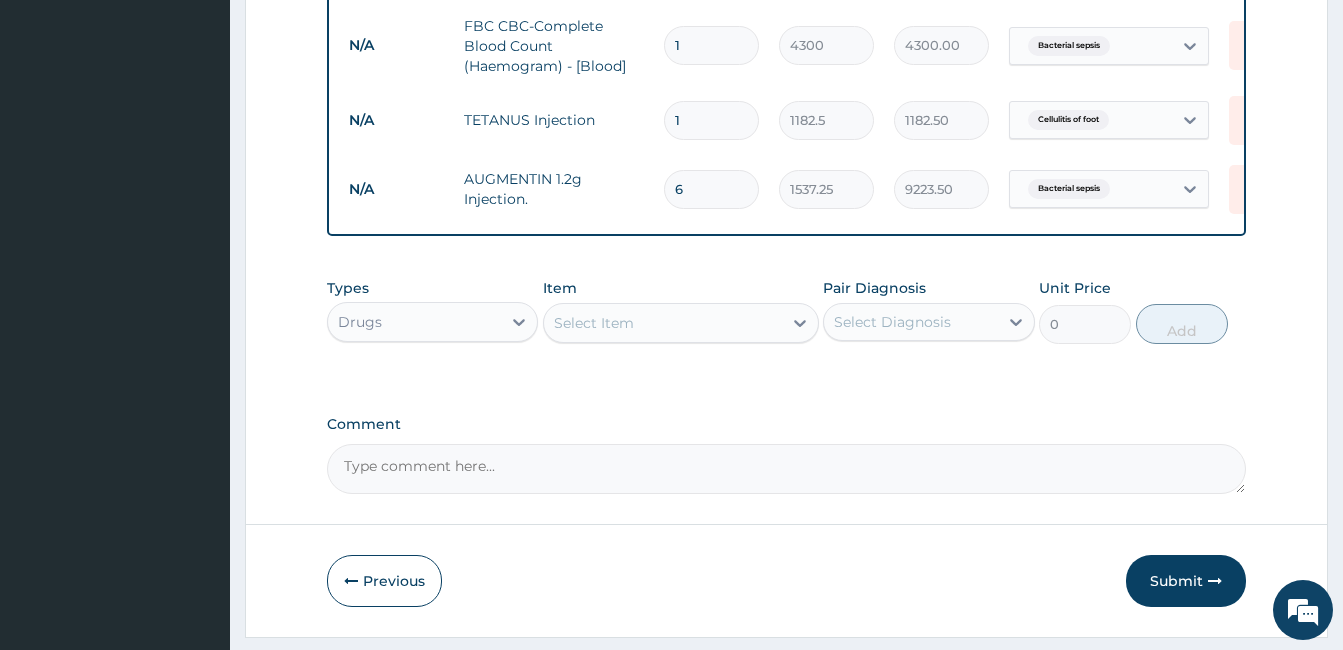 type on "6" 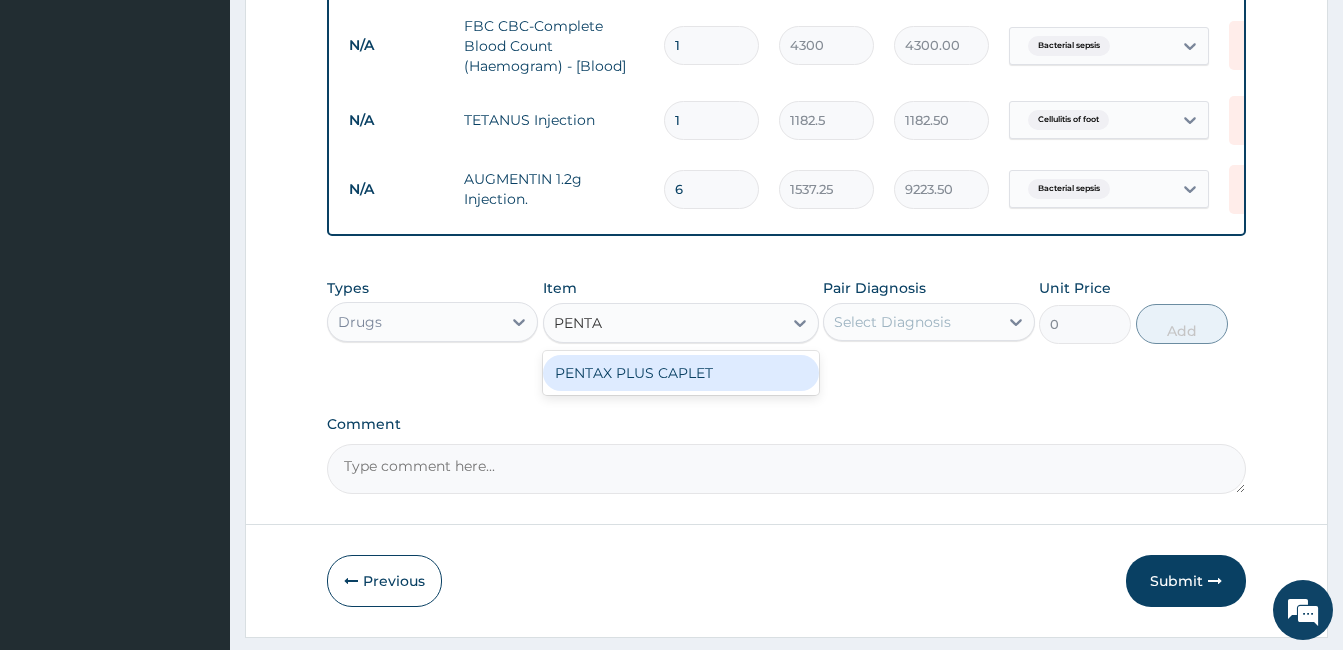 type on "PENT" 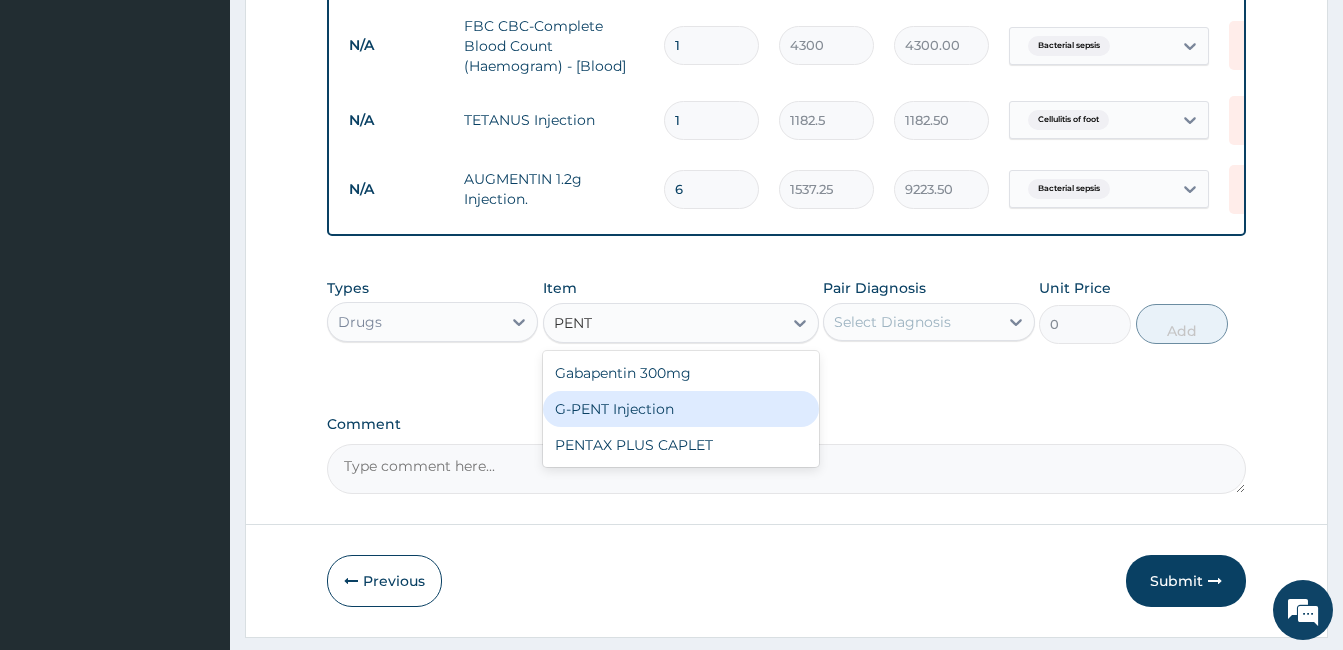 click on "G-PENT Injection" at bounding box center (681, 409) 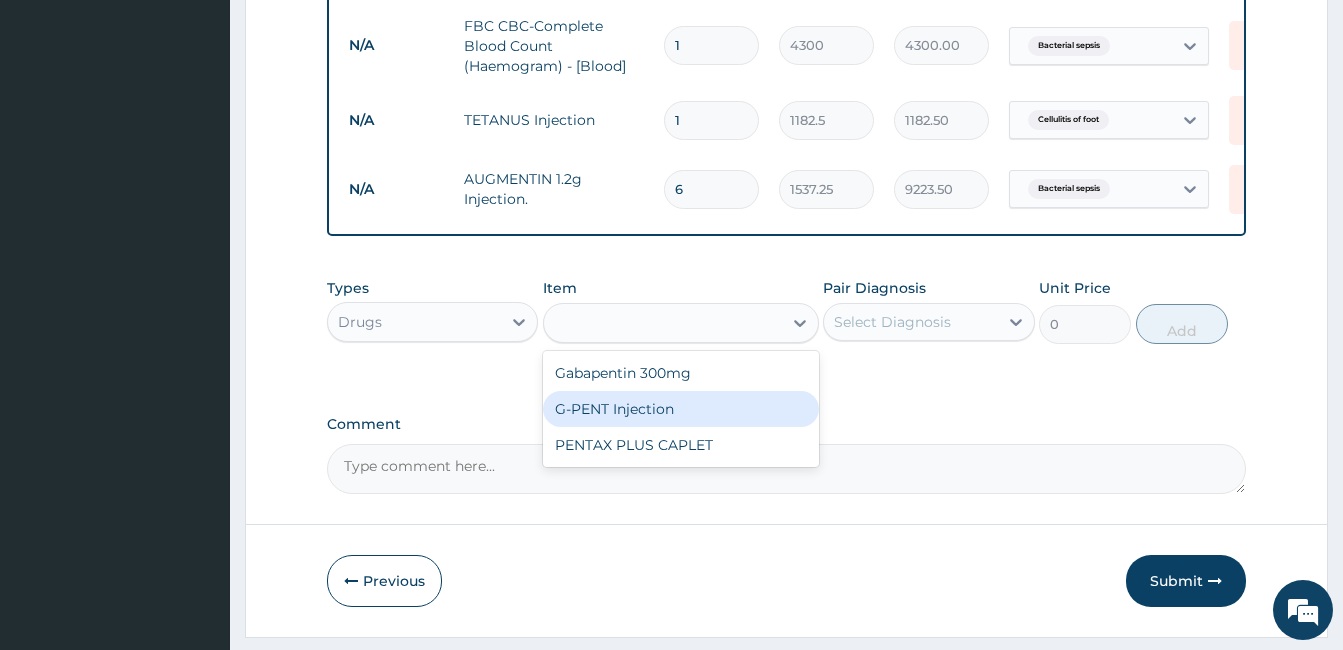 type on "455.2625" 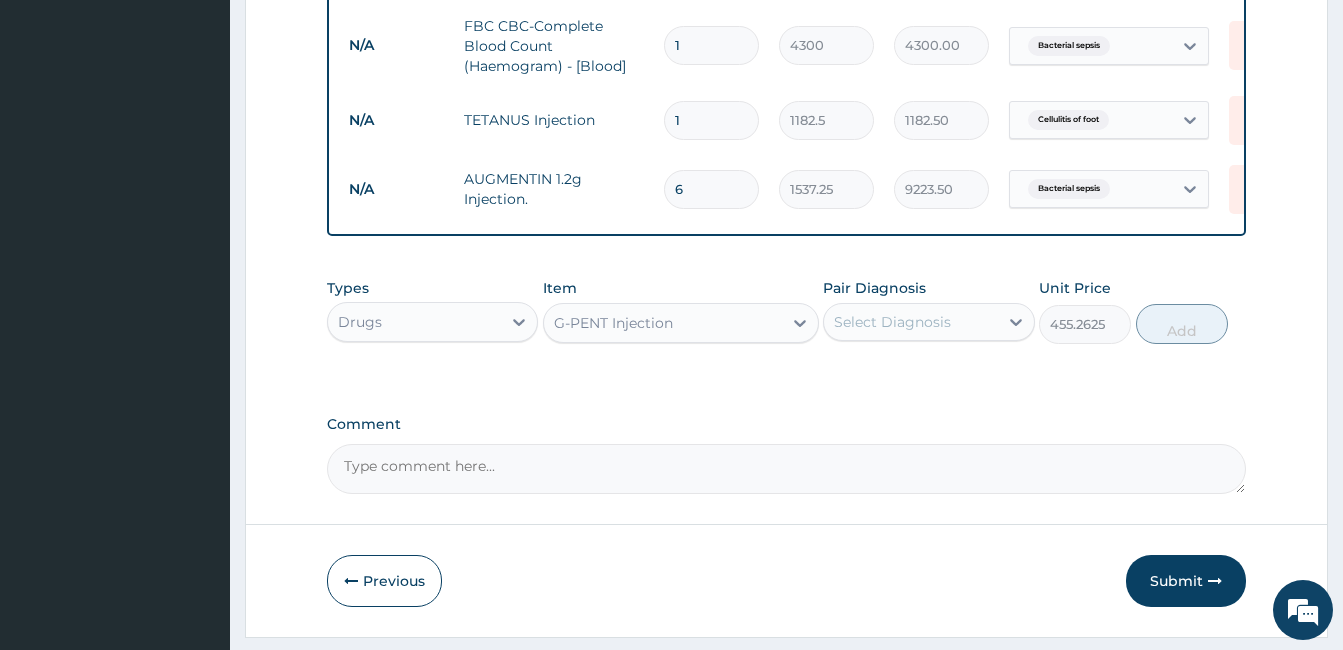 click on "G-PENT Injection" at bounding box center [663, 323] 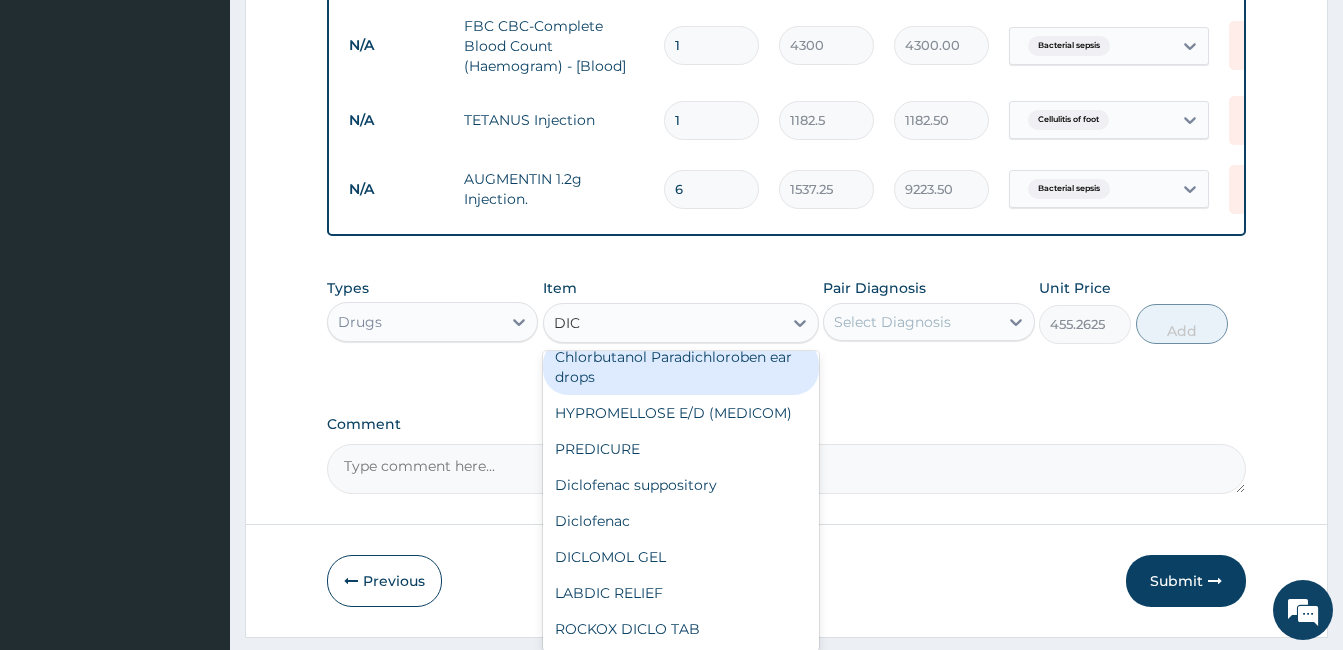 scroll, scrollTop: 16, scrollLeft: 0, axis: vertical 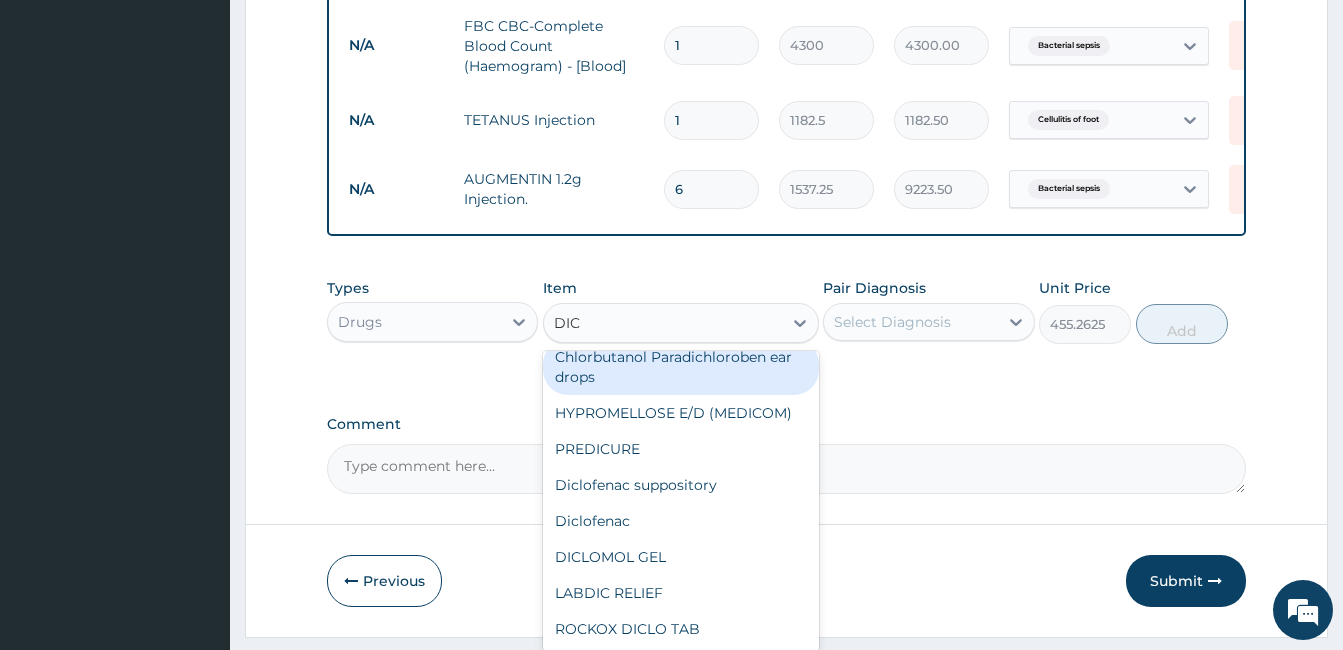 type on "DICL" 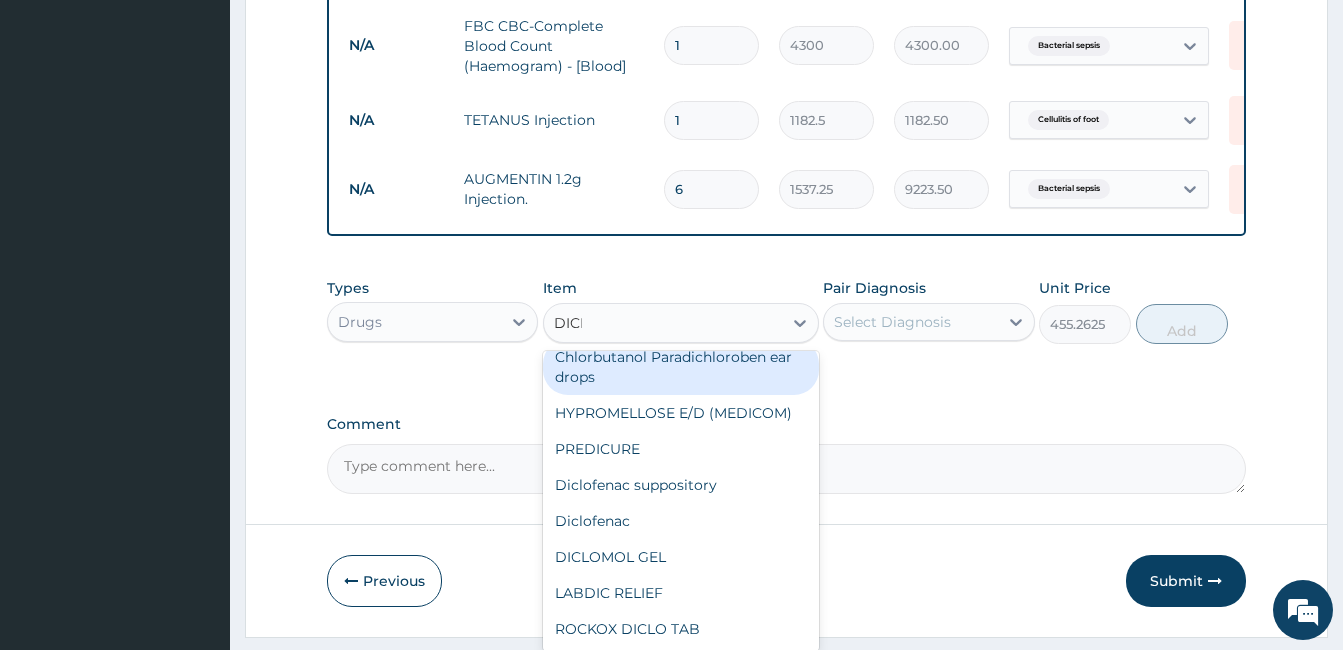 scroll, scrollTop: 0, scrollLeft: 0, axis: both 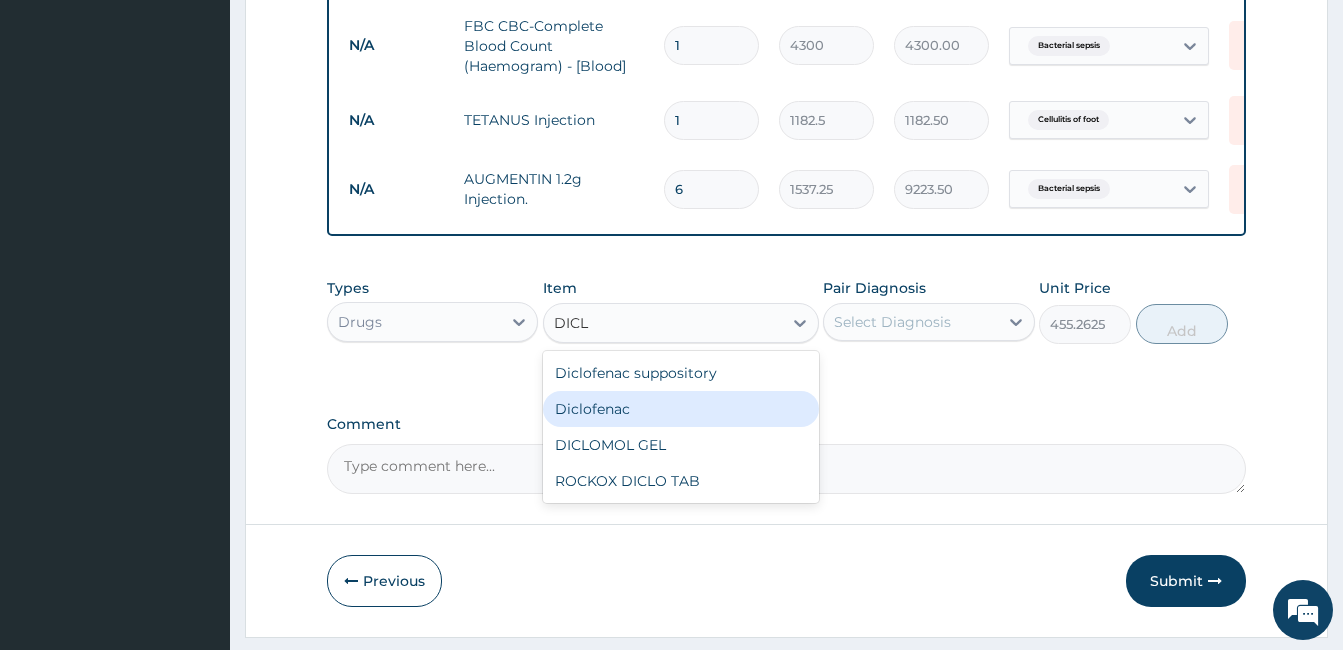 click on "Diclofenac" at bounding box center (681, 409) 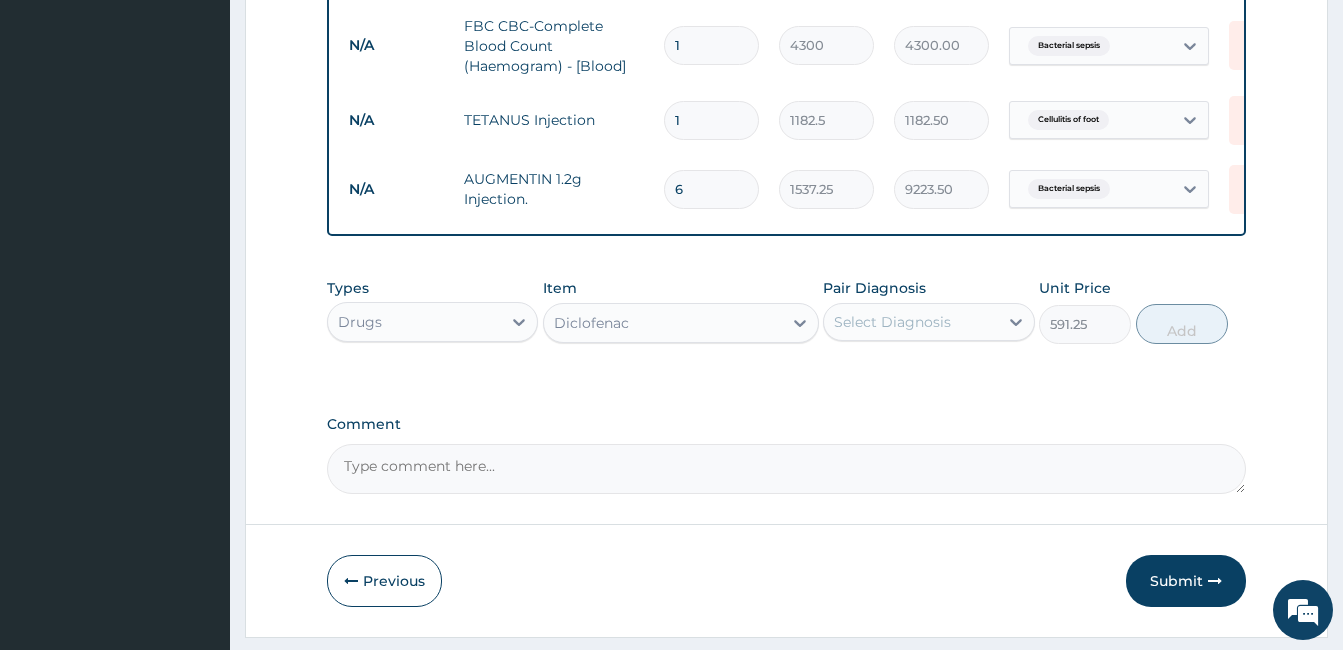 click on "Diclofenac" at bounding box center (663, 323) 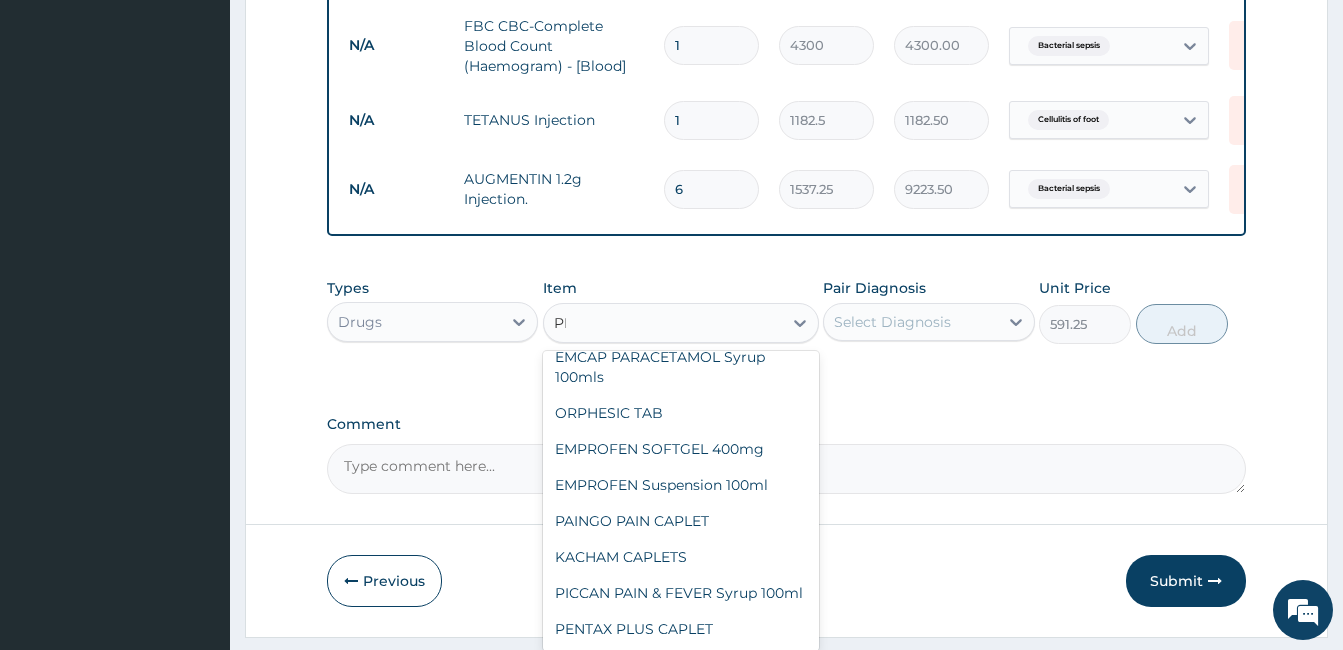 scroll, scrollTop: 2672, scrollLeft: 0, axis: vertical 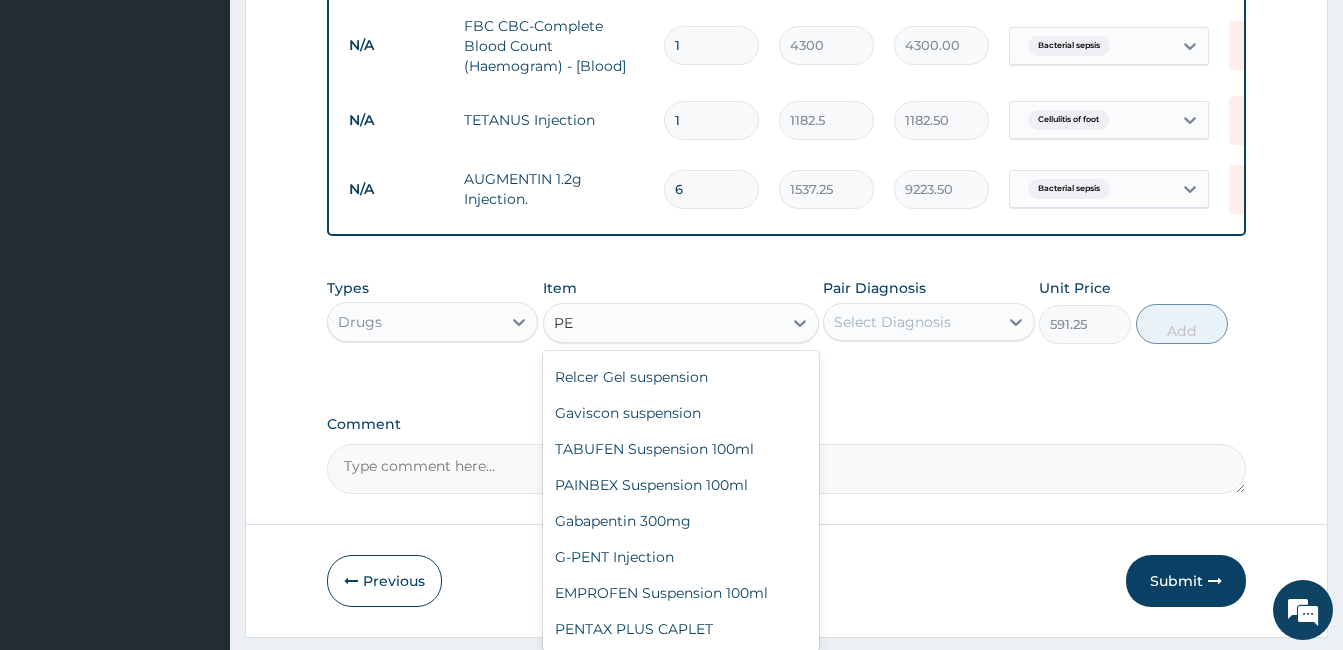 type on "PEN" 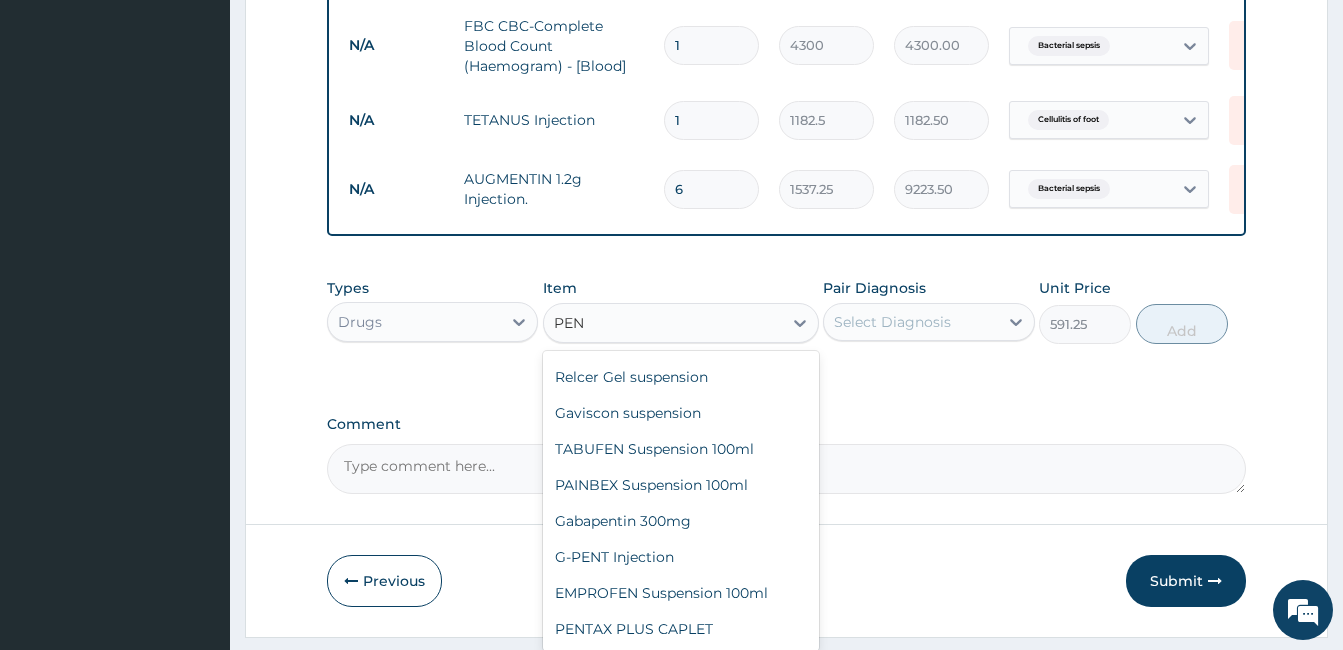 scroll, scrollTop: 1472, scrollLeft: 0, axis: vertical 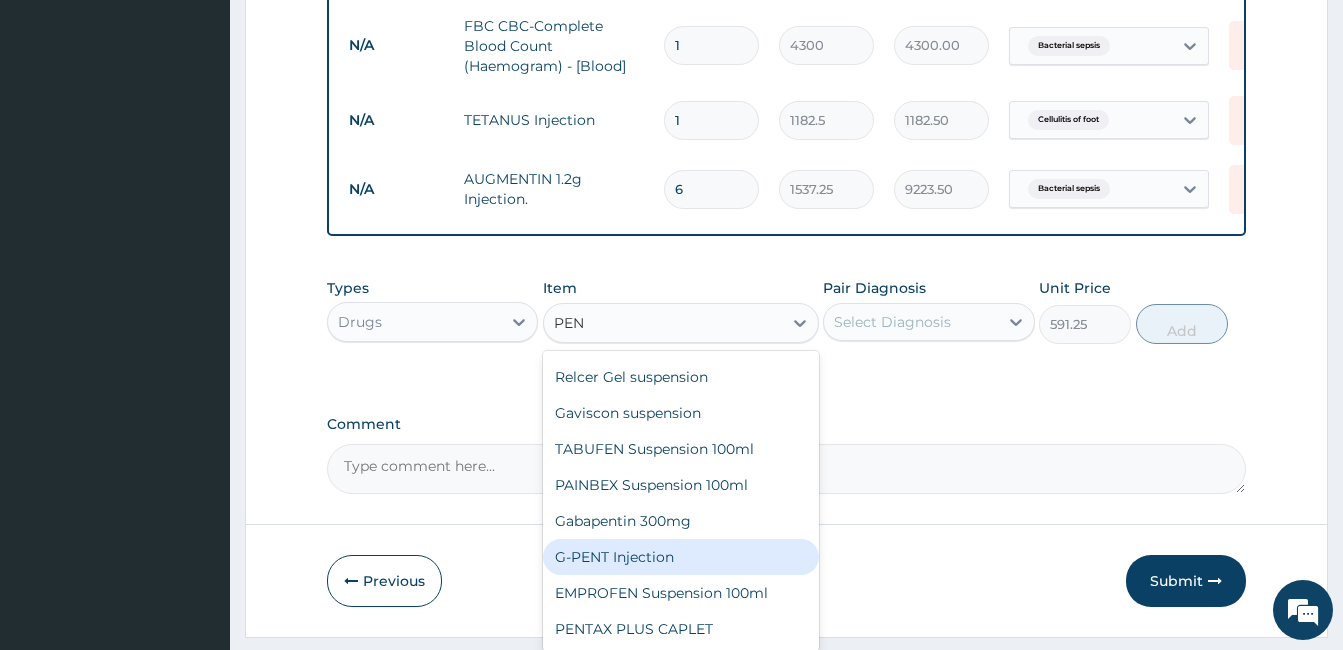 click on "G-PENT Injection" at bounding box center (681, 557) 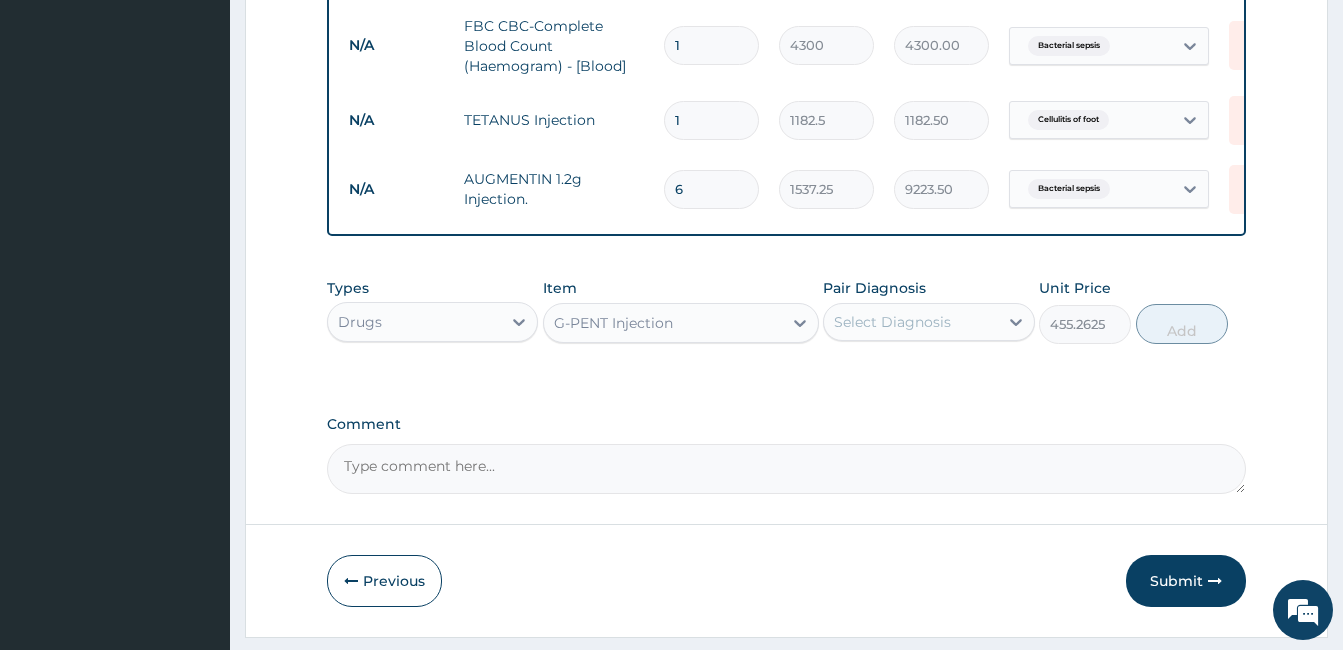 click on "G-PENT Injection" at bounding box center [663, 323] 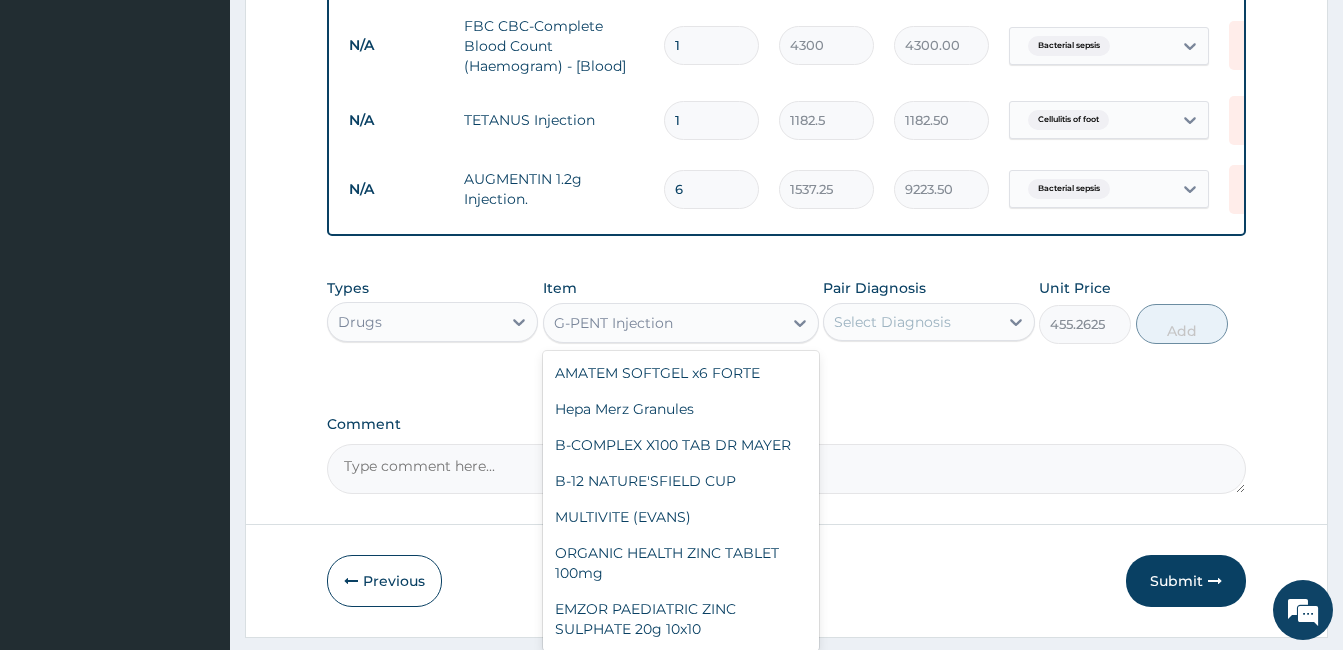 scroll, scrollTop: 29708, scrollLeft: 0, axis: vertical 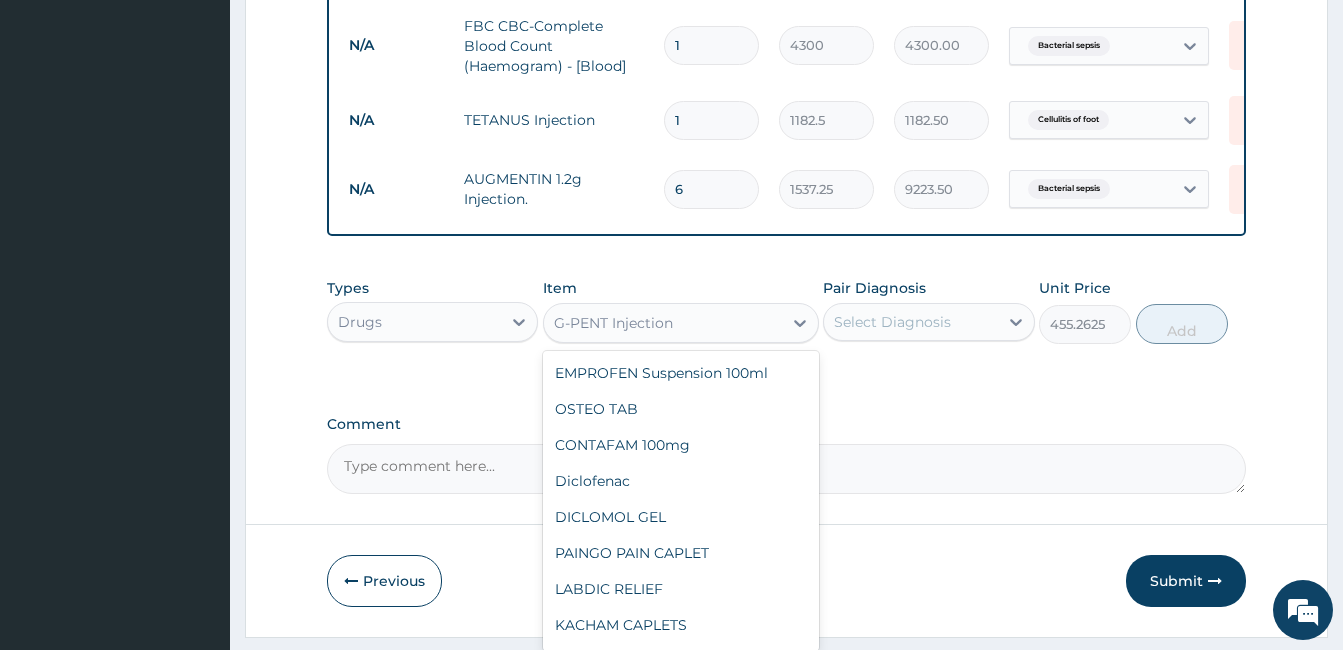 click on "G-PENT Injection" at bounding box center [663, 323] 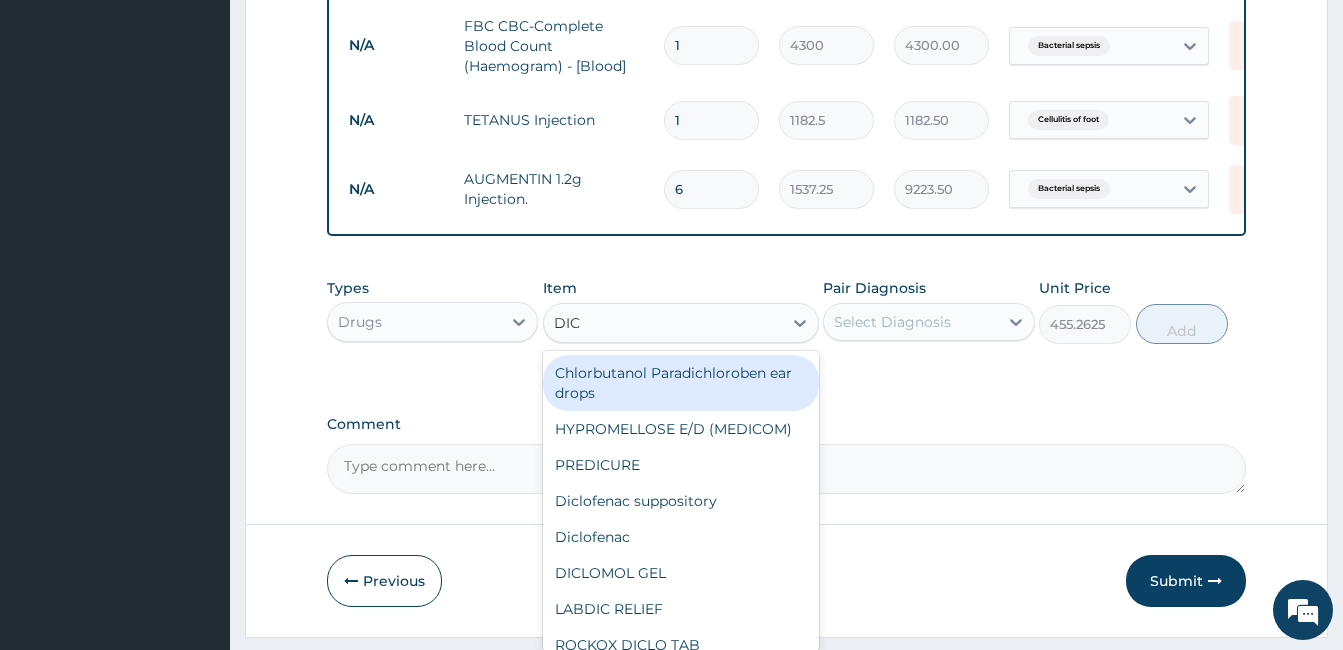 type on "DICL" 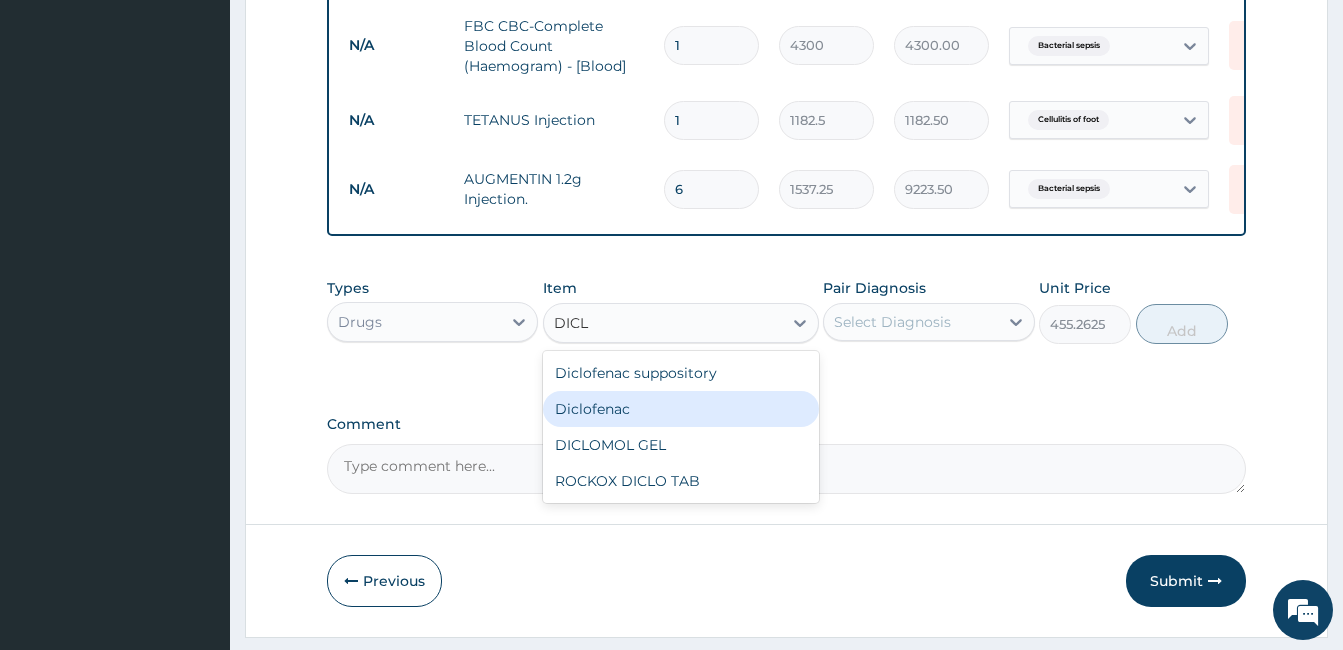 click on "Diclofenac" at bounding box center [681, 409] 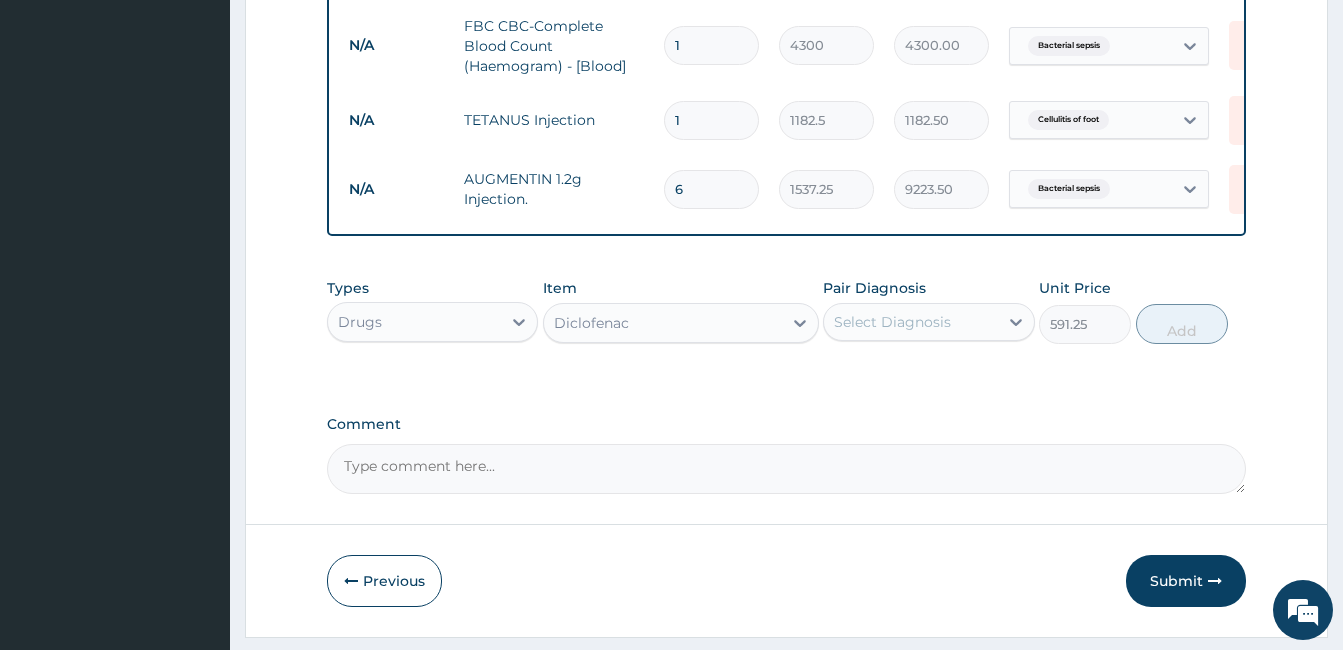 click on "Select Diagnosis" at bounding box center (910, 322) 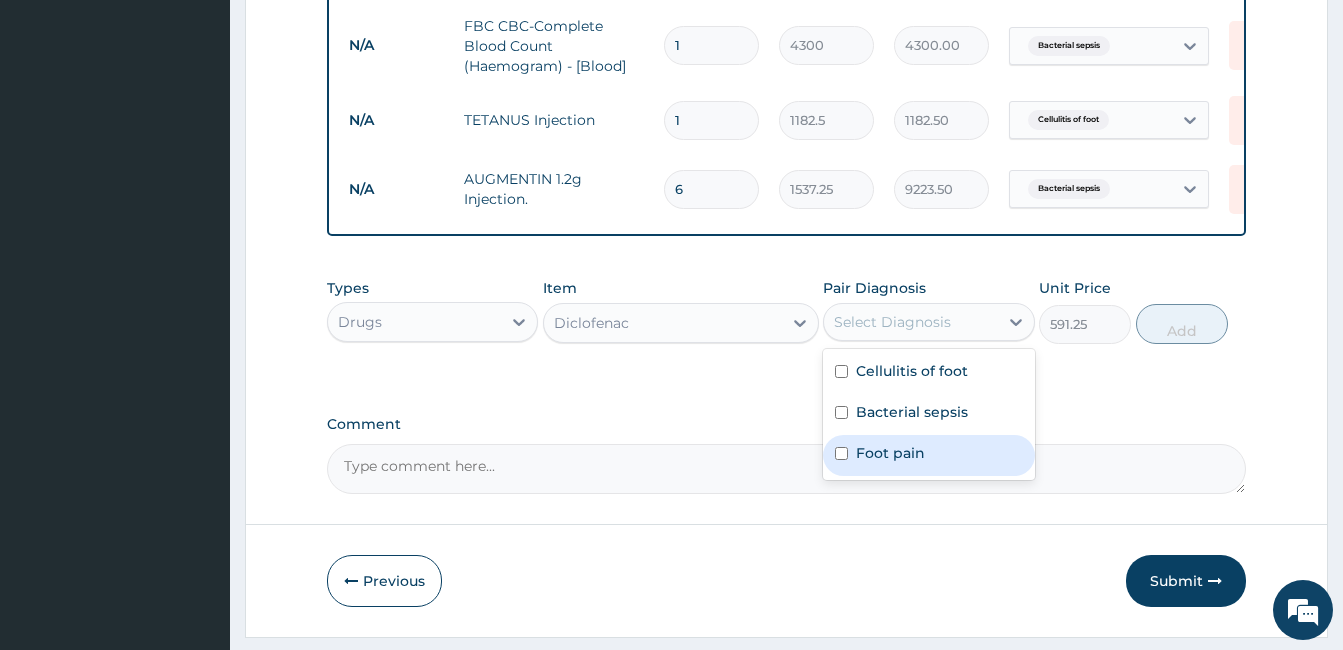 click on "Foot pain" at bounding box center [928, 455] 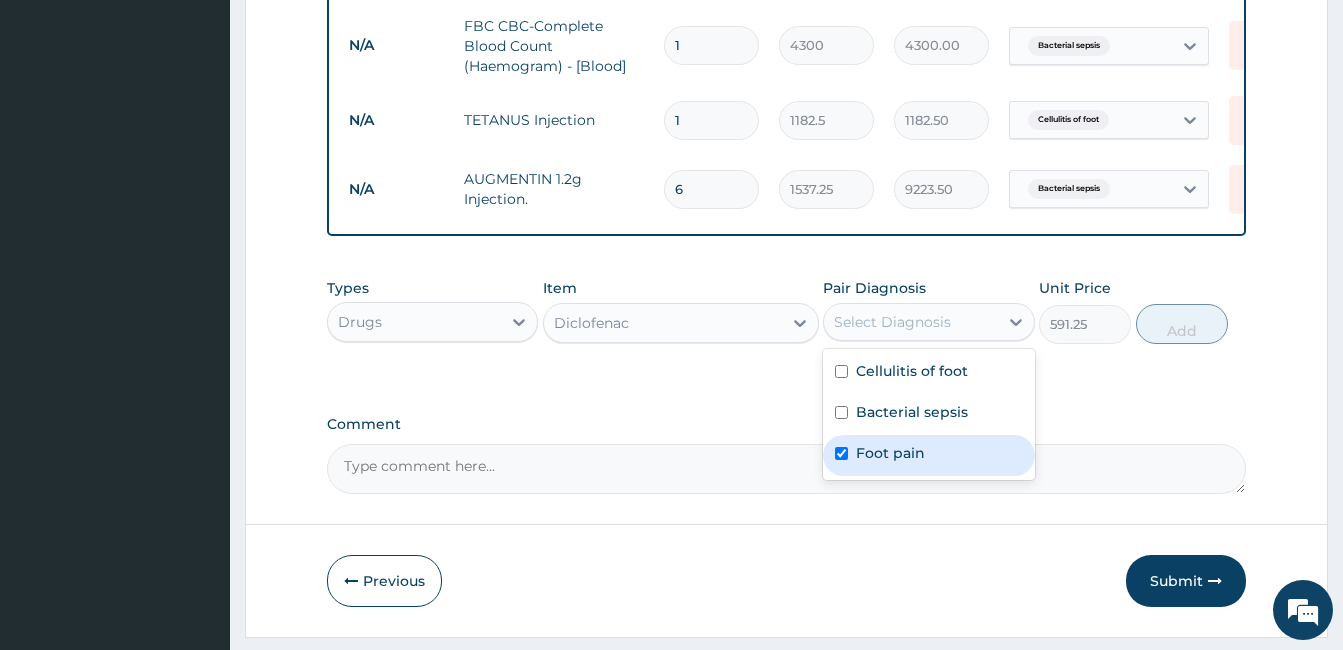 checkbox on "true" 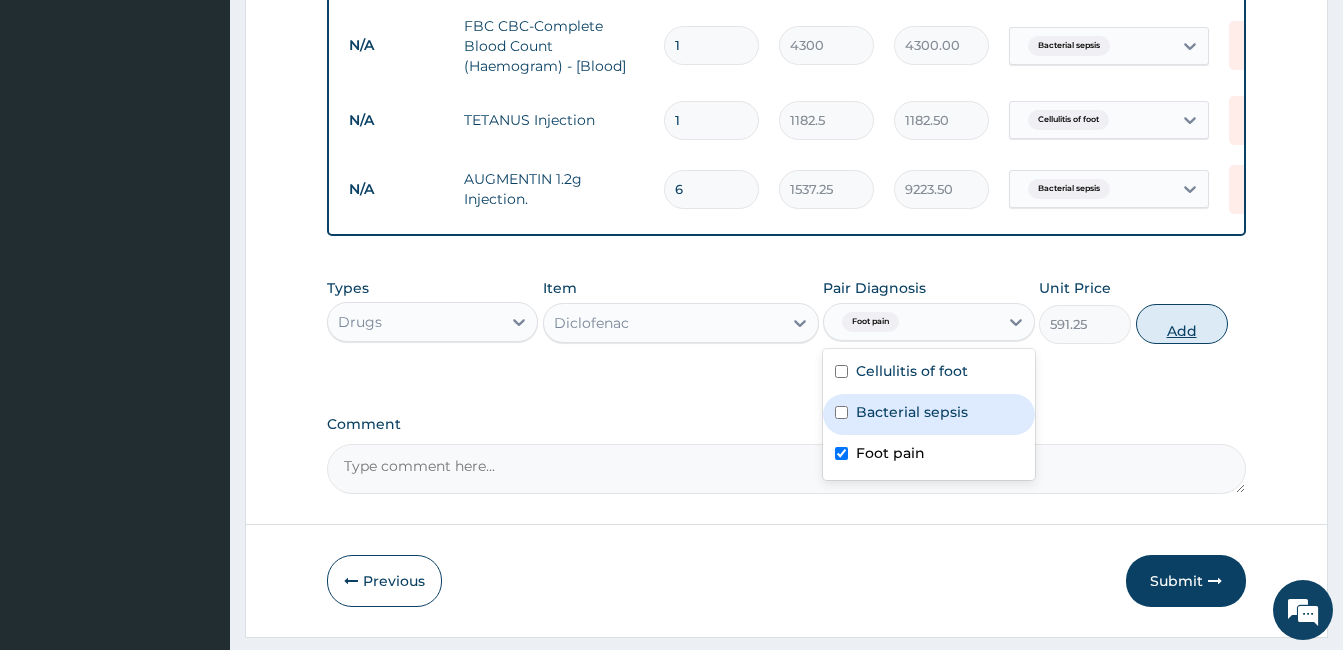 click on "Add" at bounding box center [1182, 324] 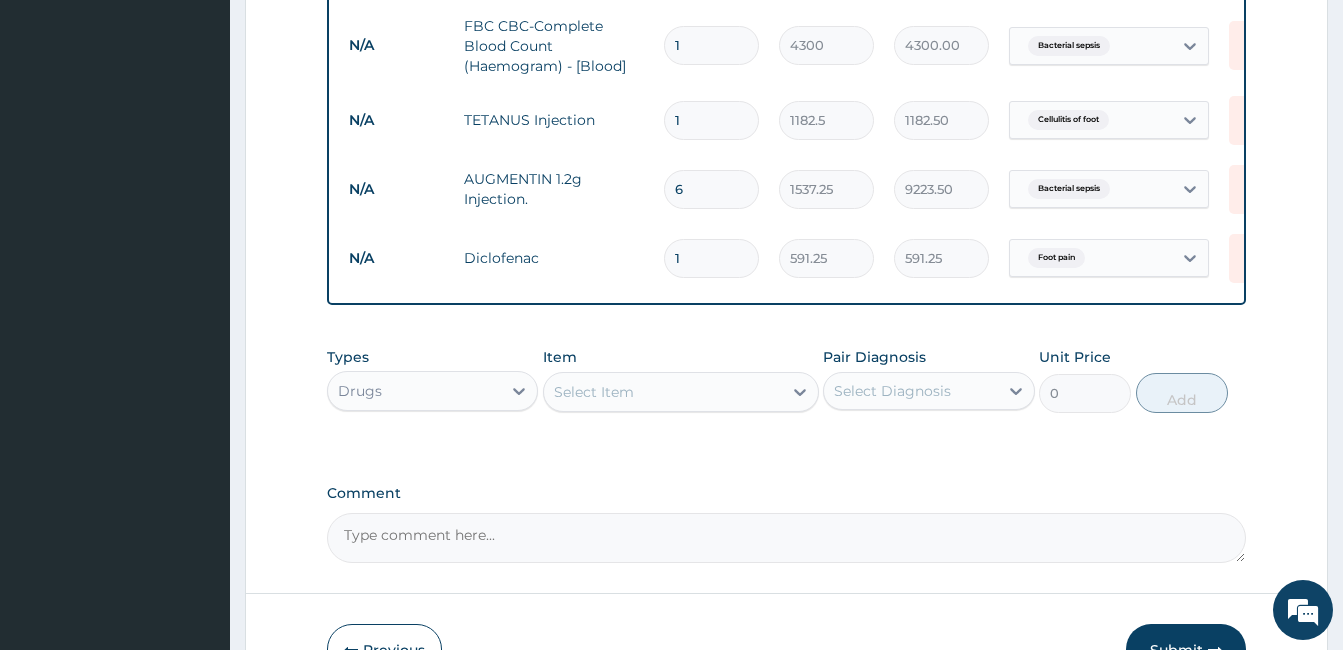 click on "1" at bounding box center [711, 258] 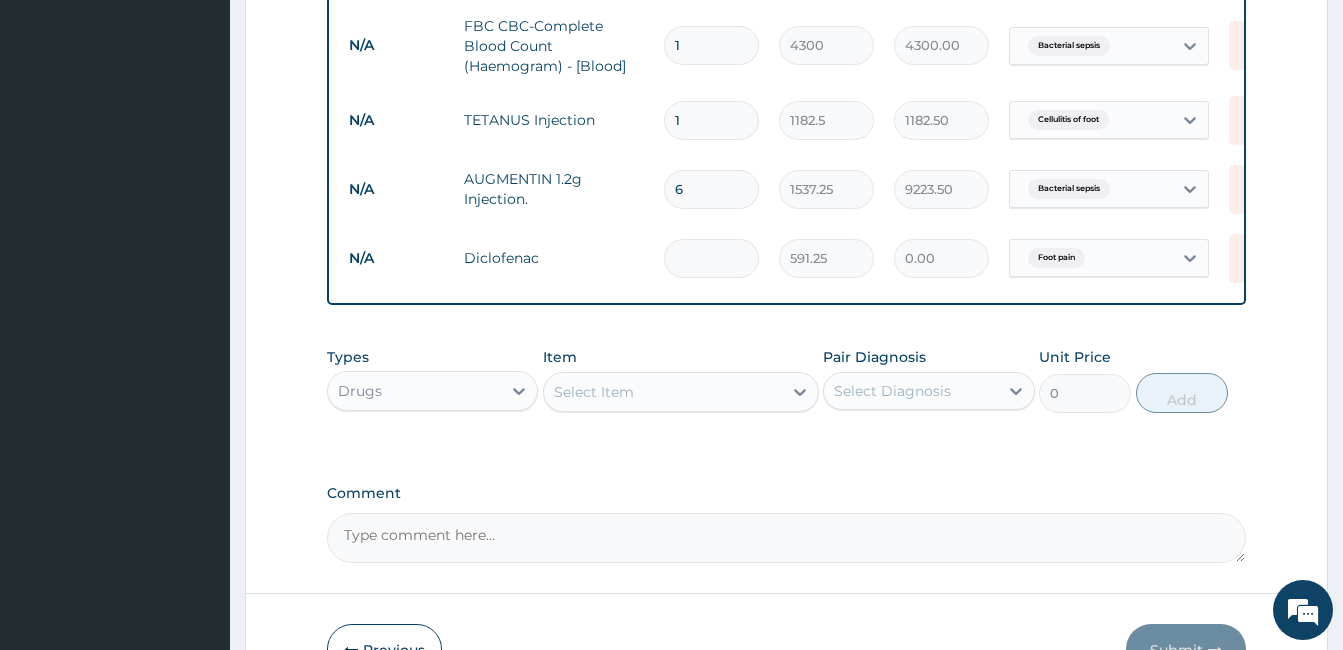 type on "4" 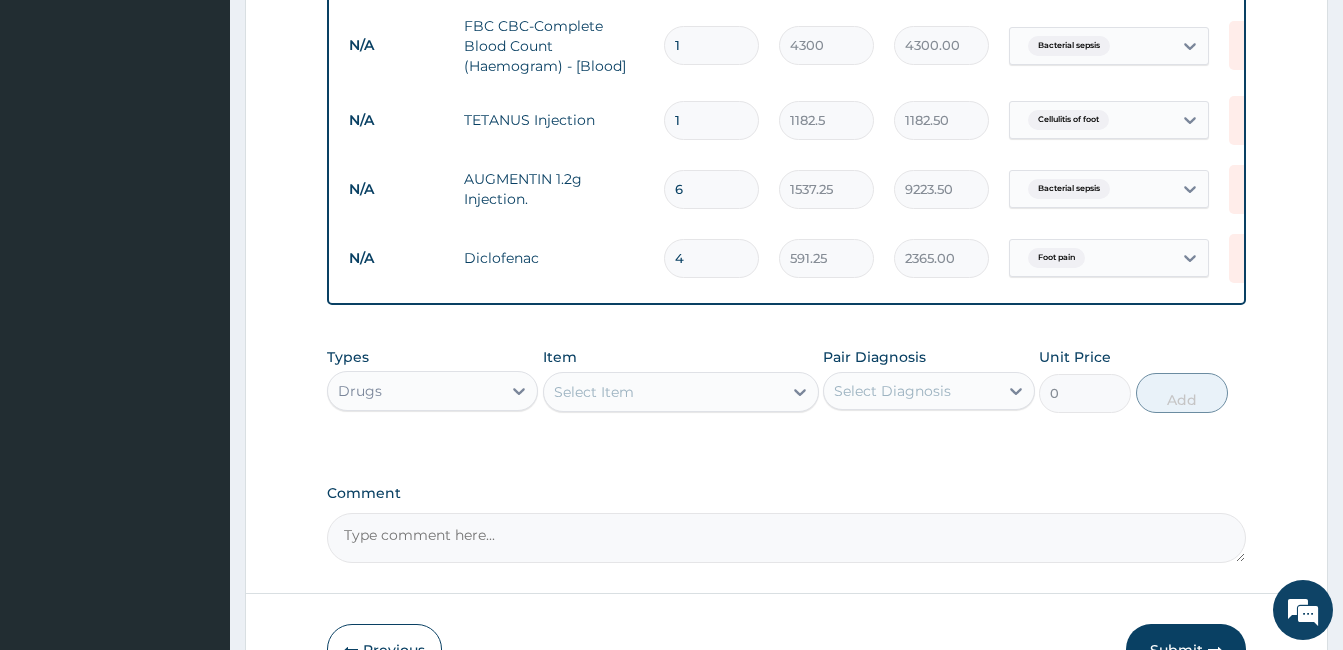 type on "4" 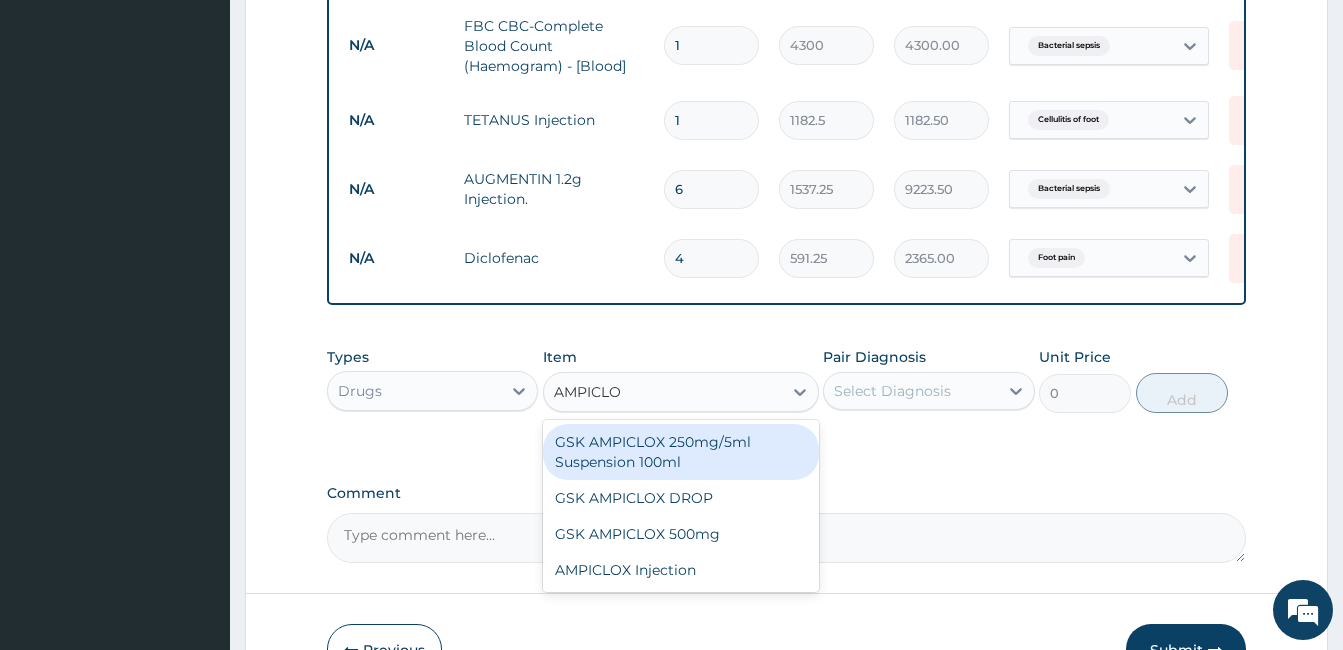 type on "AMPICLOX" 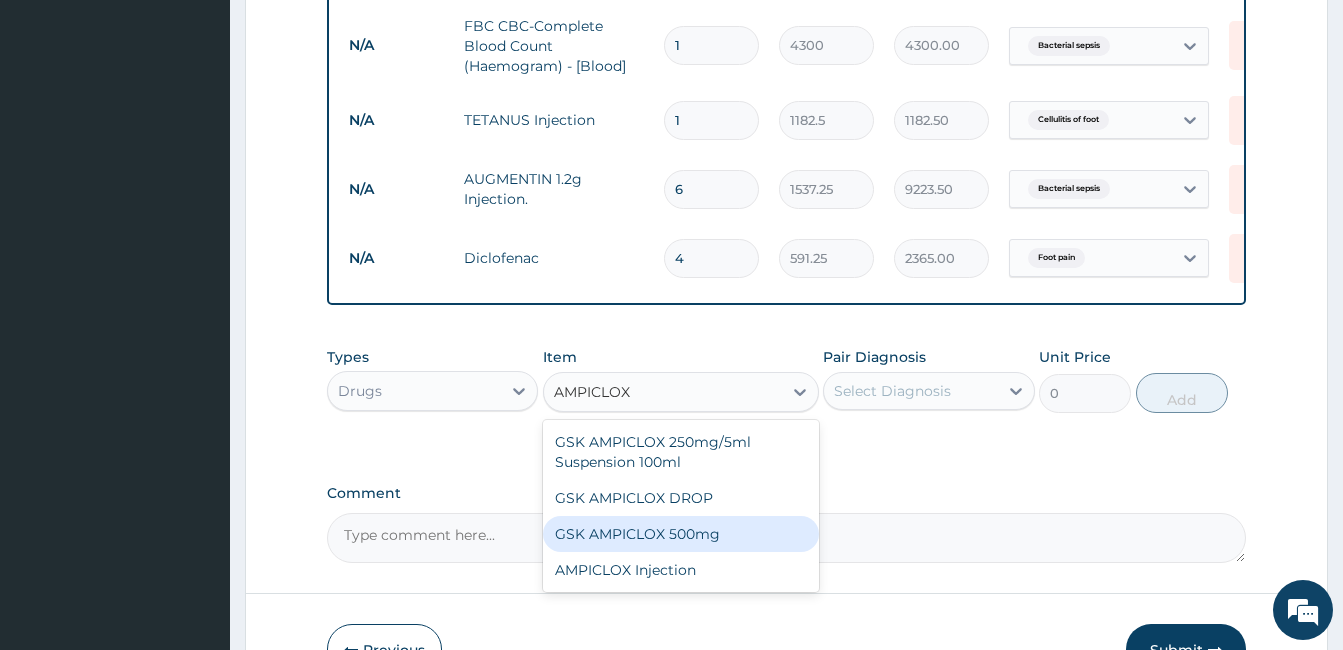 click on "GSK AMPICLOX 500mg" at bounding box center (681, 534) 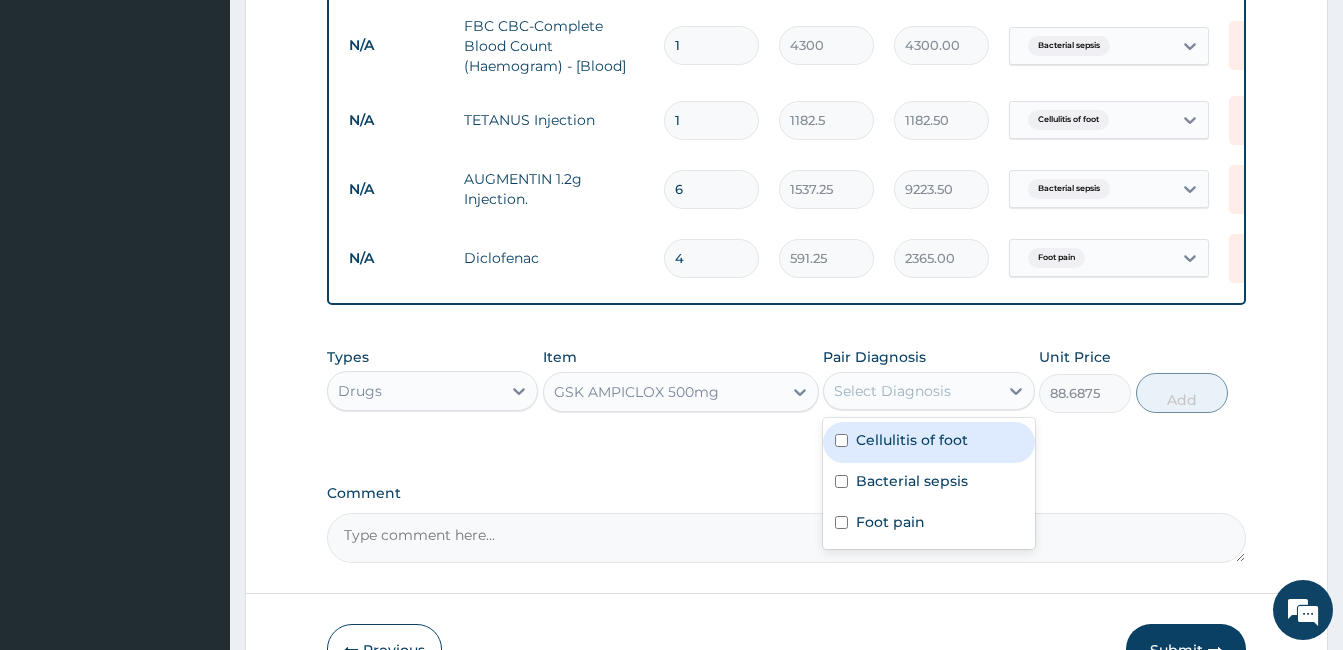 click on "Select Diagnosis" at bounding box center (892, 391) 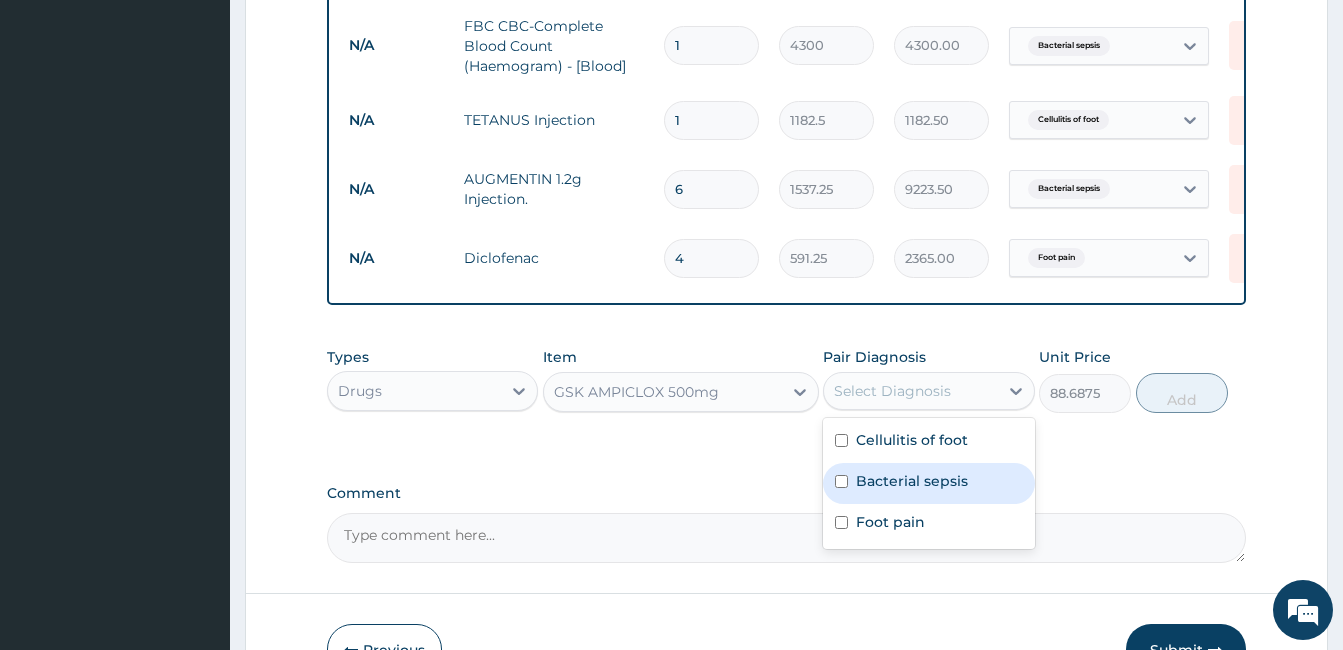 click on "Bacterial sepsis" at bounding box center [912, 481] 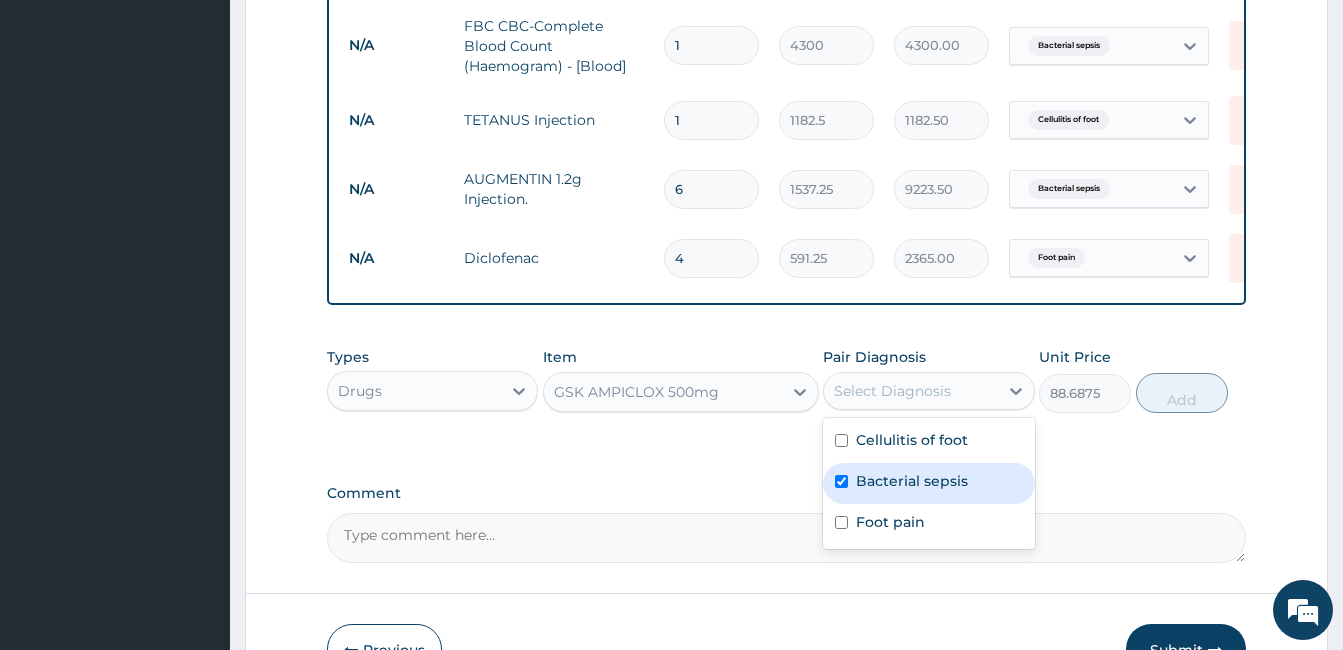 checkbox on "true" 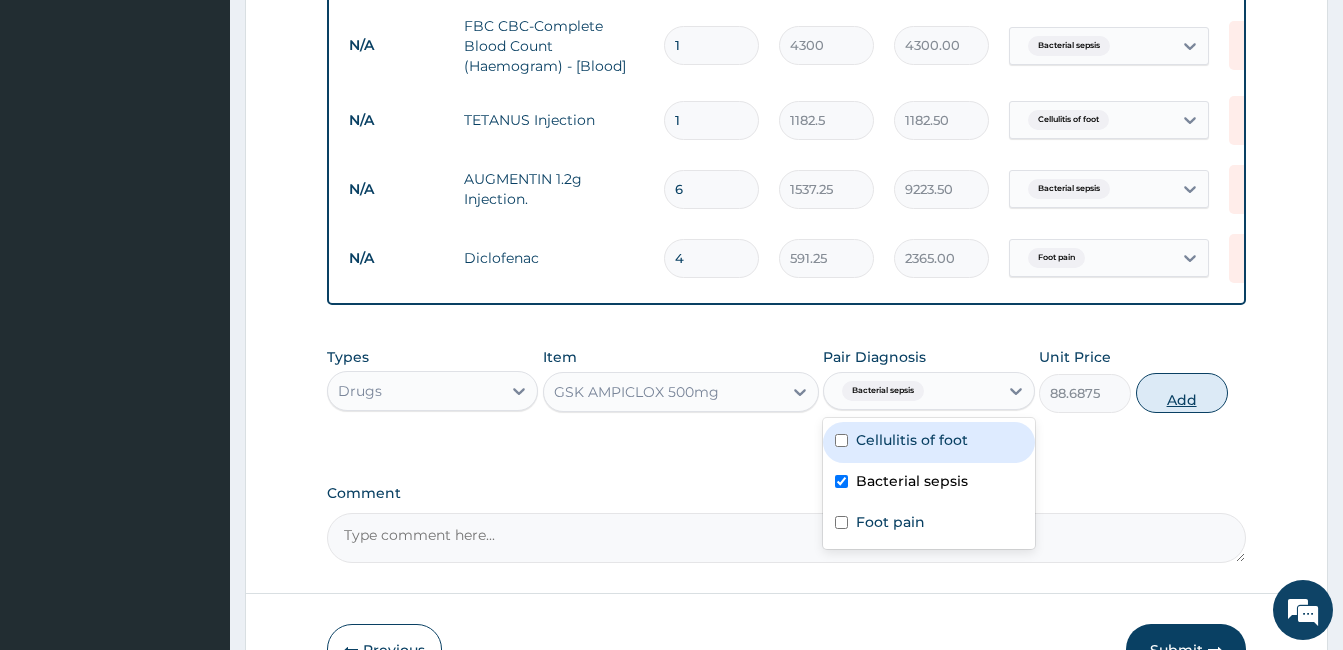 click on "Add" at bounding box center [1182, 393] 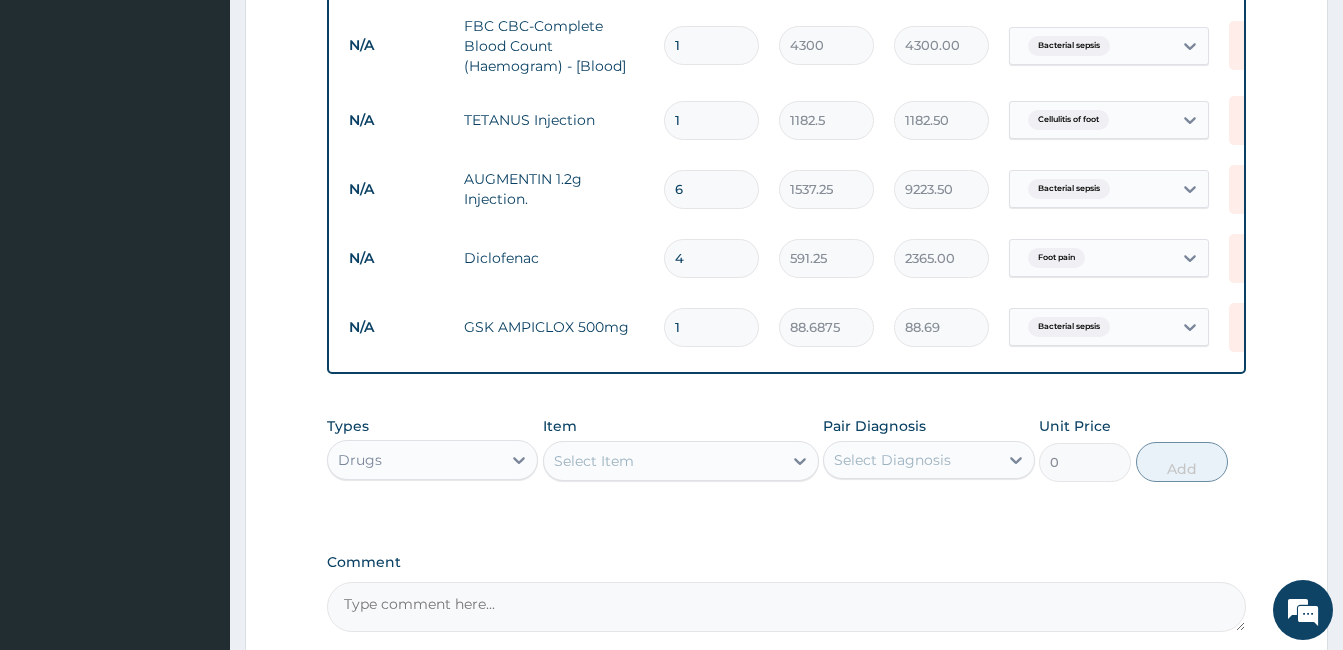 click on "1" at bounding box center [711, 327] 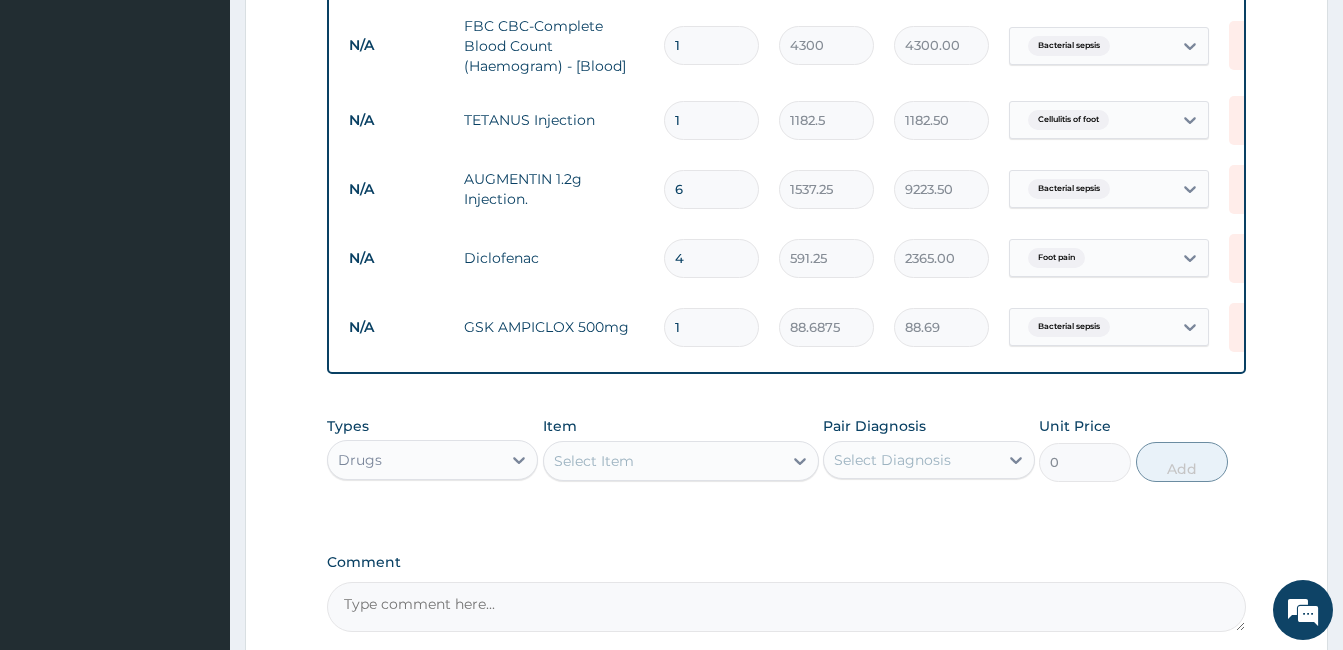 type on "14" 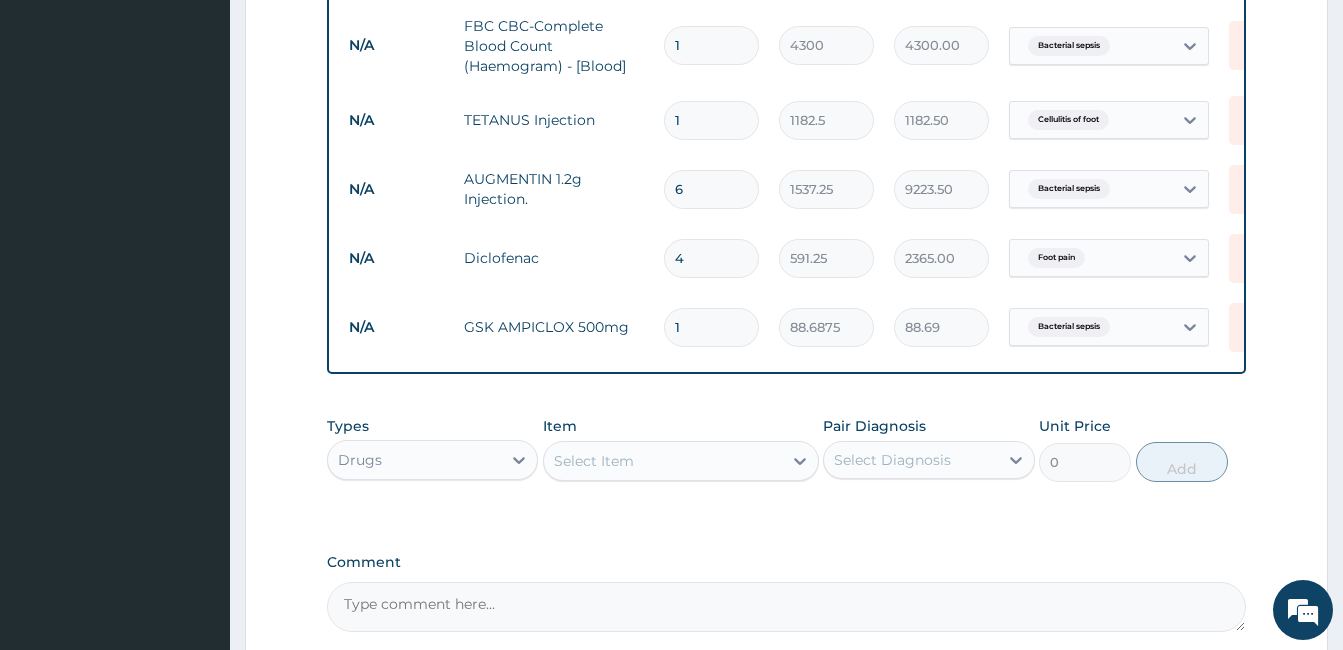 type on "1241.63" 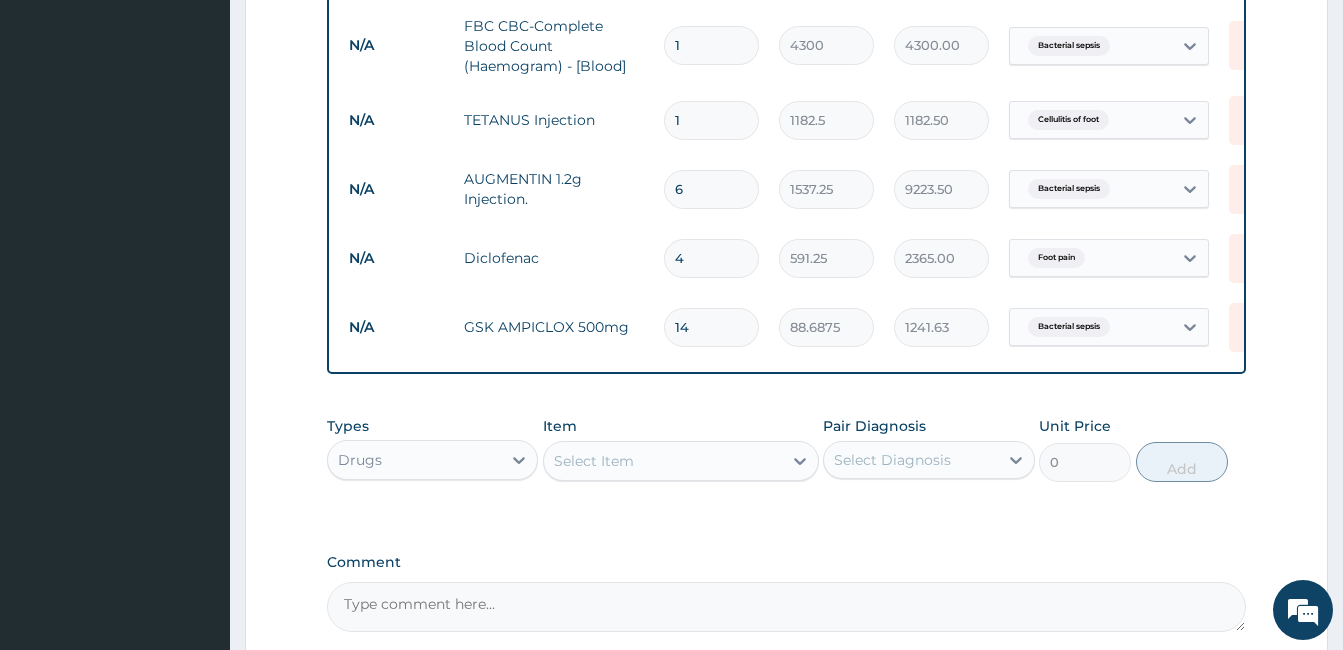 type on "14" 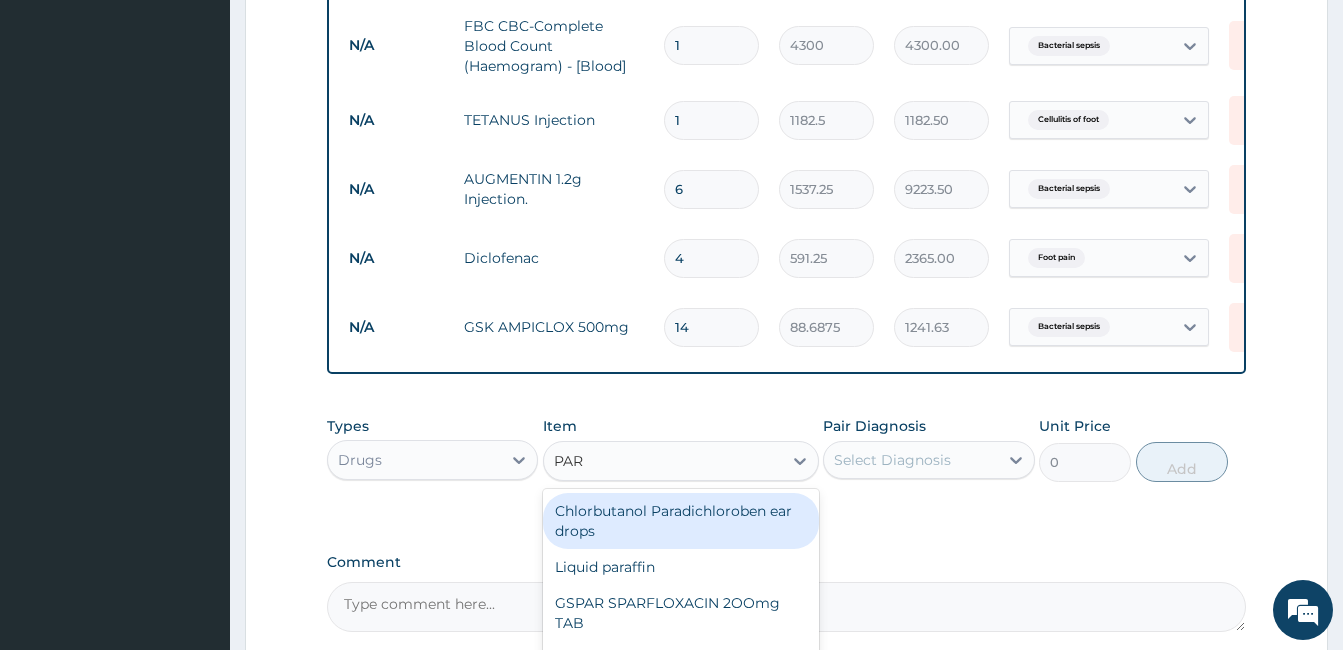type on "PARA" 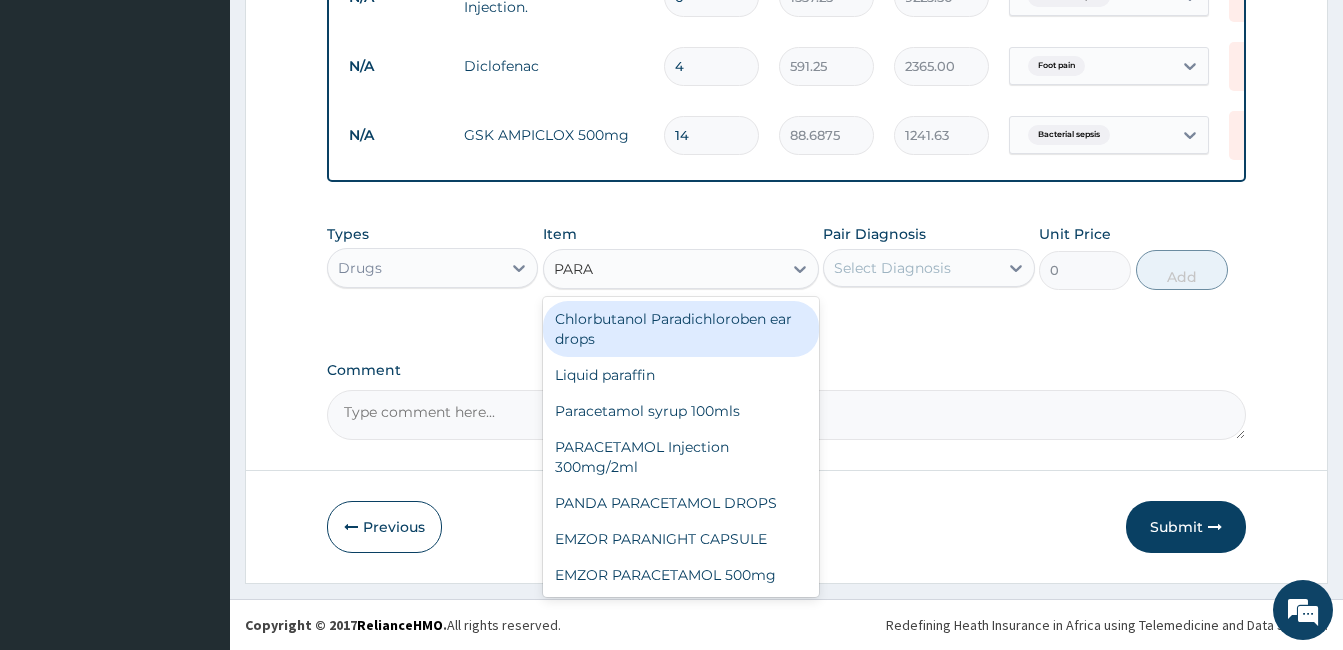 scroll, scrollTop: 1079, scrollLeft: 0, axis: vertical 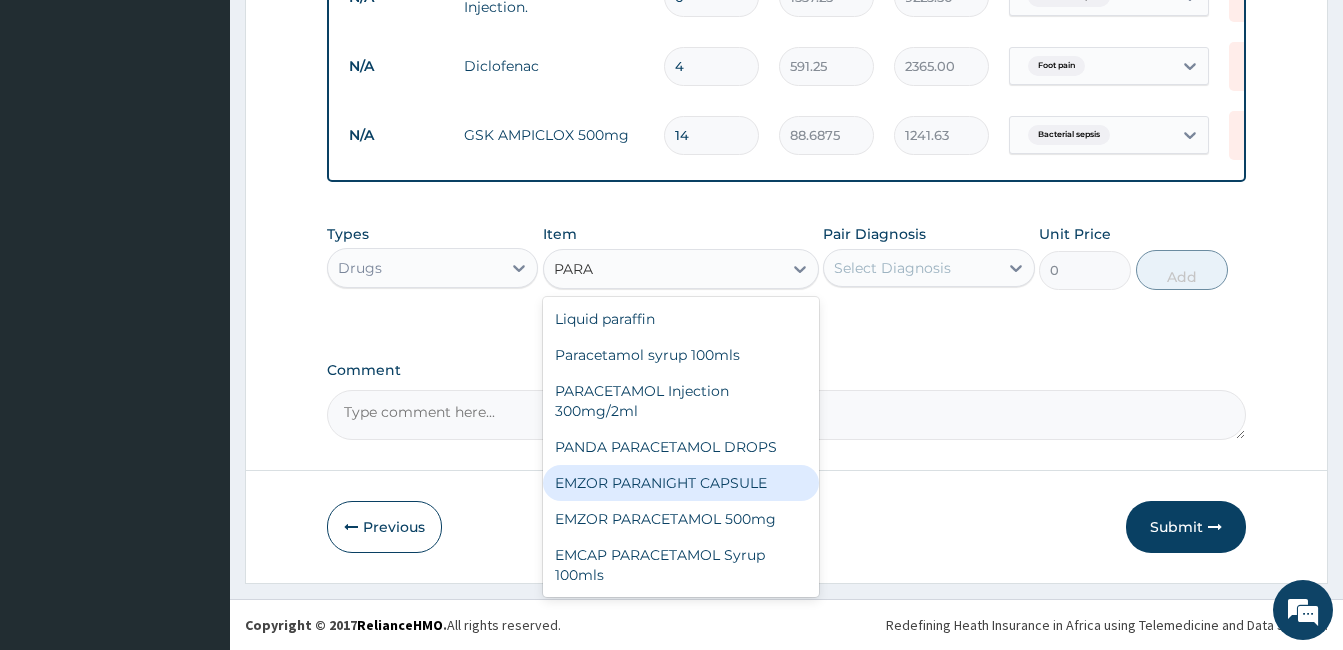 click on "EMZOR PARANIGHT CAPSULE" at bounding box center (681, 483) 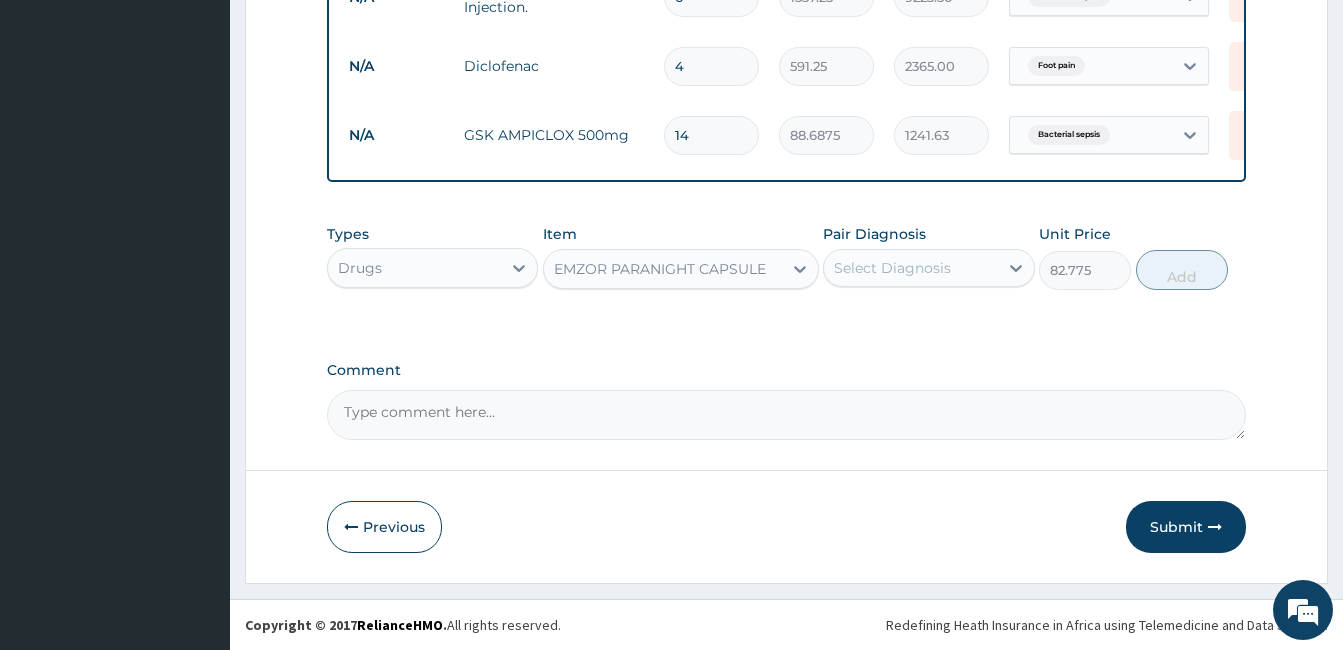 click on "Select Diagnosis" at bounding box center [892, 268] 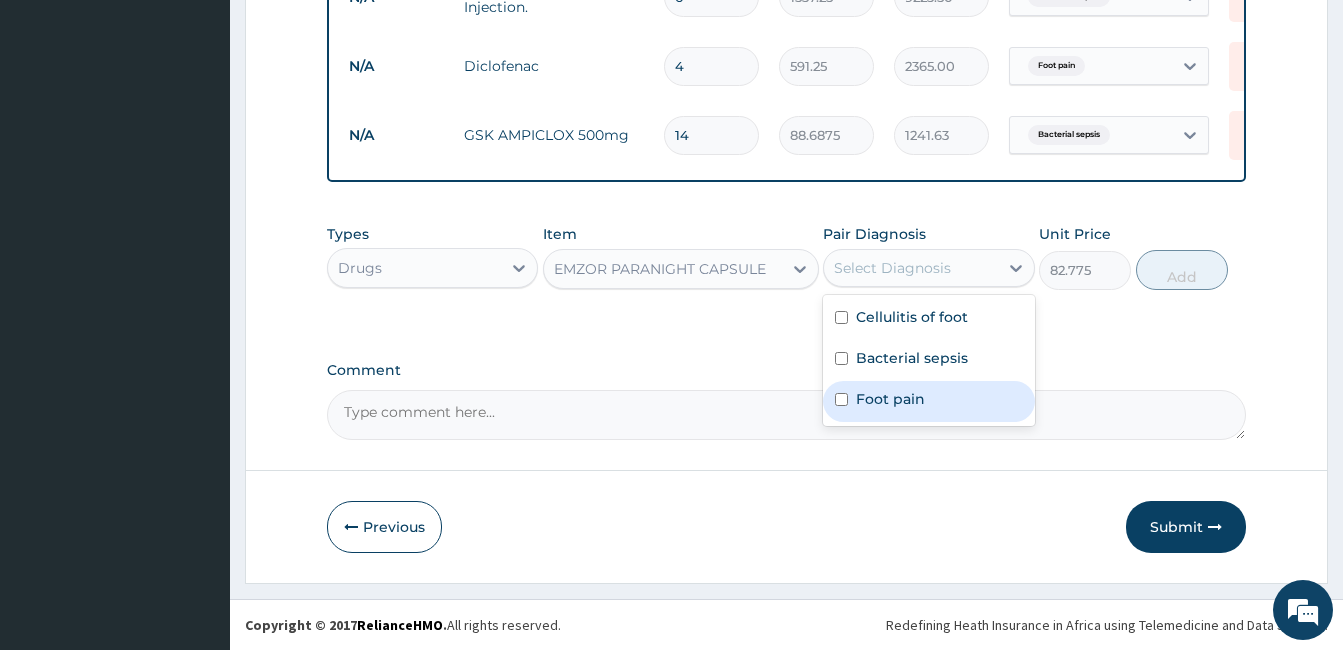 click on "Foot pain" at bounding box center [890, 399] 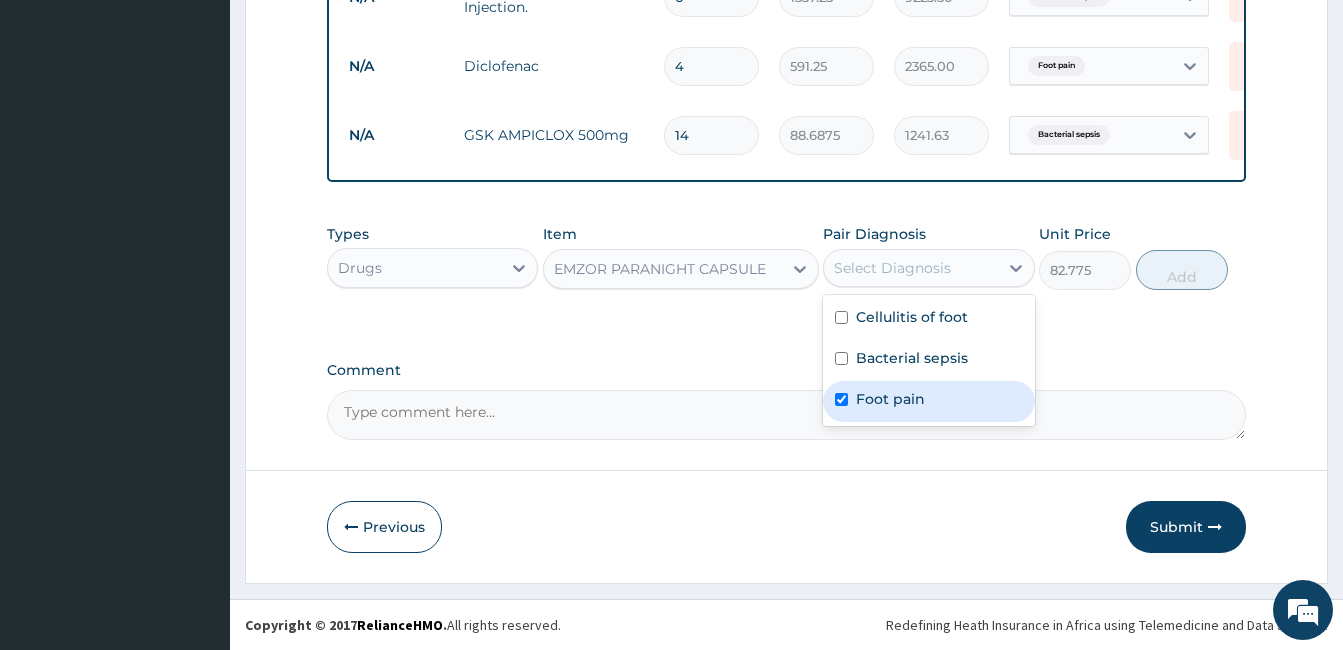 checkbox on "true" 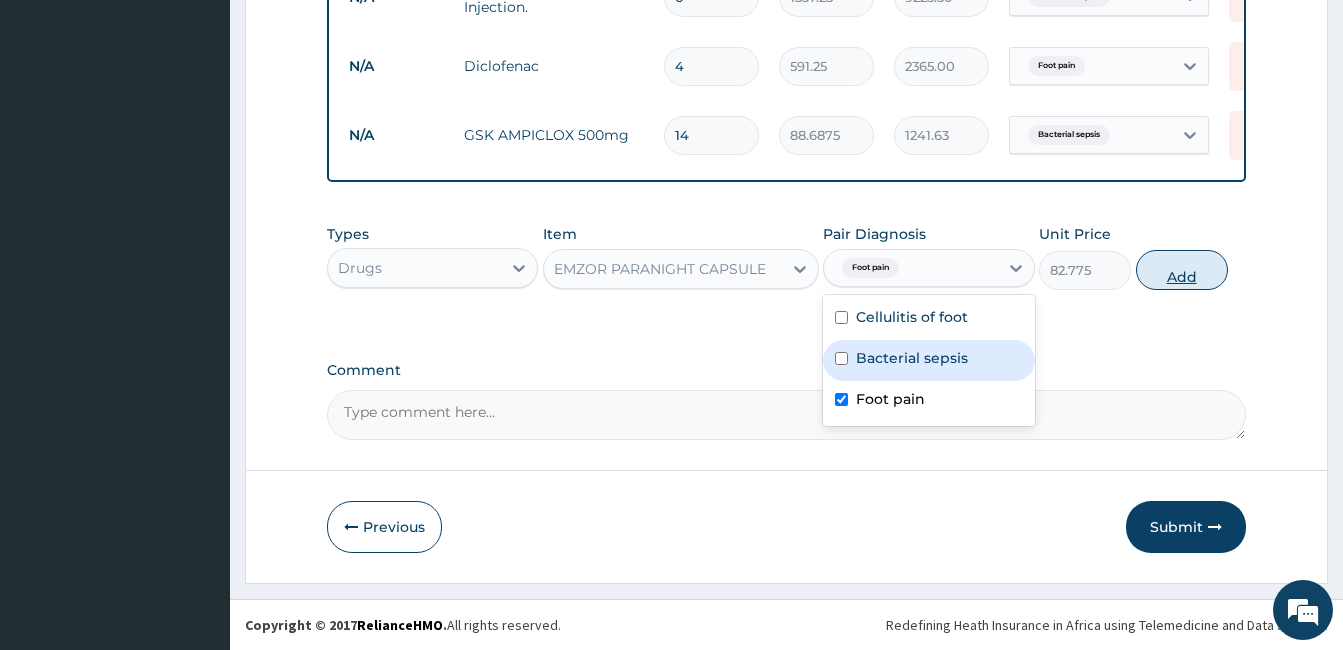 click on "Add" at bounding box center (1182, 270) 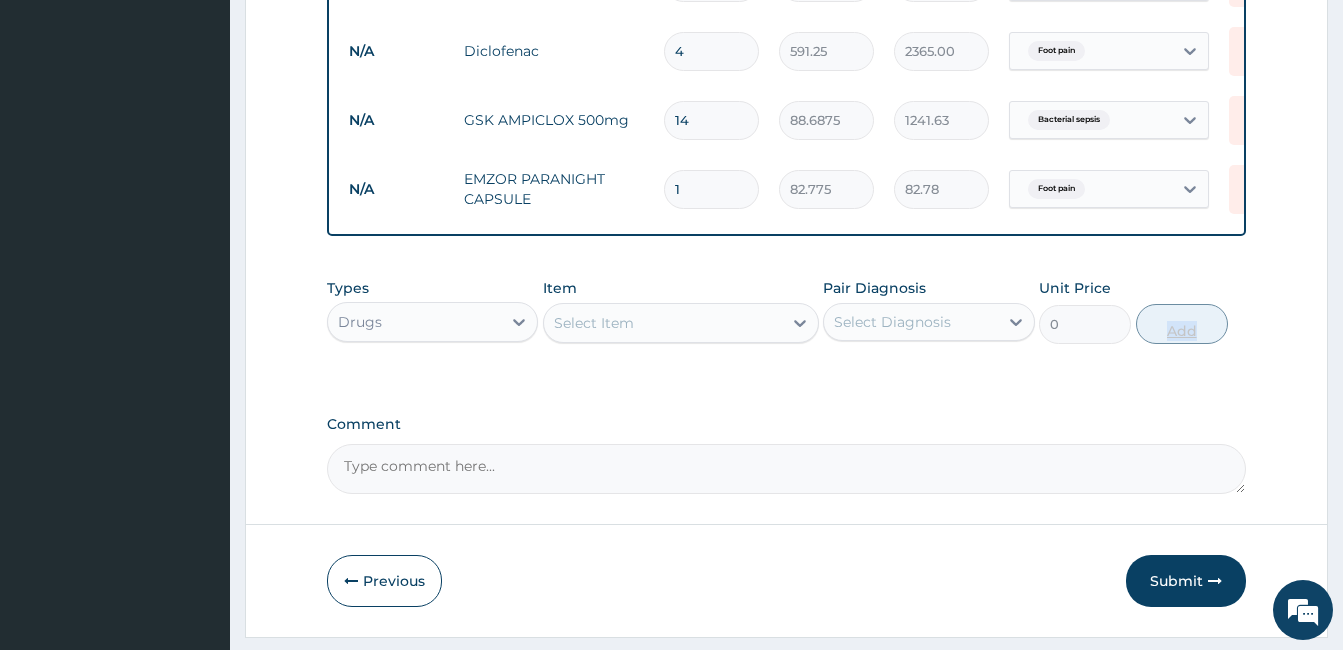click on "PA Code / Prescription Code Enter Code(Secondary Care Only) Encounter Date [DATE] Important Notice Please enter PA codes before entering items that are not attached to a PA code   All diagnoses entered must be linked to a claim item. Diagnosis & Claim Items that are visible but inactive cannot be edited because they were imported from an already approved PA code. Diagnosis Cellulitis of foot Confirmed Bacterial sepsis Confirmed Foot pain Confirmed NB: All diagnosis must be linked to a claim item Claim Items Type Name Quantity Unit Price Total Price Pair Diagnosis Actions N/A General practitioner Consultation first outpatient consultation 1 3547.5 3547.50 Cellulitis of foot Delete N/A FBC CBC-Complete Blood Count (Haemogram) - [Blood] 1 4300 4300.00 Bacterial sepsis Delete N/A TETANUS Injection 1 1182.5 1182.50 Cellulitis of foot Delete N/A AUGMENTIN 1.2g Injection. 6 1537.25 9223.50 Bacterial sepsis Delete N/A Diclofenac 4 591.25 2365.00 Foot pain Delete N/A GSK AMPICLOX 500mg 14 88.6875 1241.63 Delete 1" at bounding box center [786, -197] 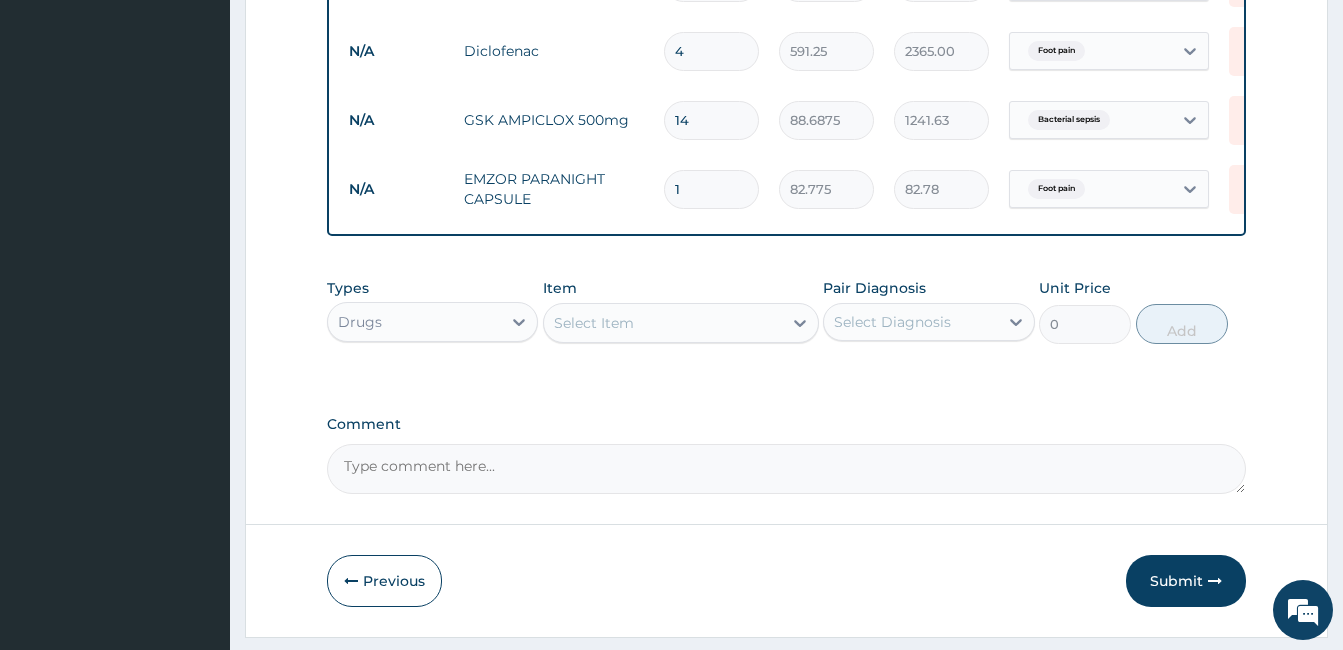 click on "1" at bounding box center (711, 189) 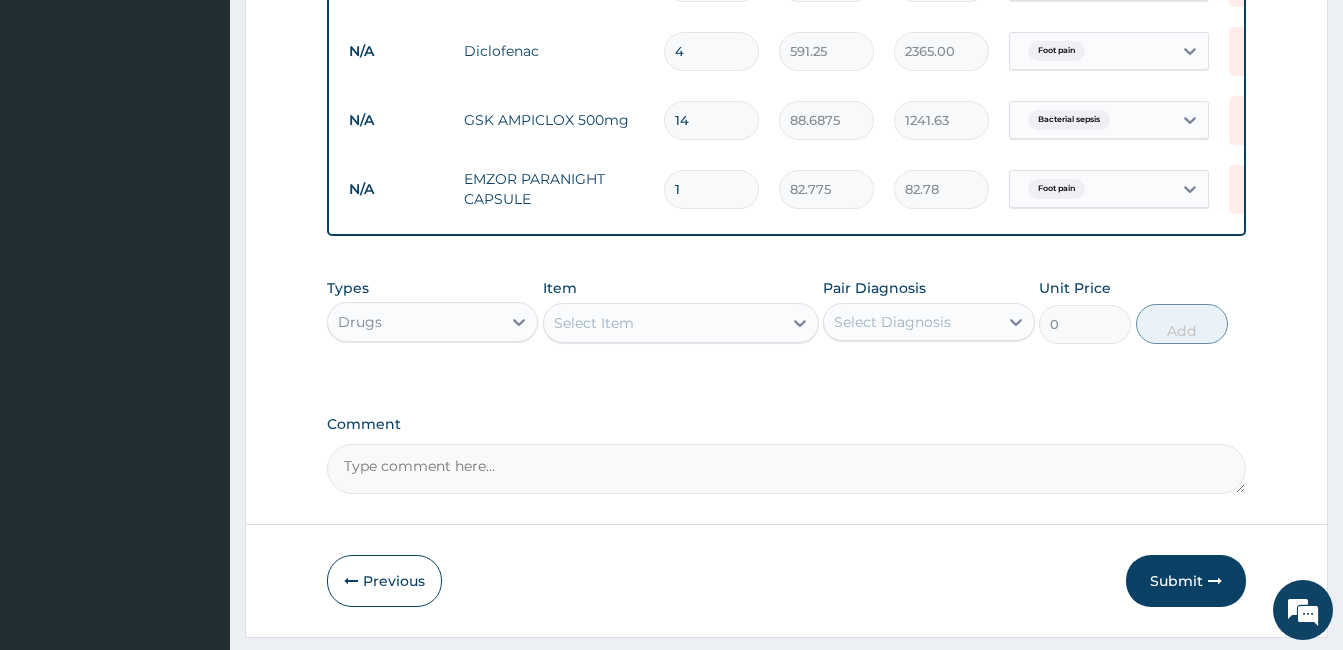 click on "1" at bounding box center (711, 189) 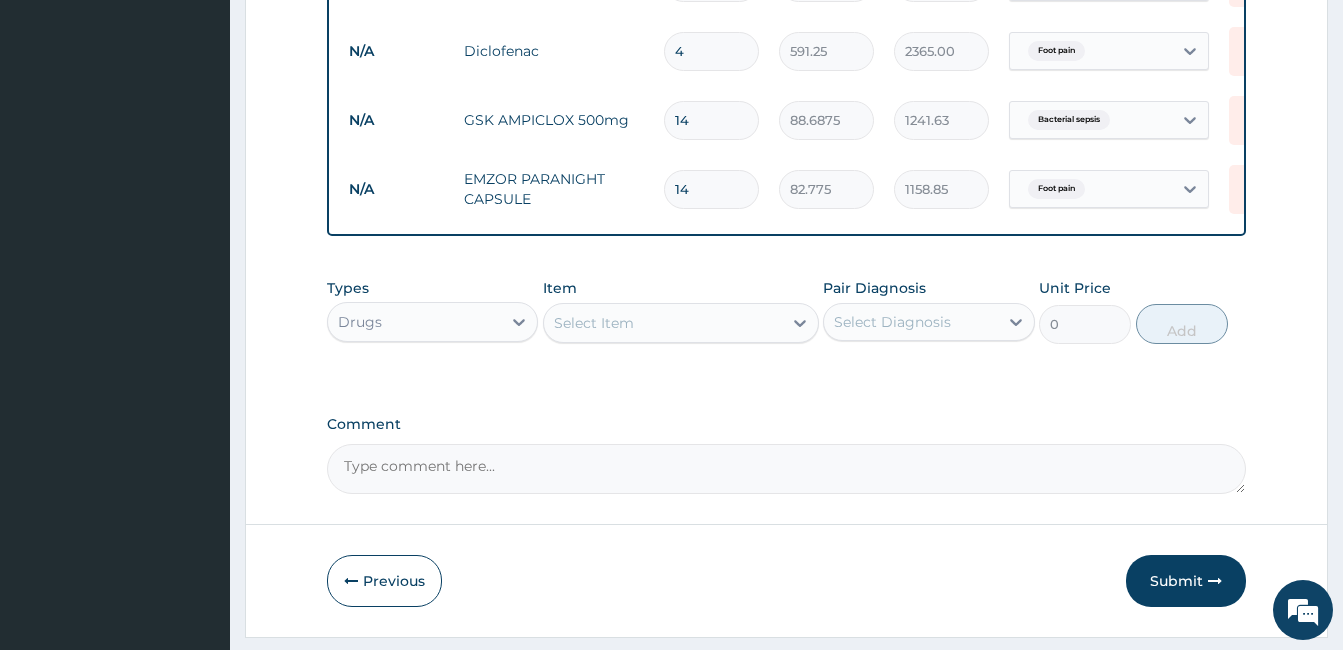 type on "14" 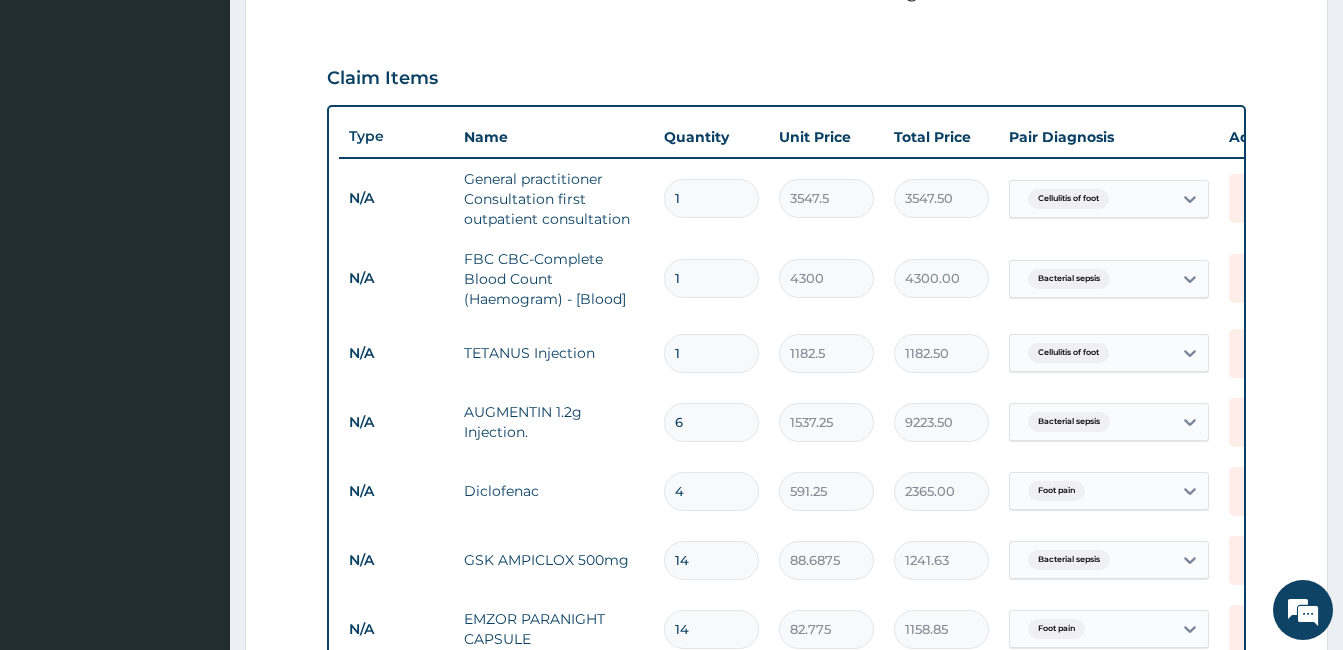 scroll, scrollTop: 679, scrollLeft: 0, axis: vertical 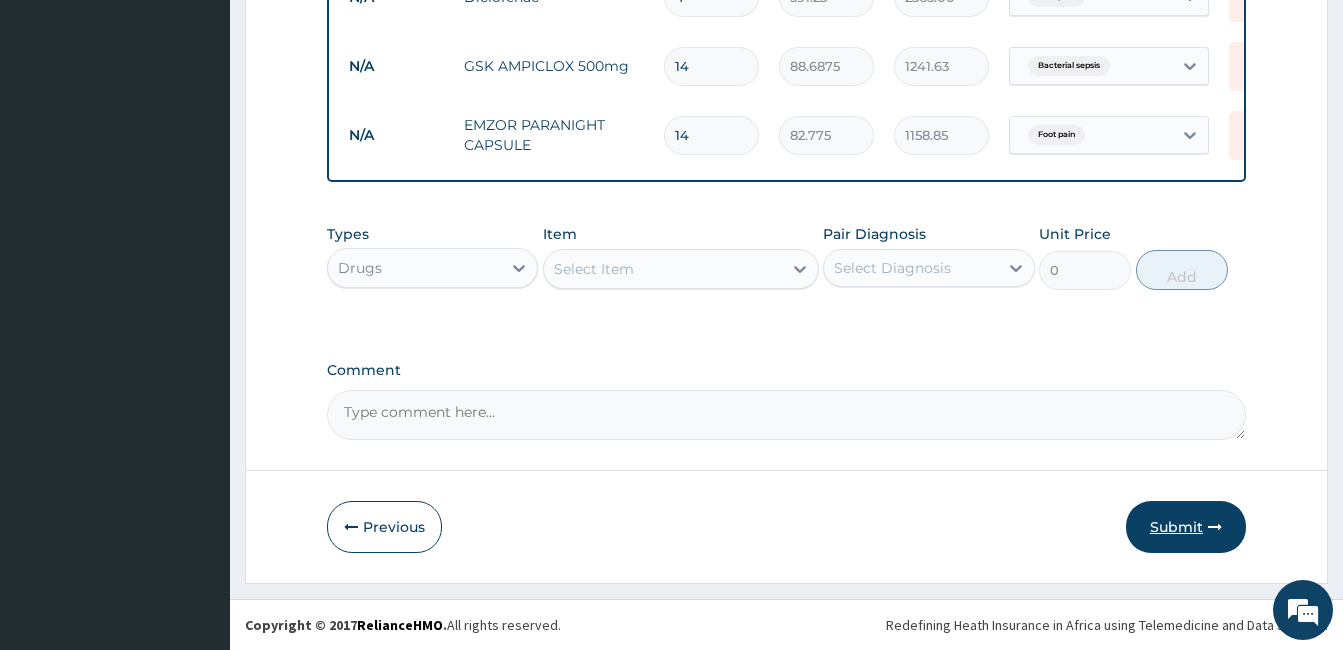 click on "Submit" at bounding box center (1186, 527) 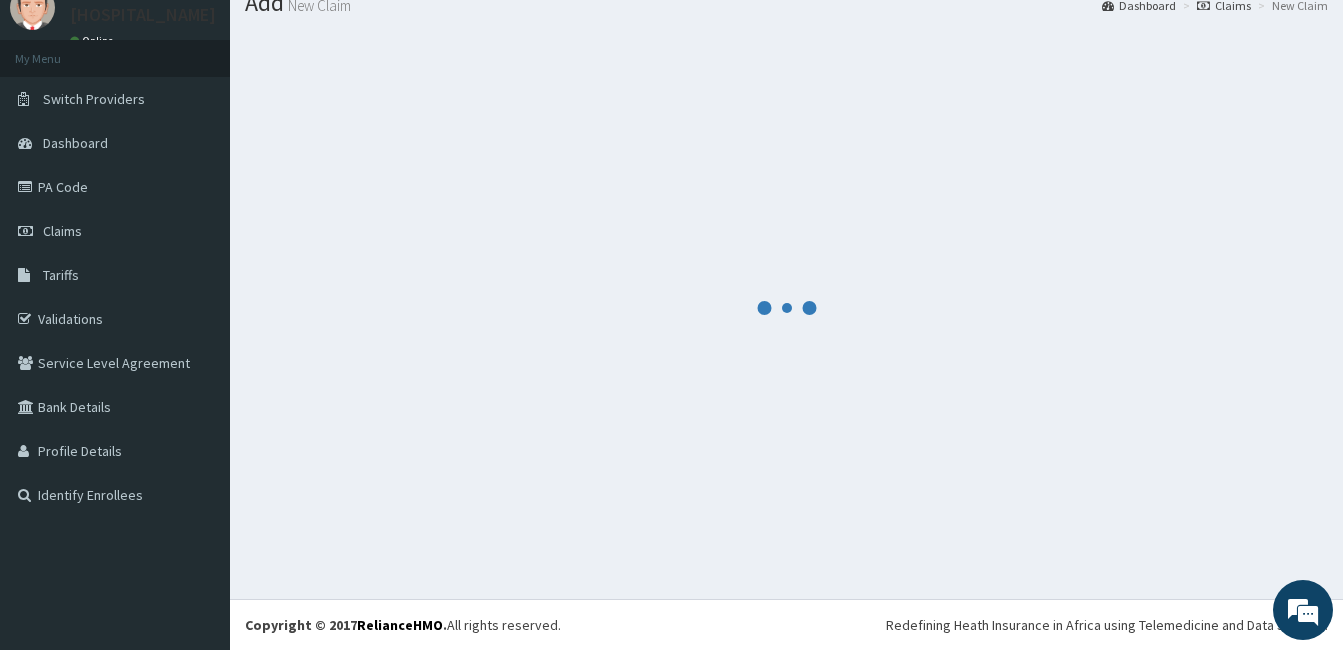 scroll, scrollTop: 1148, scrollLeft: 0, axis: vertical 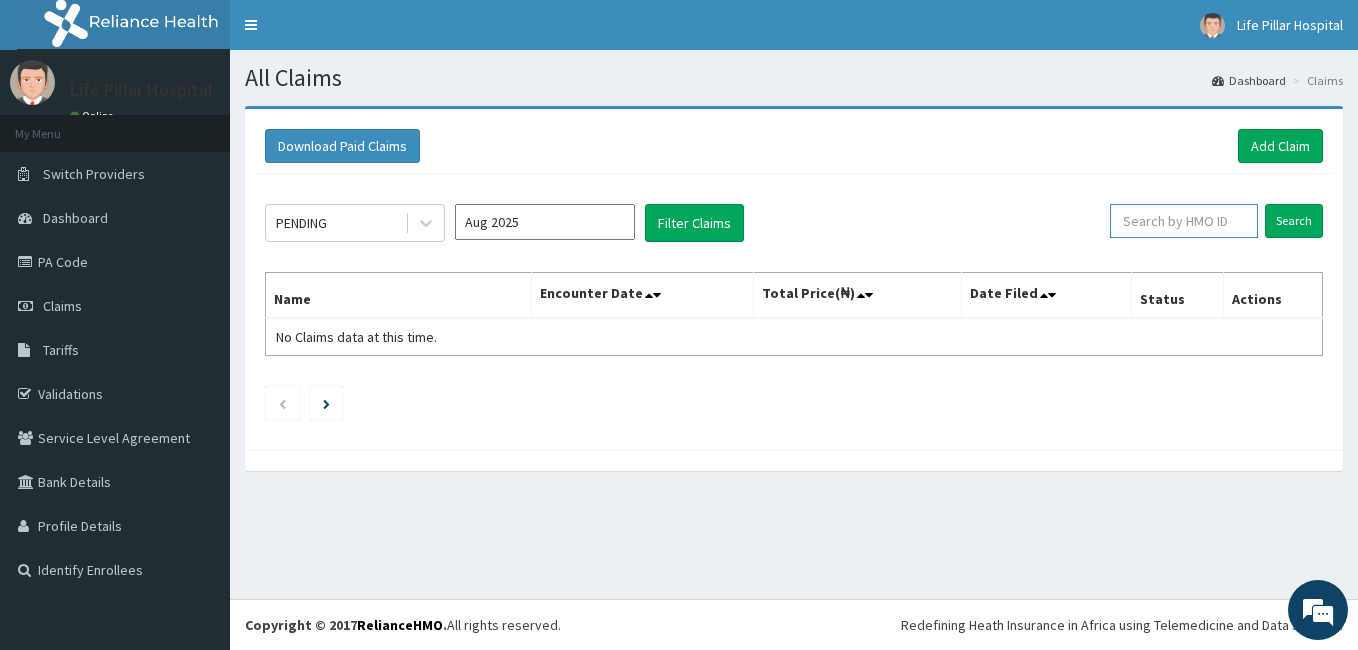 click at bounding box center (1184, 221) 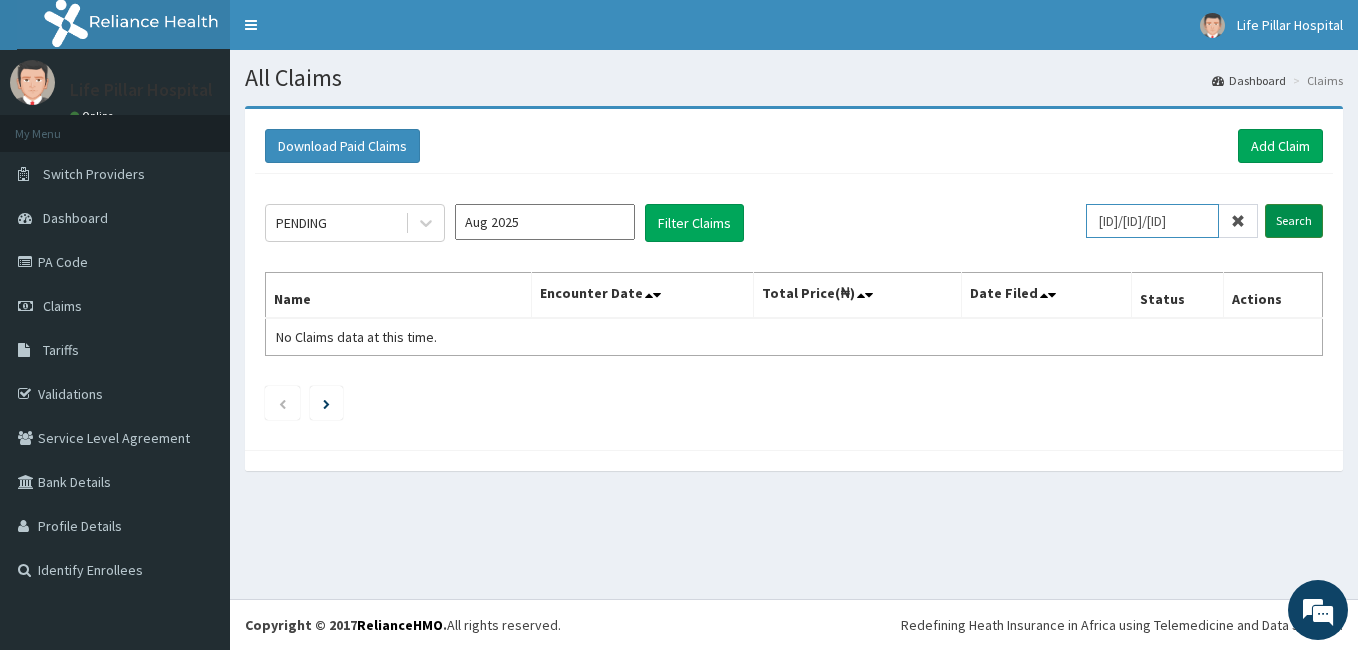 type on "AOJ/10038/A" 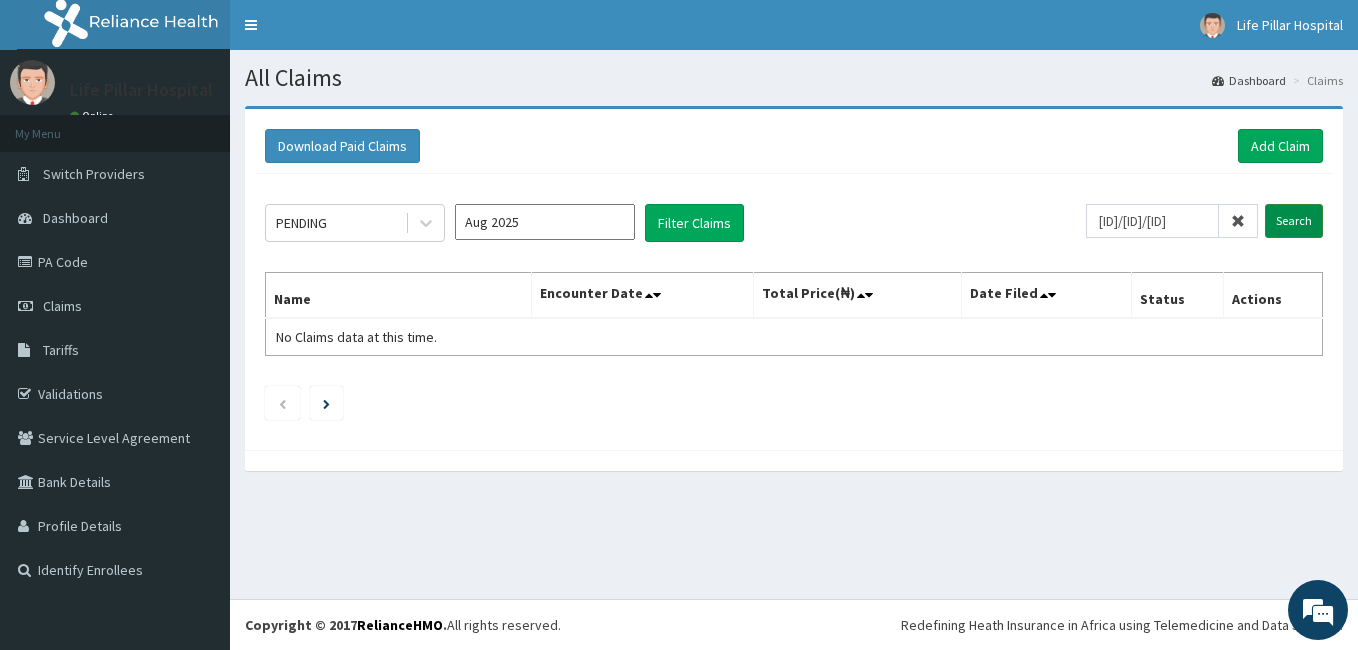 click on "Search" at bounding box center (1294, 221) 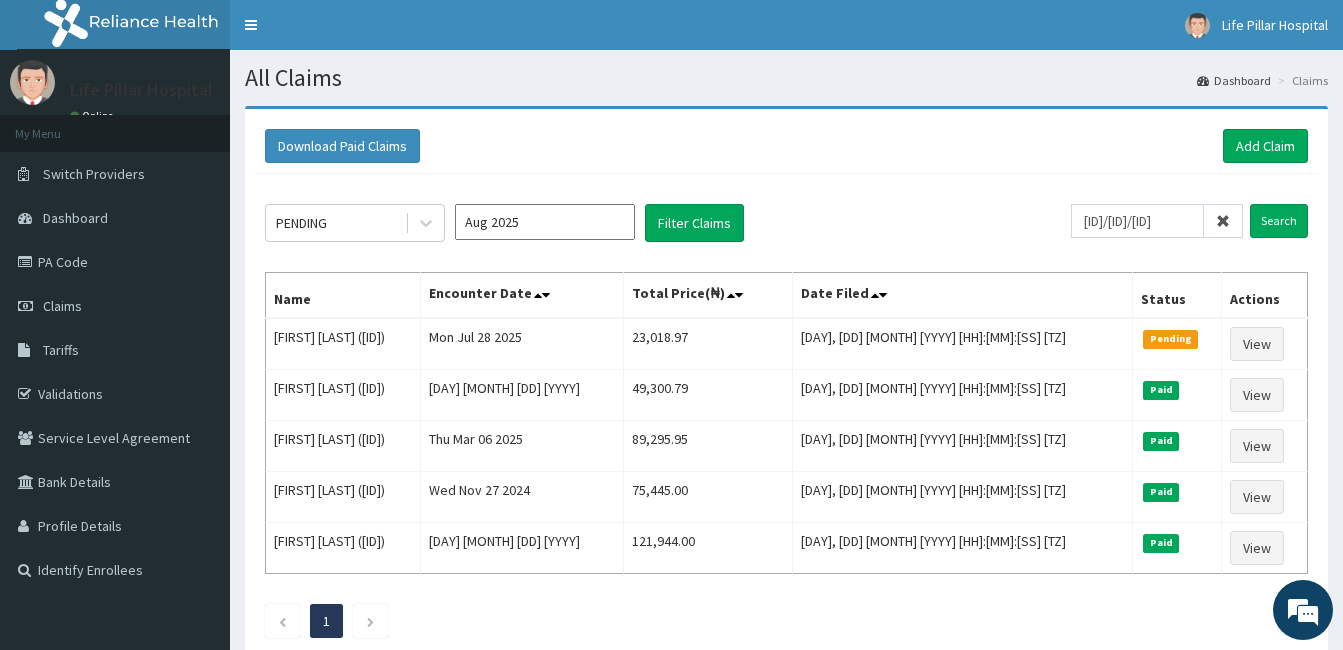 drag, startPoint x: 710, startPoint y: 80, endPoint x: 642, endPoint y: 27, distance: 86.21485 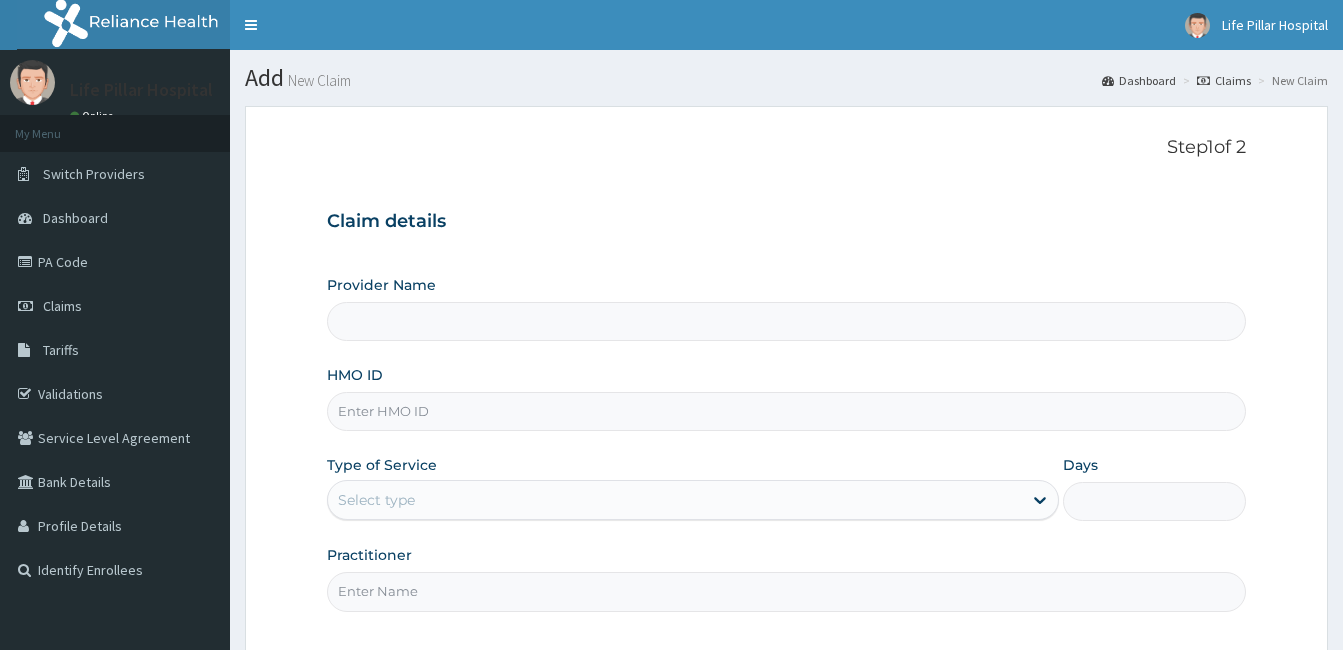 scroll, scrollTop: 0, scrollLeft: 0, axis: both 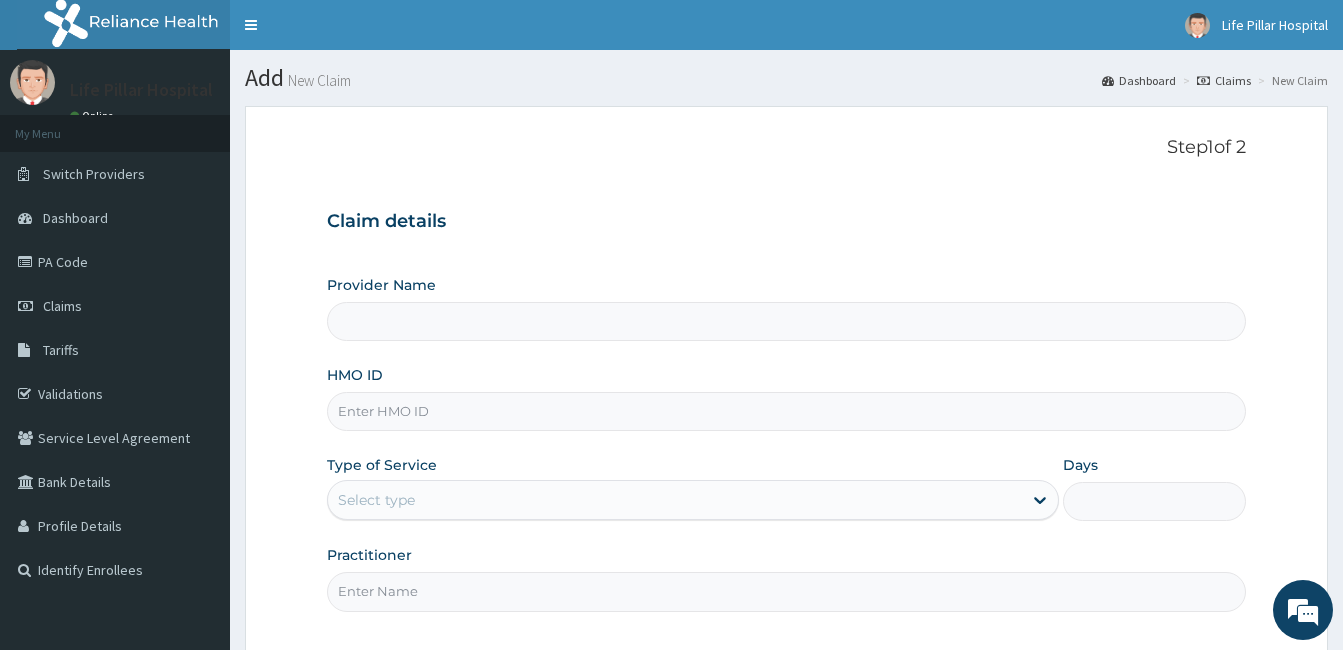 type on "Life Pillar hospital" 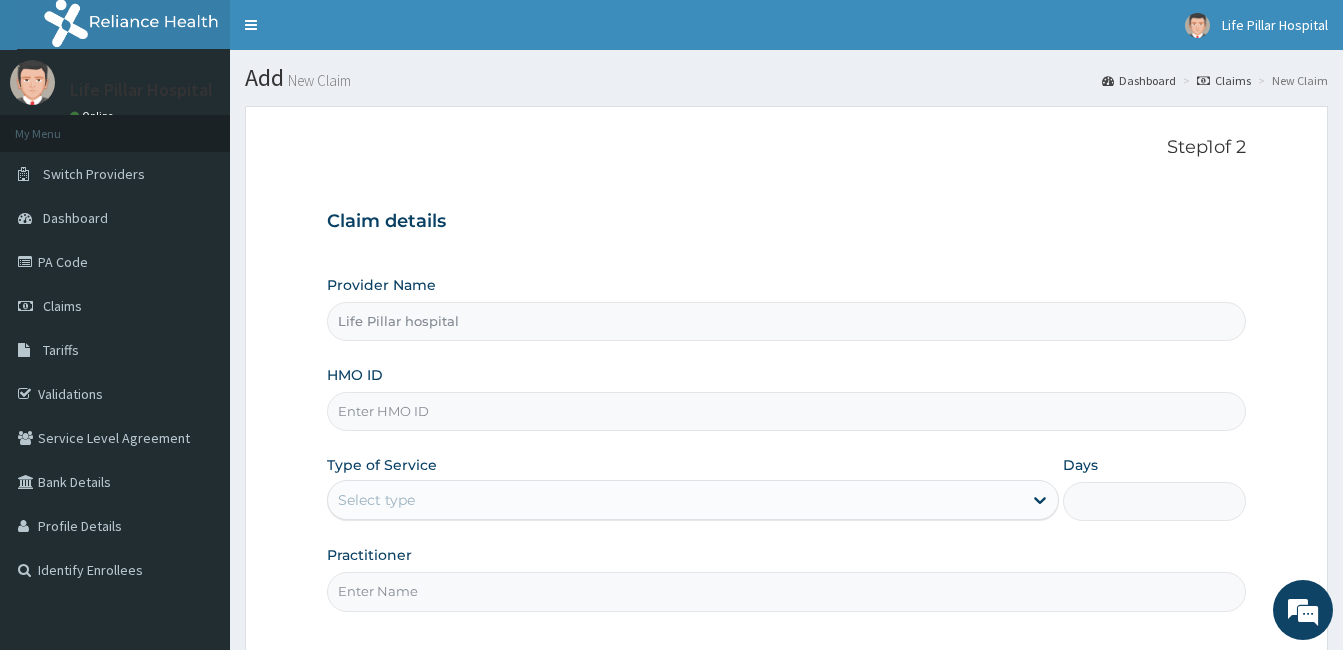 scroll, scrollTop: 185, scrollLeft: 0, axis: vertical 